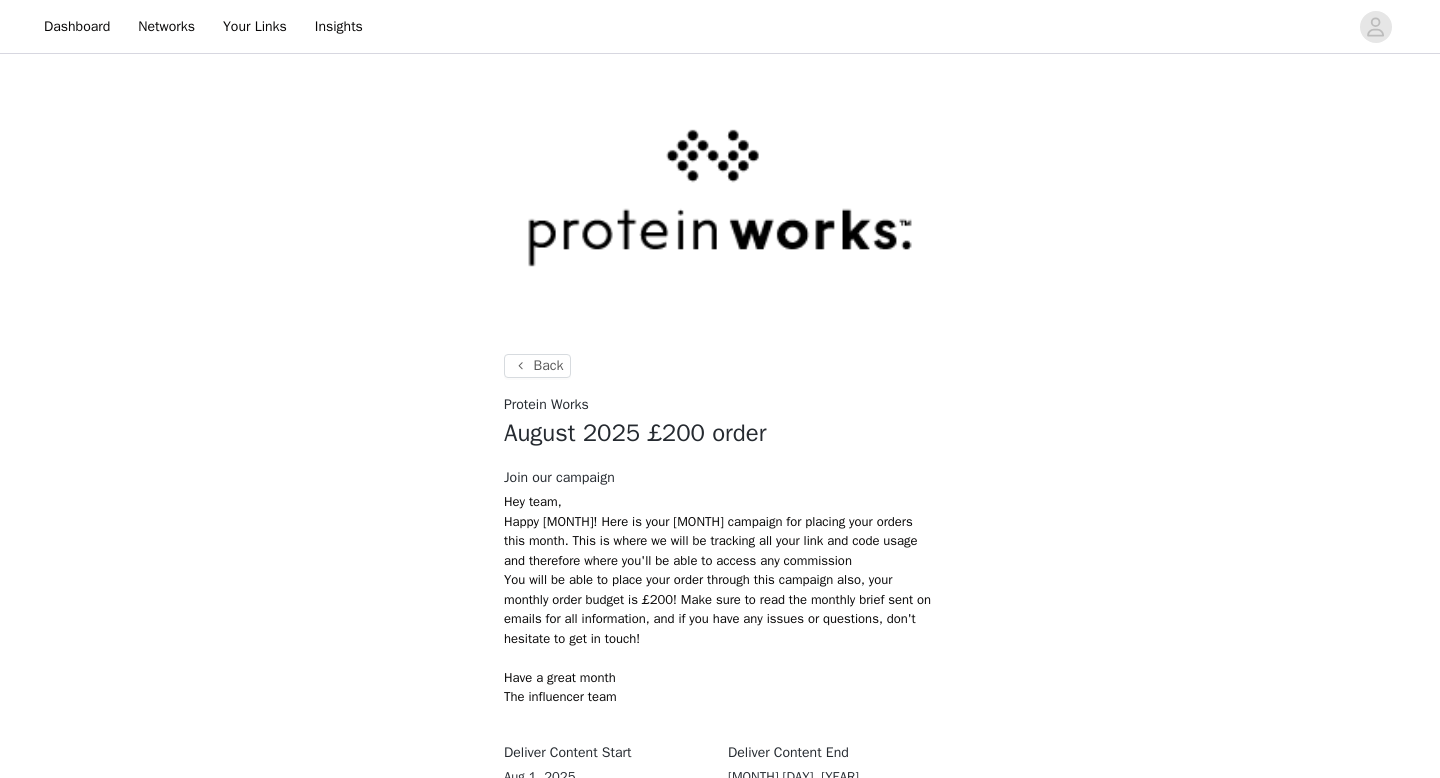 scroll, scrollTop: 205, scrollLeft: 0, axis: vertical 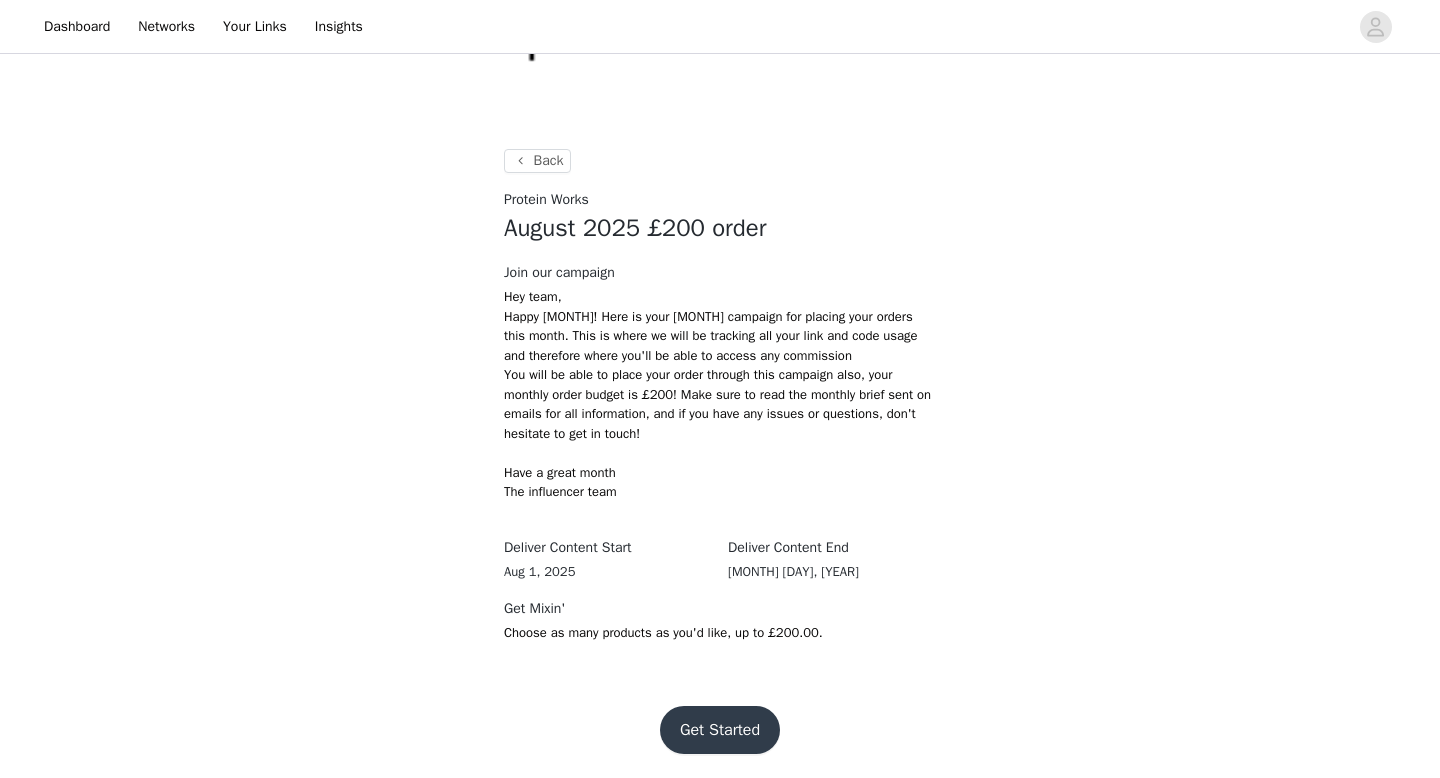 click on "Get Started" at bounding box center (720, 730) 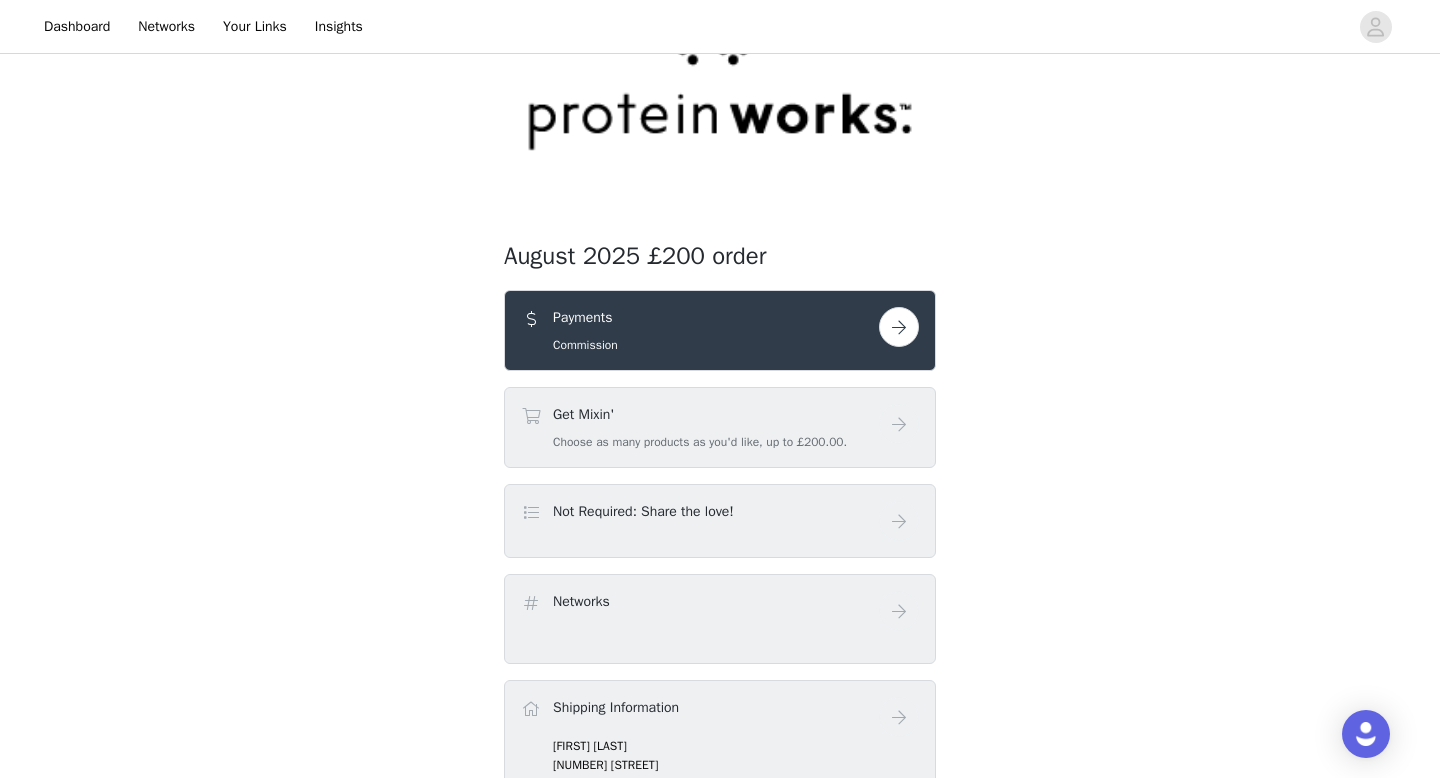 scroll, scrollTop: 138, scrollLeft: 0, axis: vertical 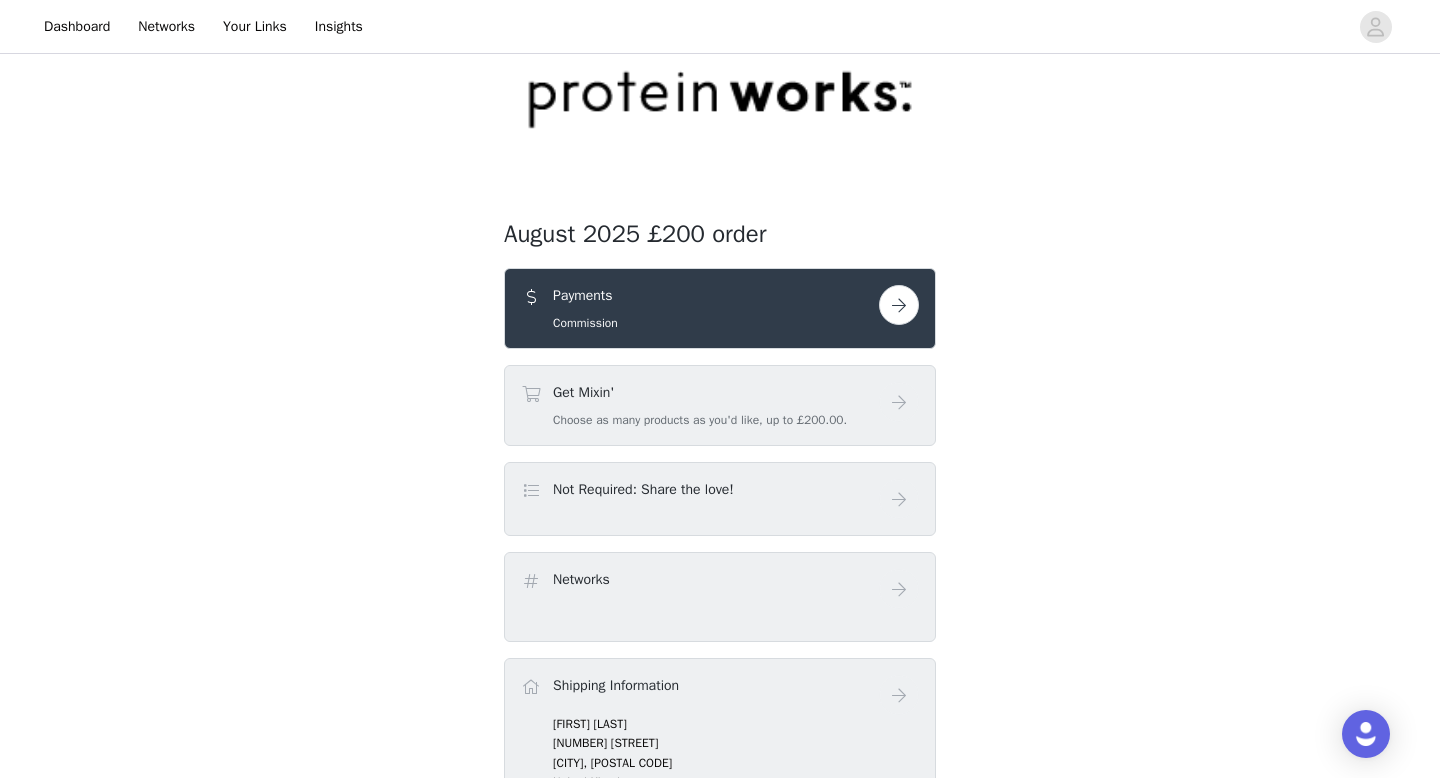 click at bounding box center (899, 305) 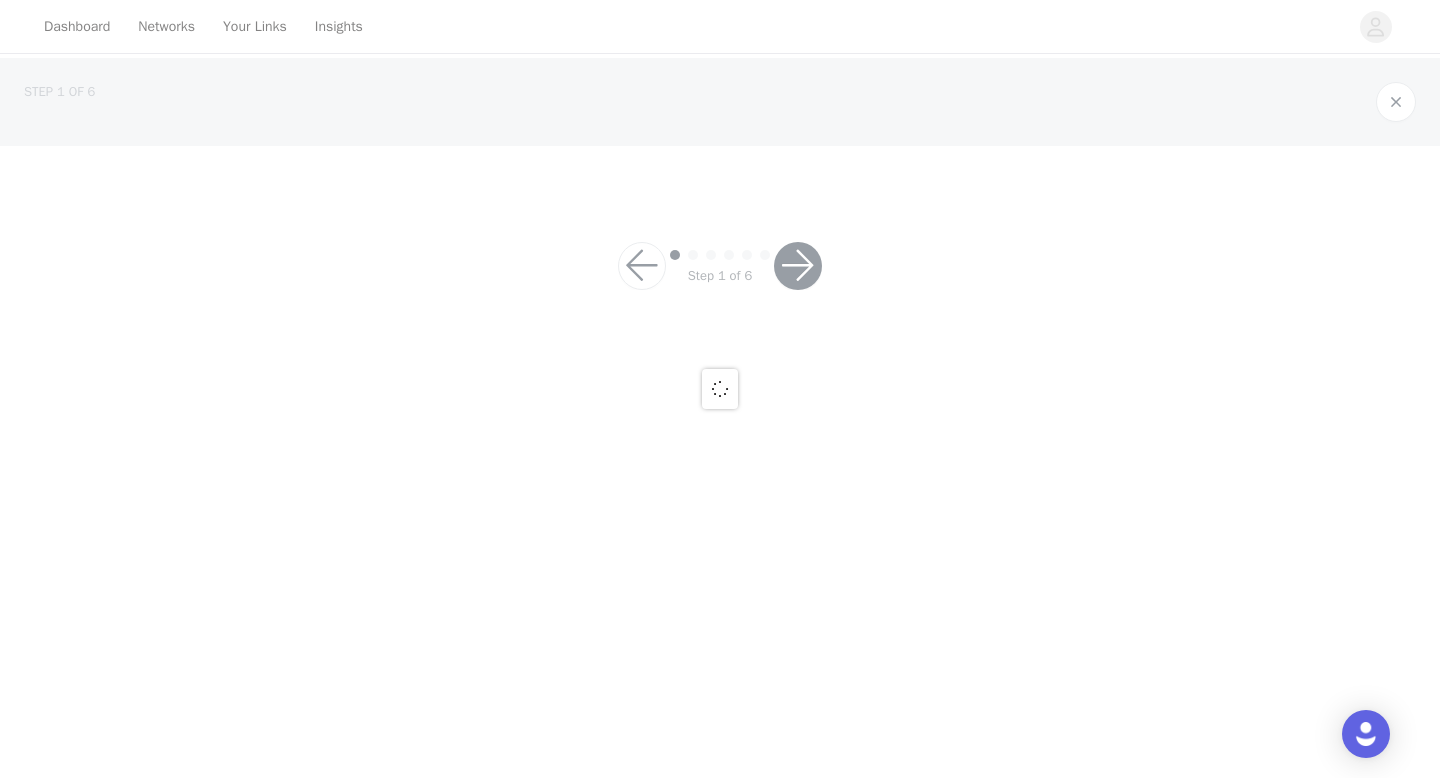 scroll, scrollTop: 0, scrollLeft: 0, axis: both 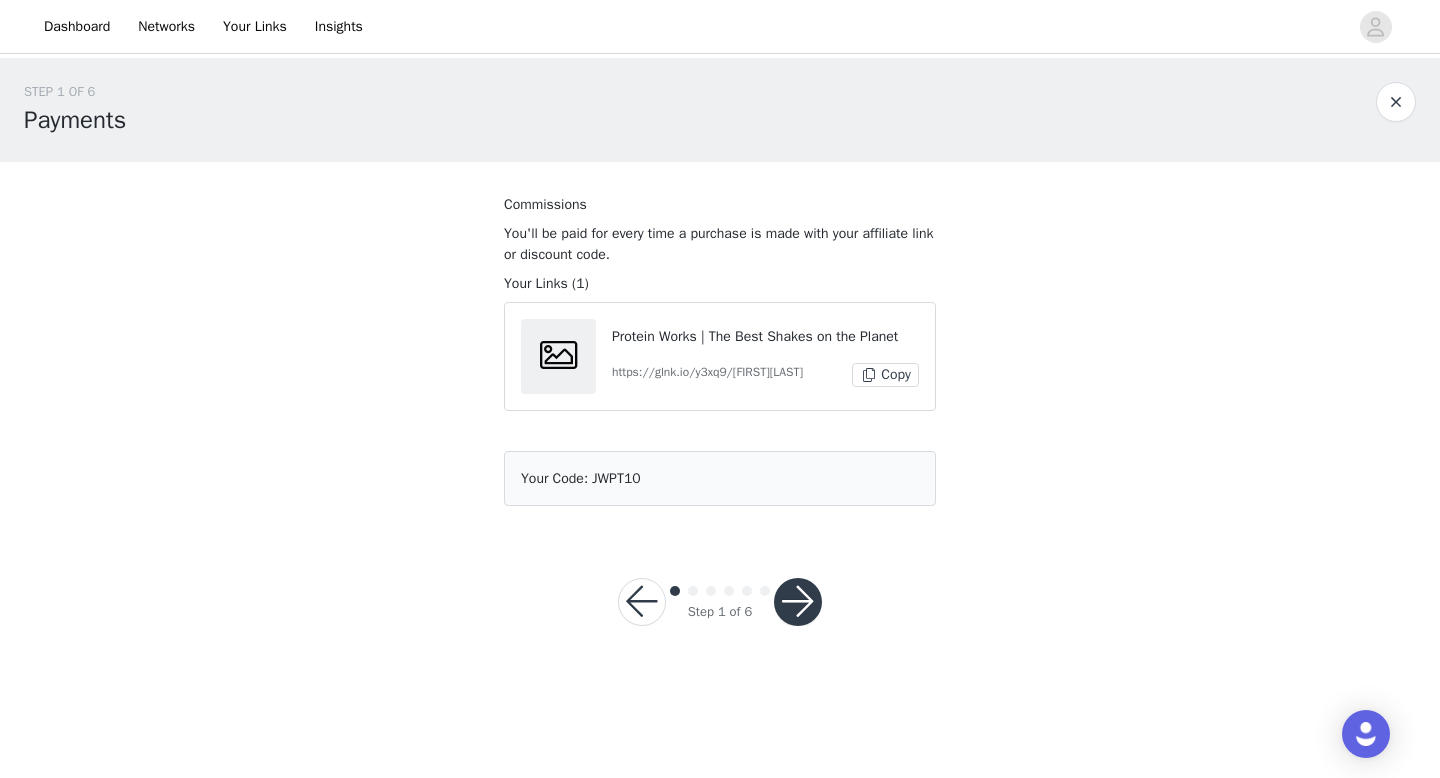 click at bounding box center [798, 602] 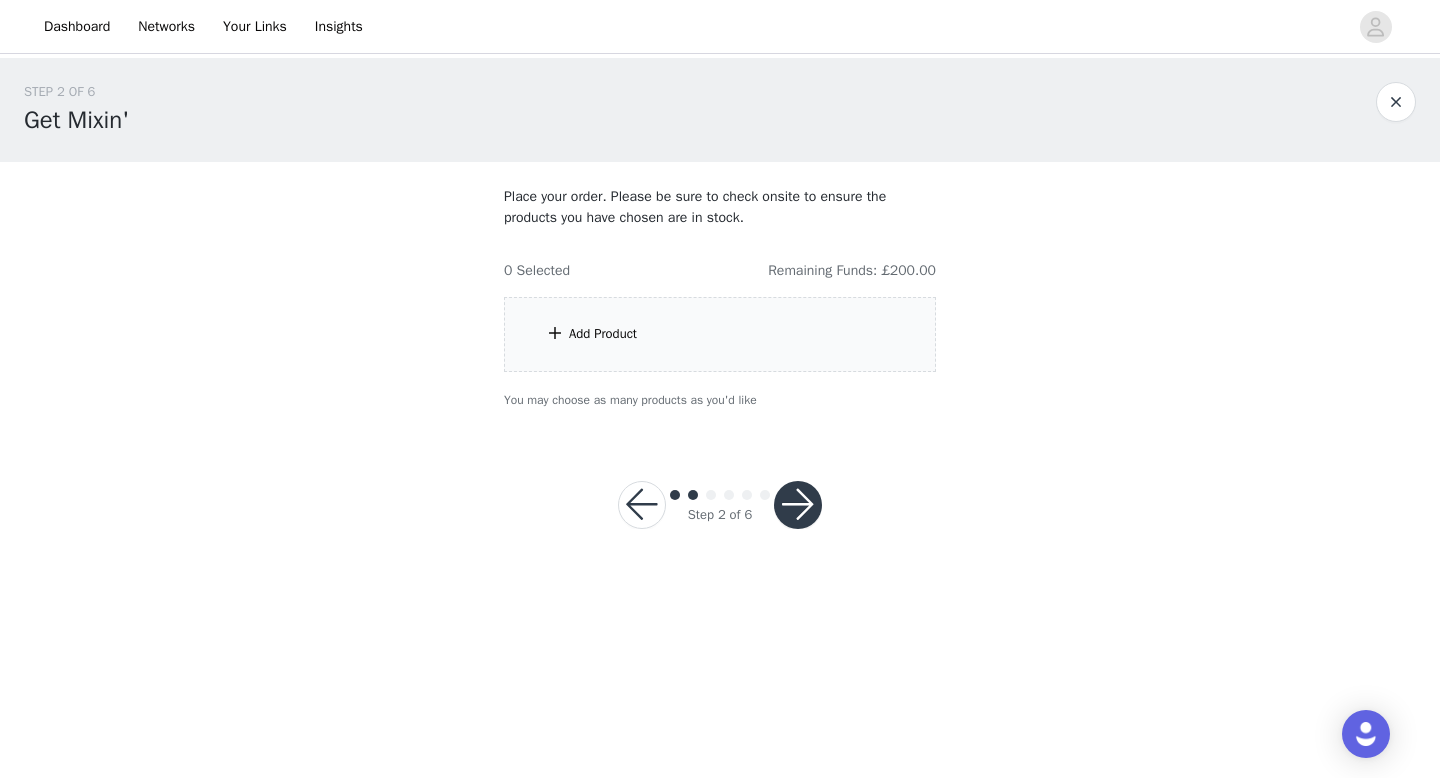 click on "Add Product" at bounding box center [603, 334] 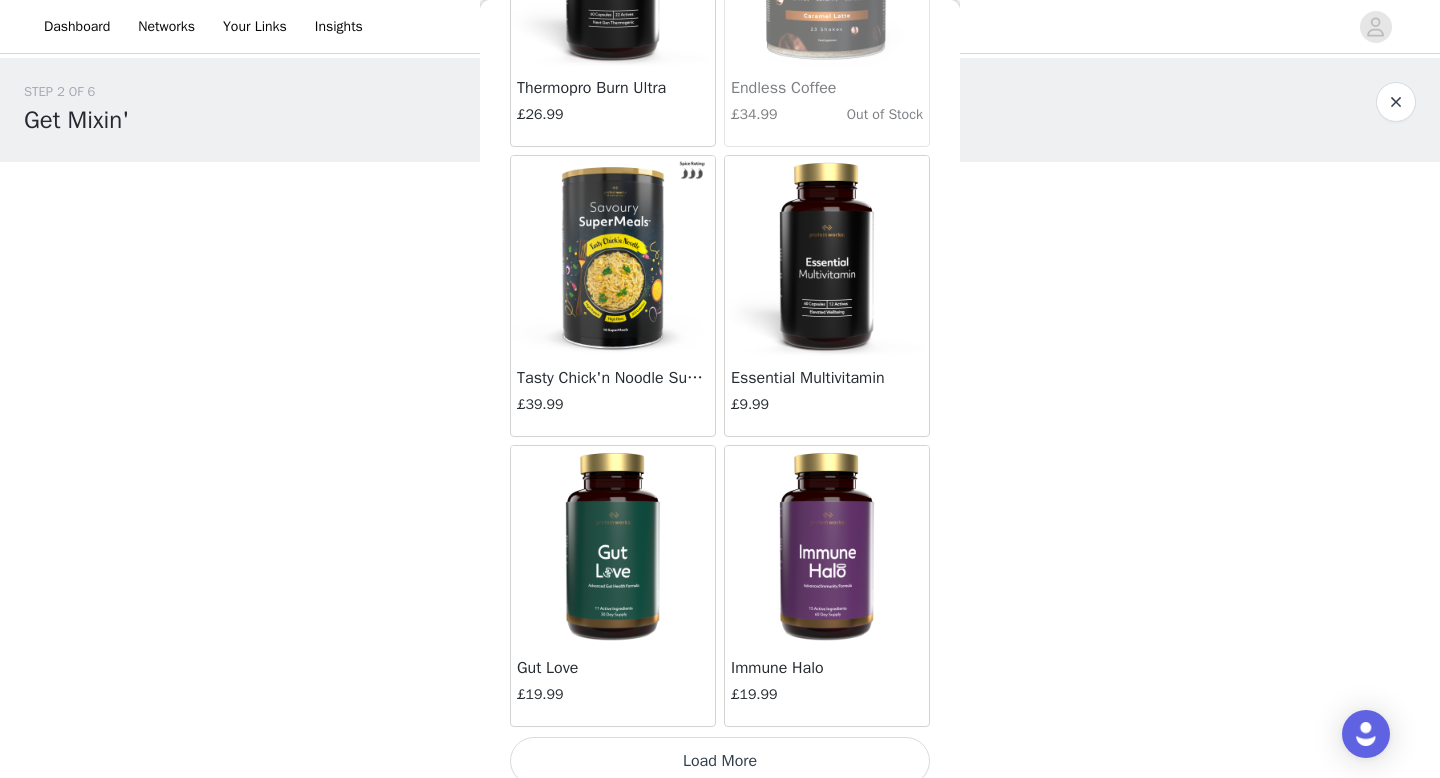 scroll, scrollTop: 2282, scrollLeft: 0, axis: vertical 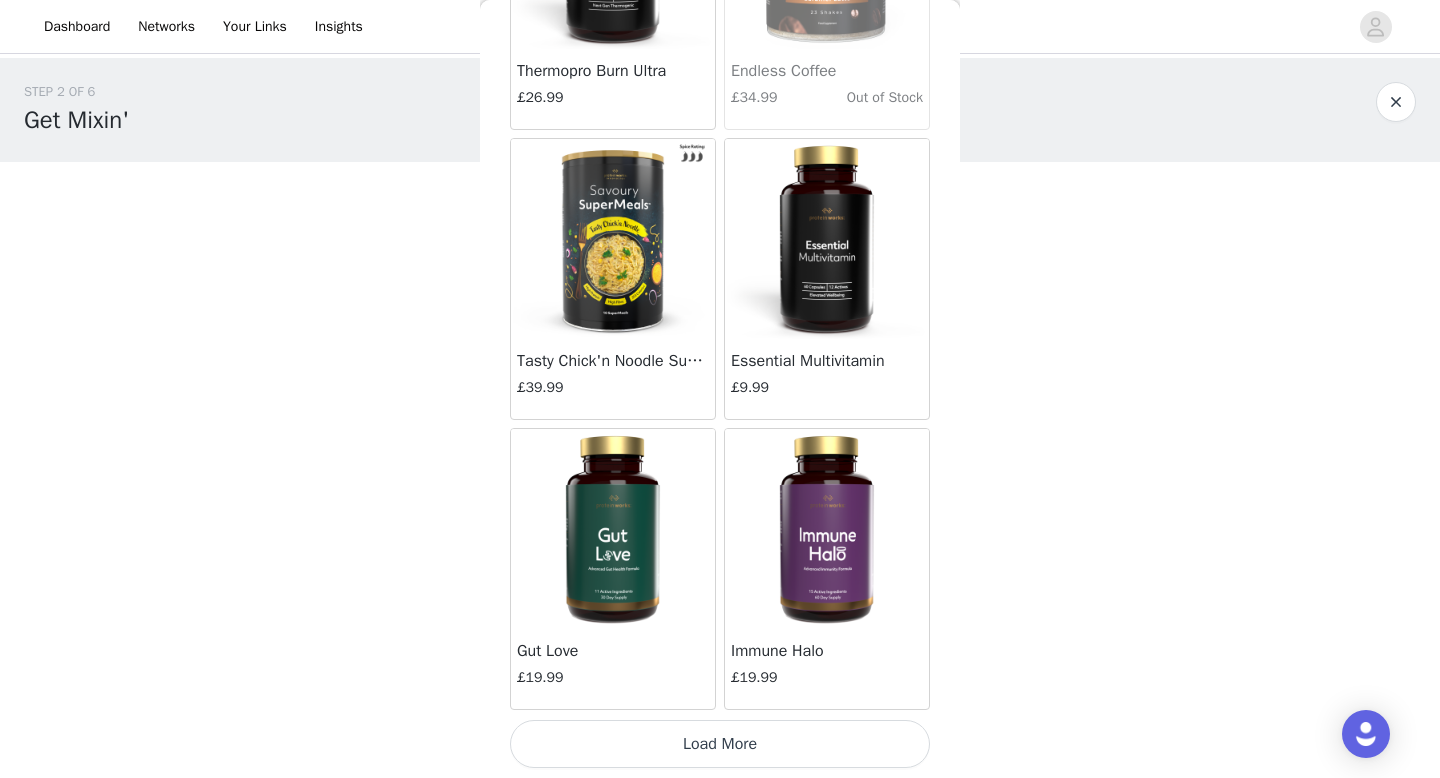 click on "Load More" at bounding box center (720, 744) 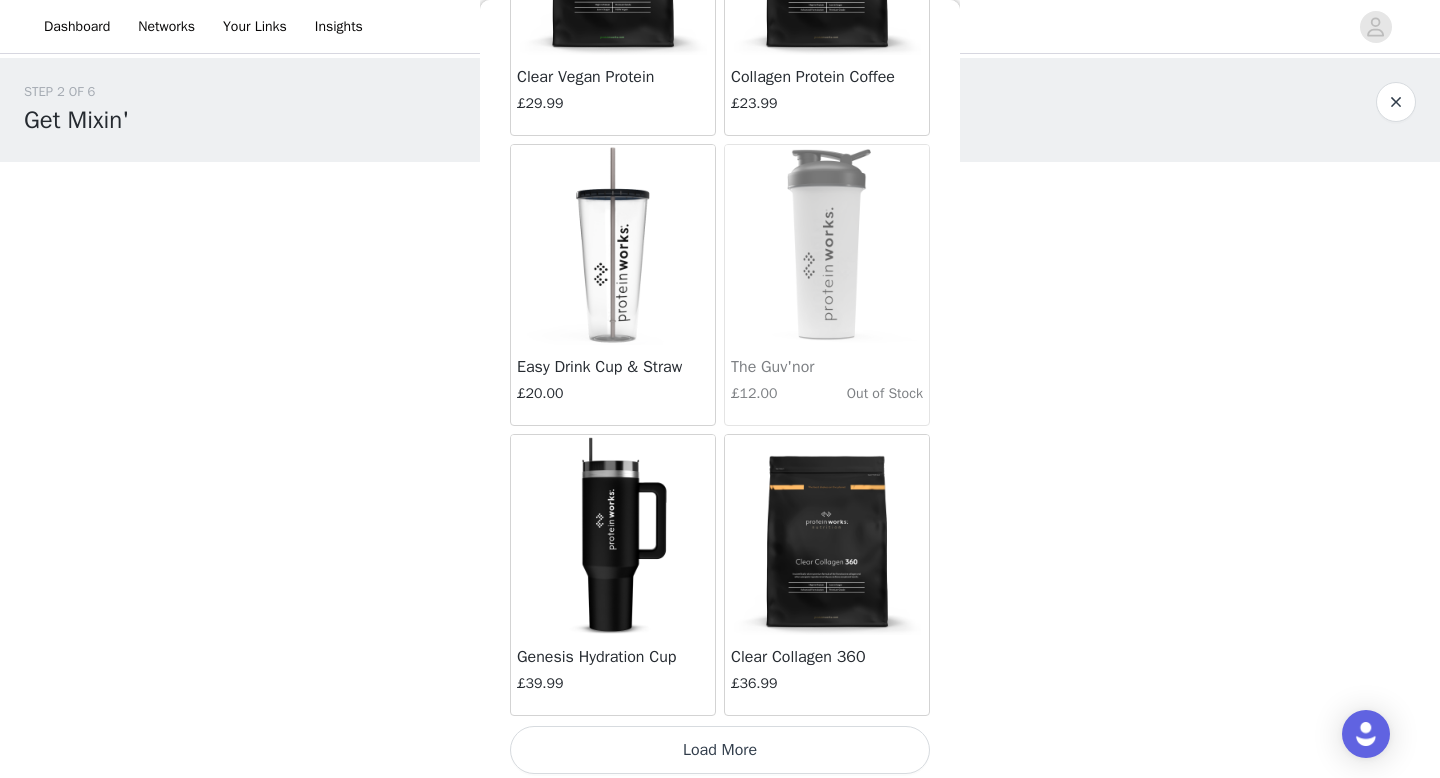 scroll, scrollTop: 5182, scrollLeft: 0, axis: vertical 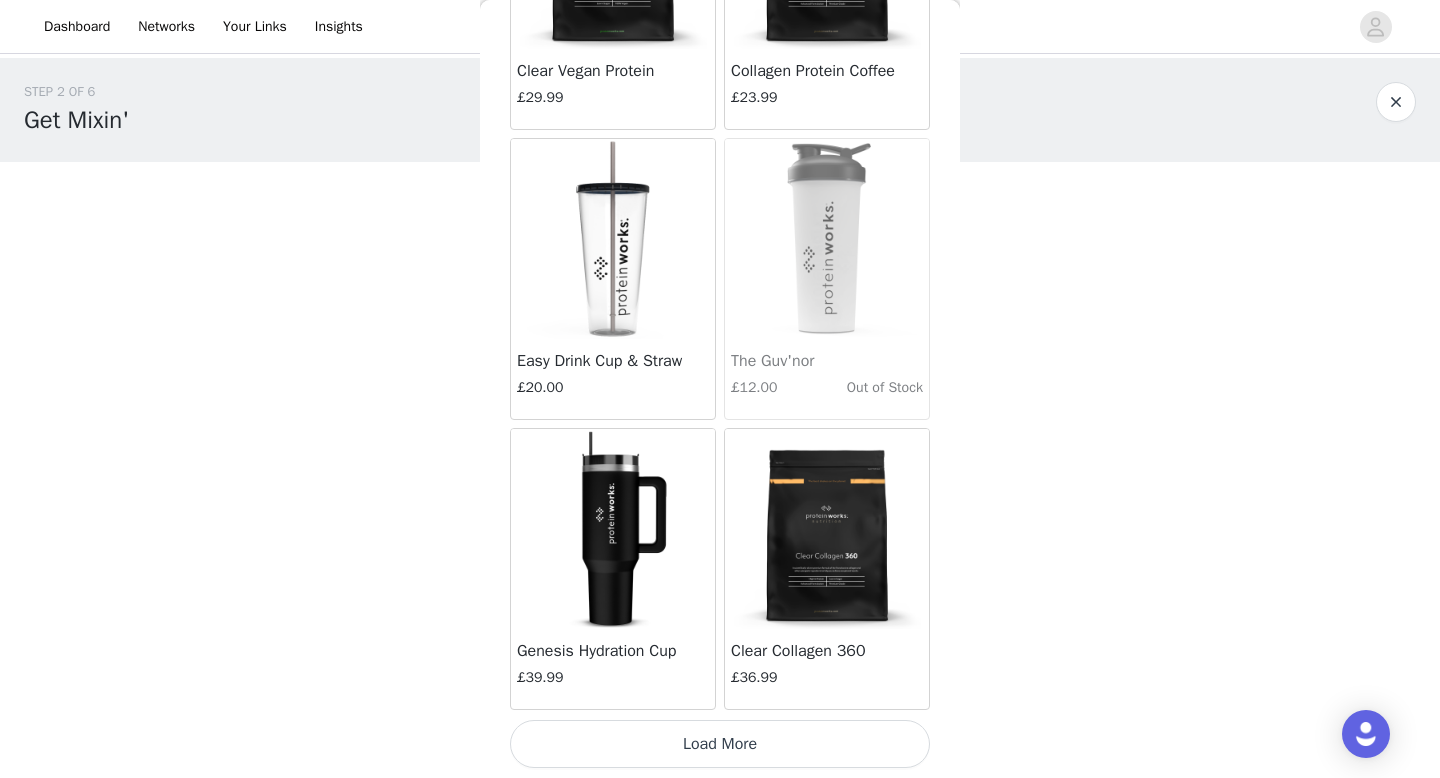 click on "Load More" at bounding box center [720, 744] 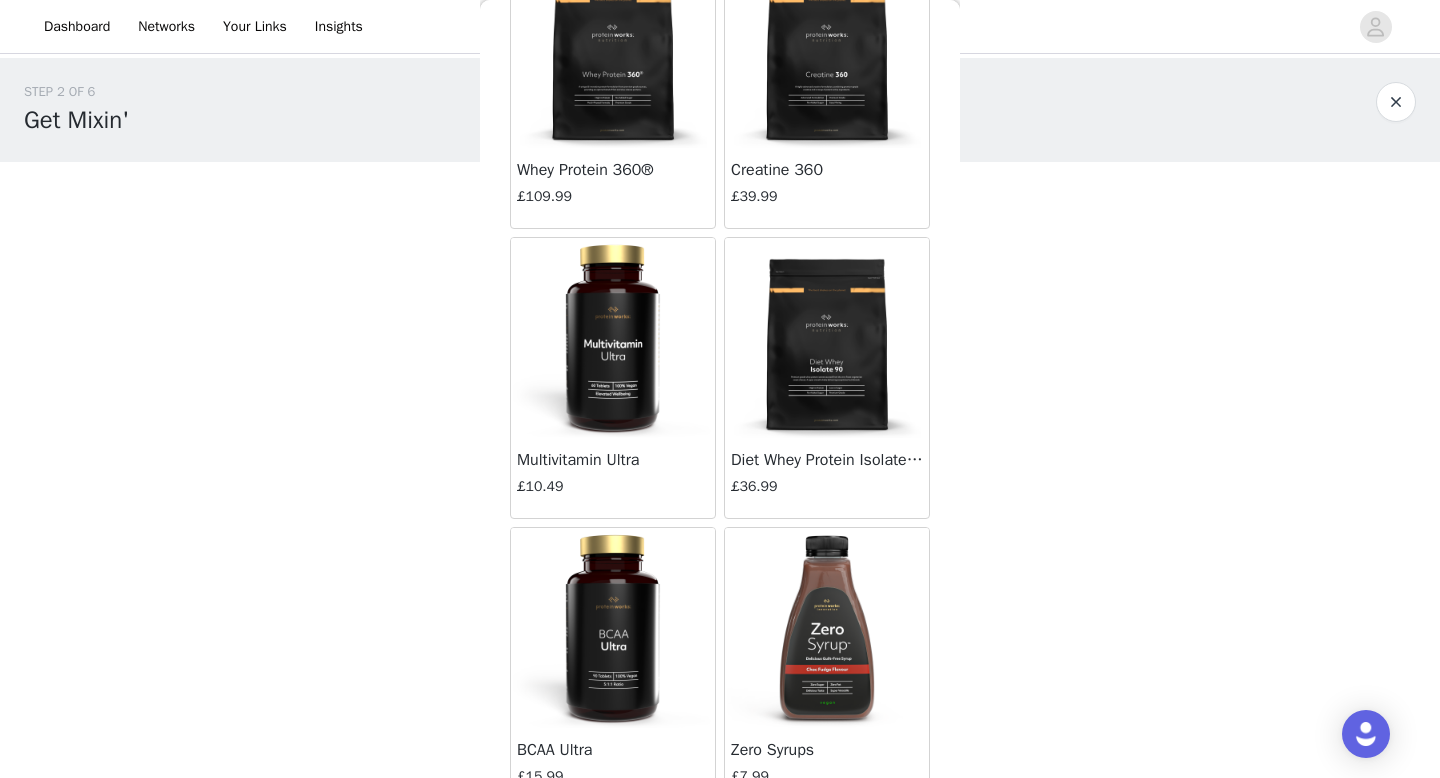 scroll, scrollTop: 8082, scrollLeft: 0, axis: vertical 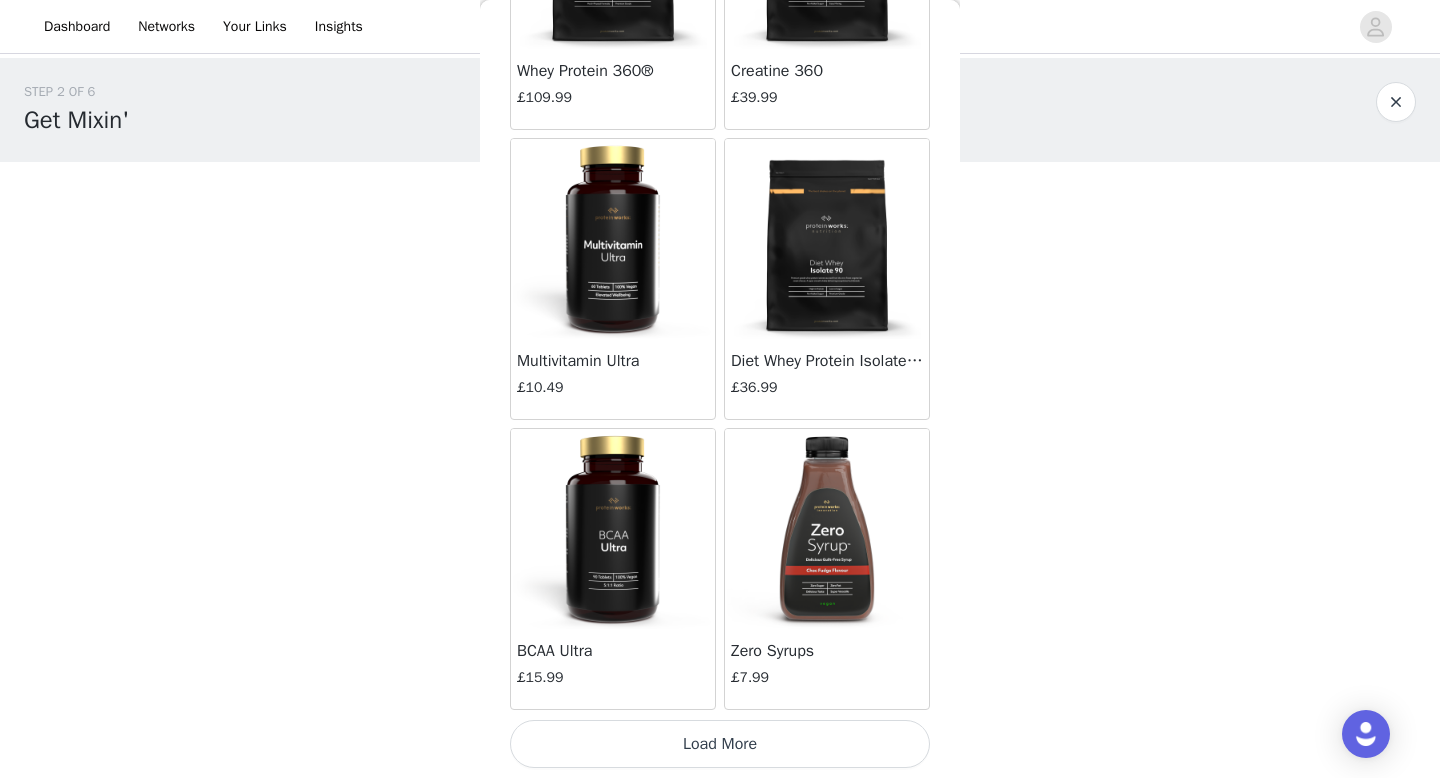 click on "Load More" at bounding box center [720, 744] 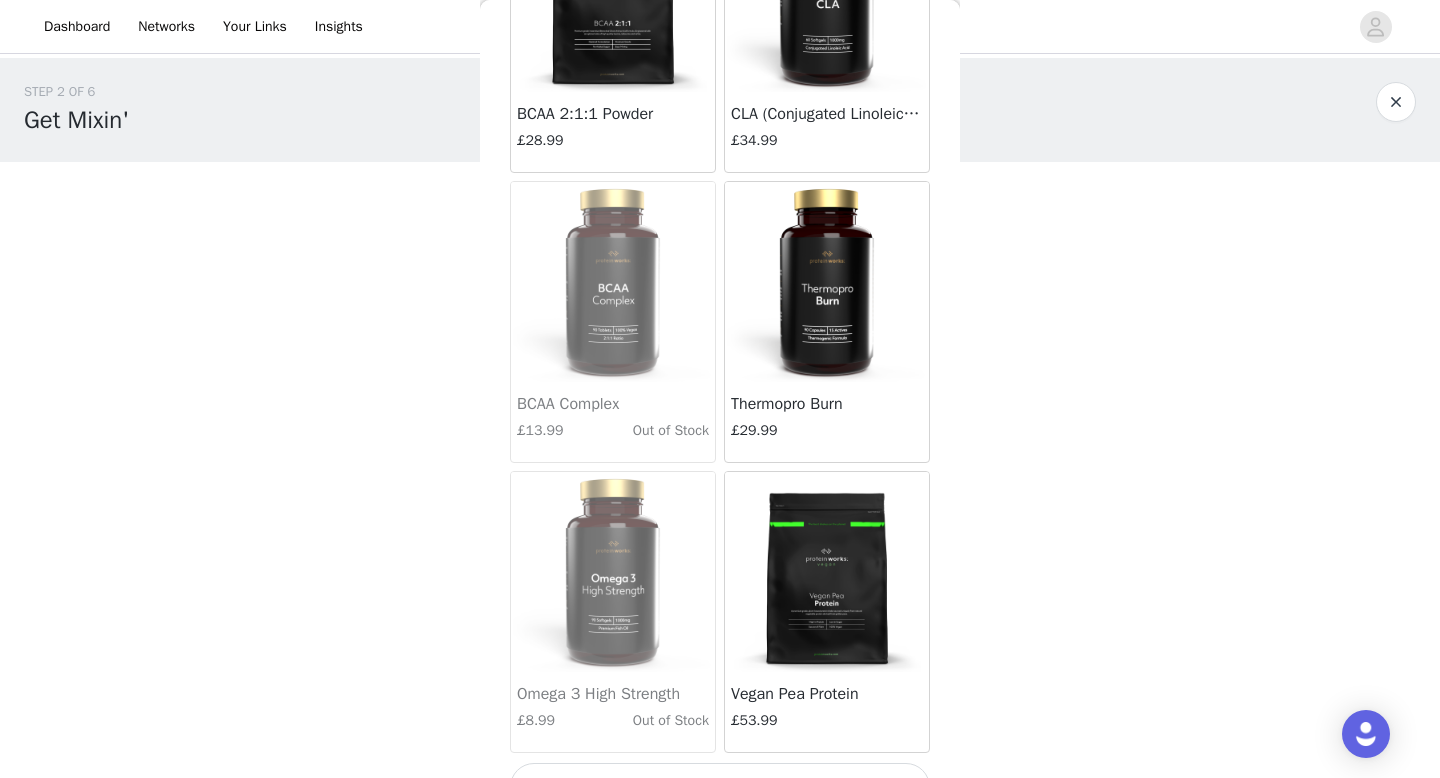 scroll, scrollTop: 10982, scrollLeft: 0, axis: vertical 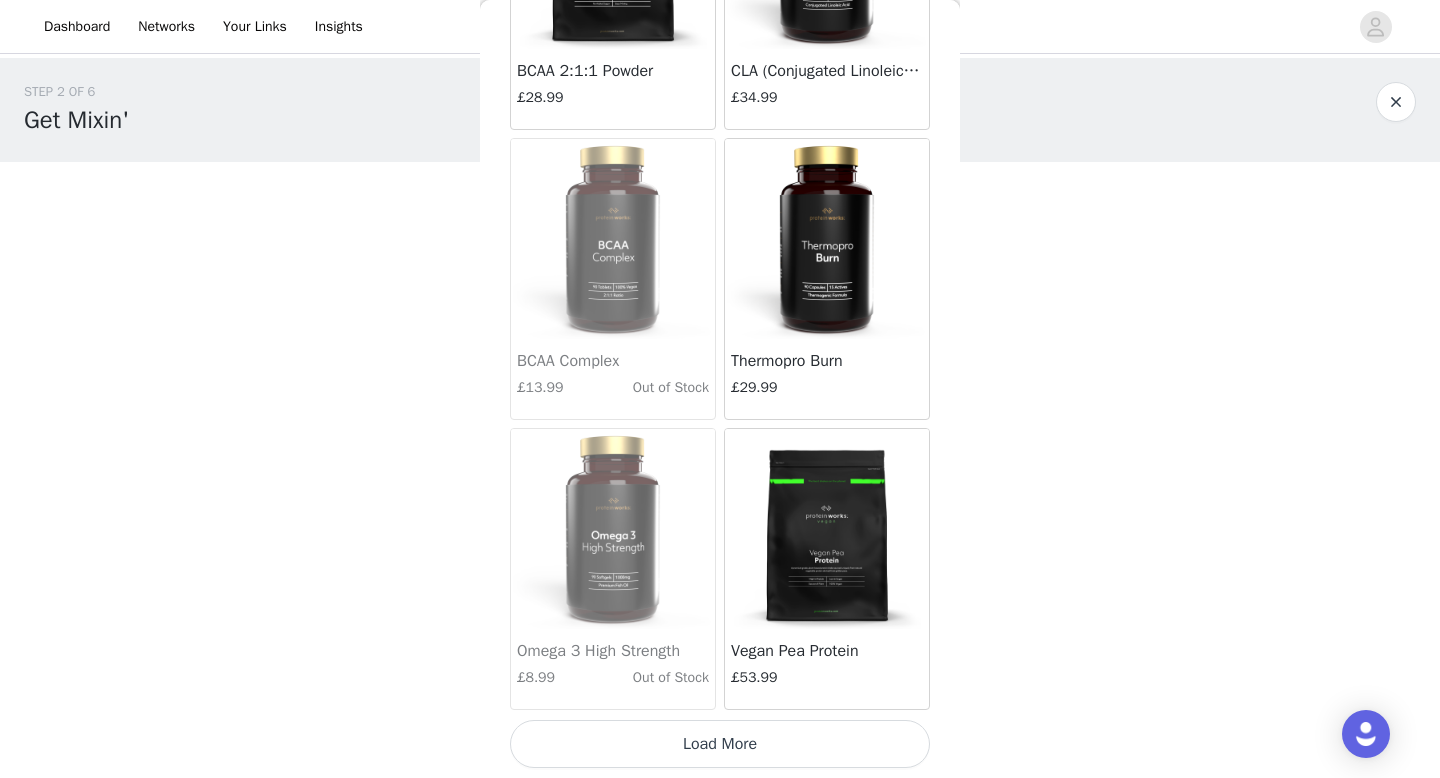 click on "Load More" at bounding box center (720, 744) 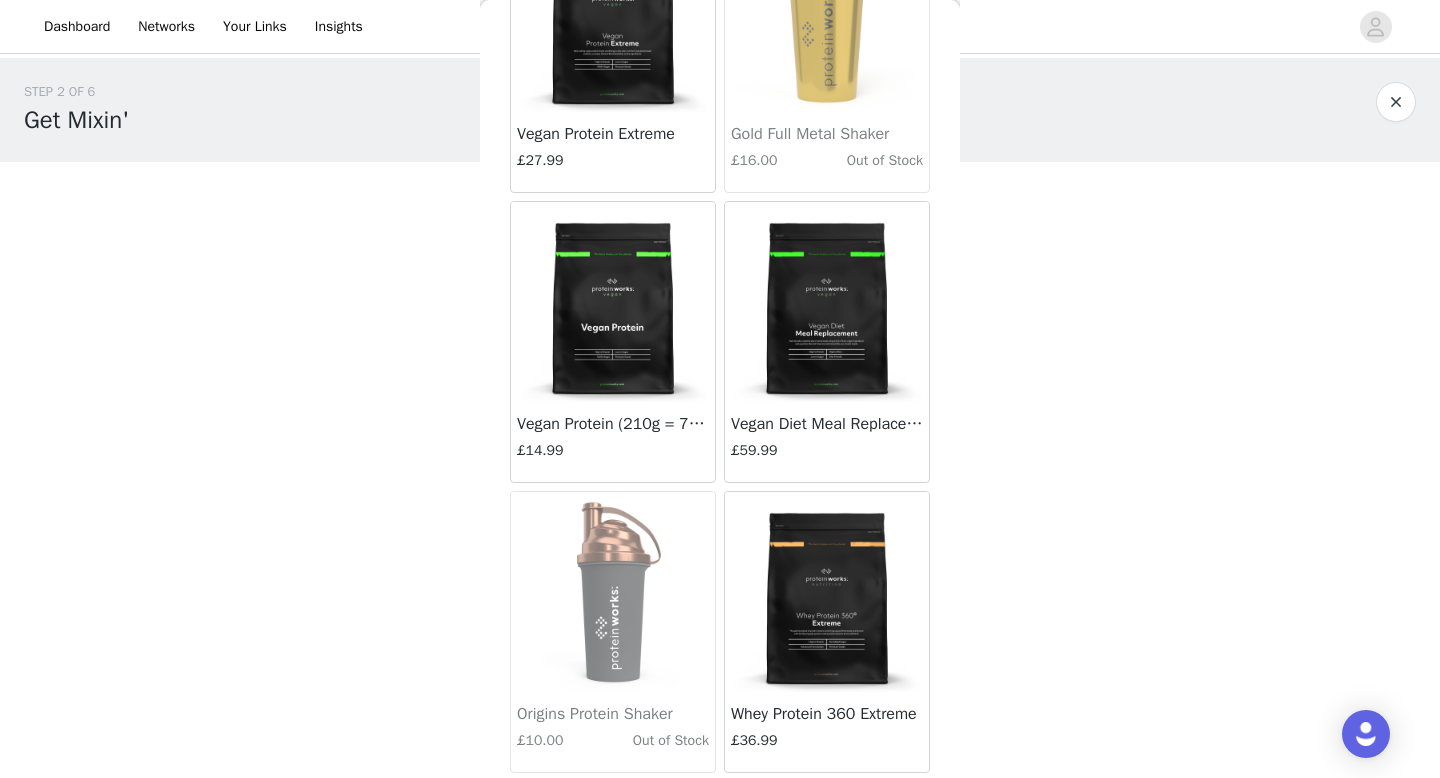 scroll, scrollTop: 13882, scrollLeft: 0, axis: vertical 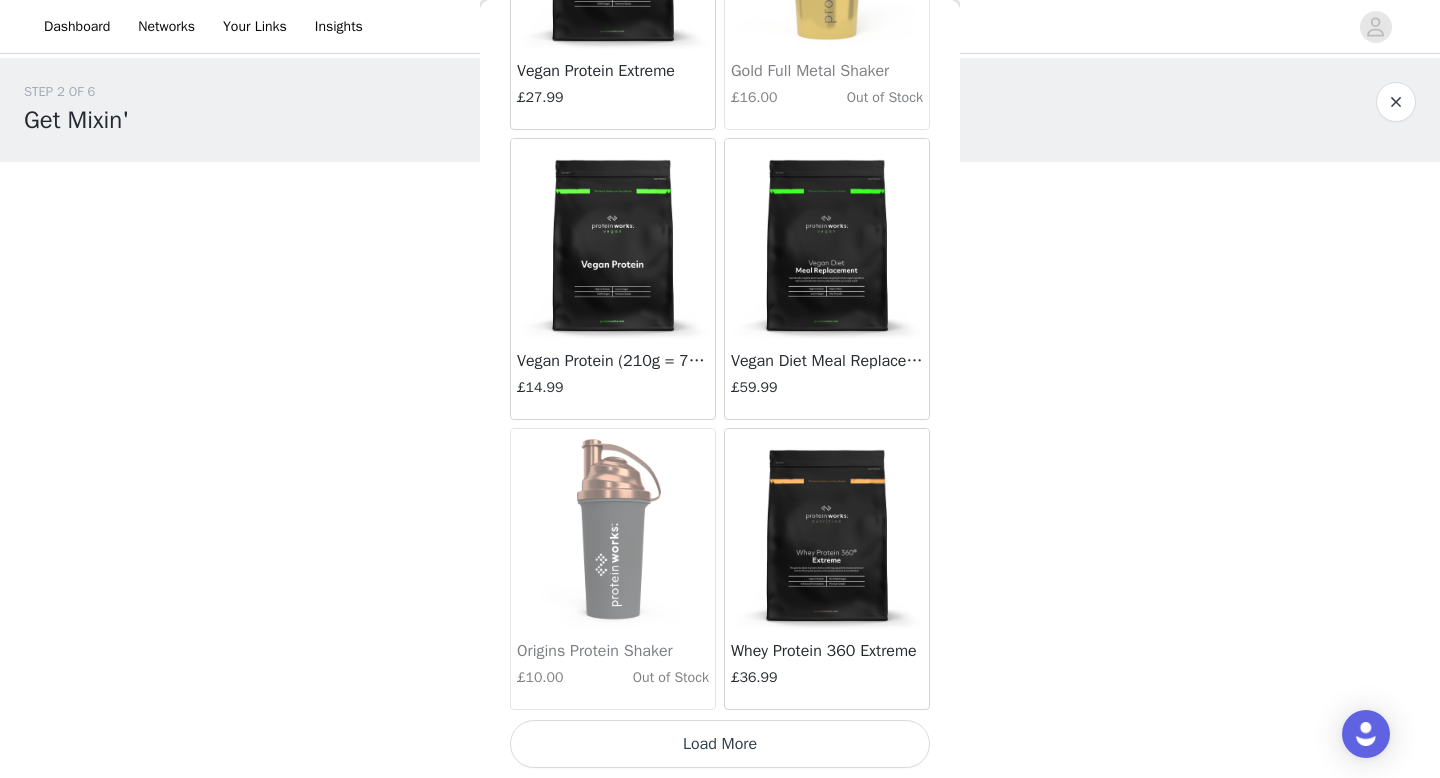 click on "Load More" at bounding box center (720, 744) 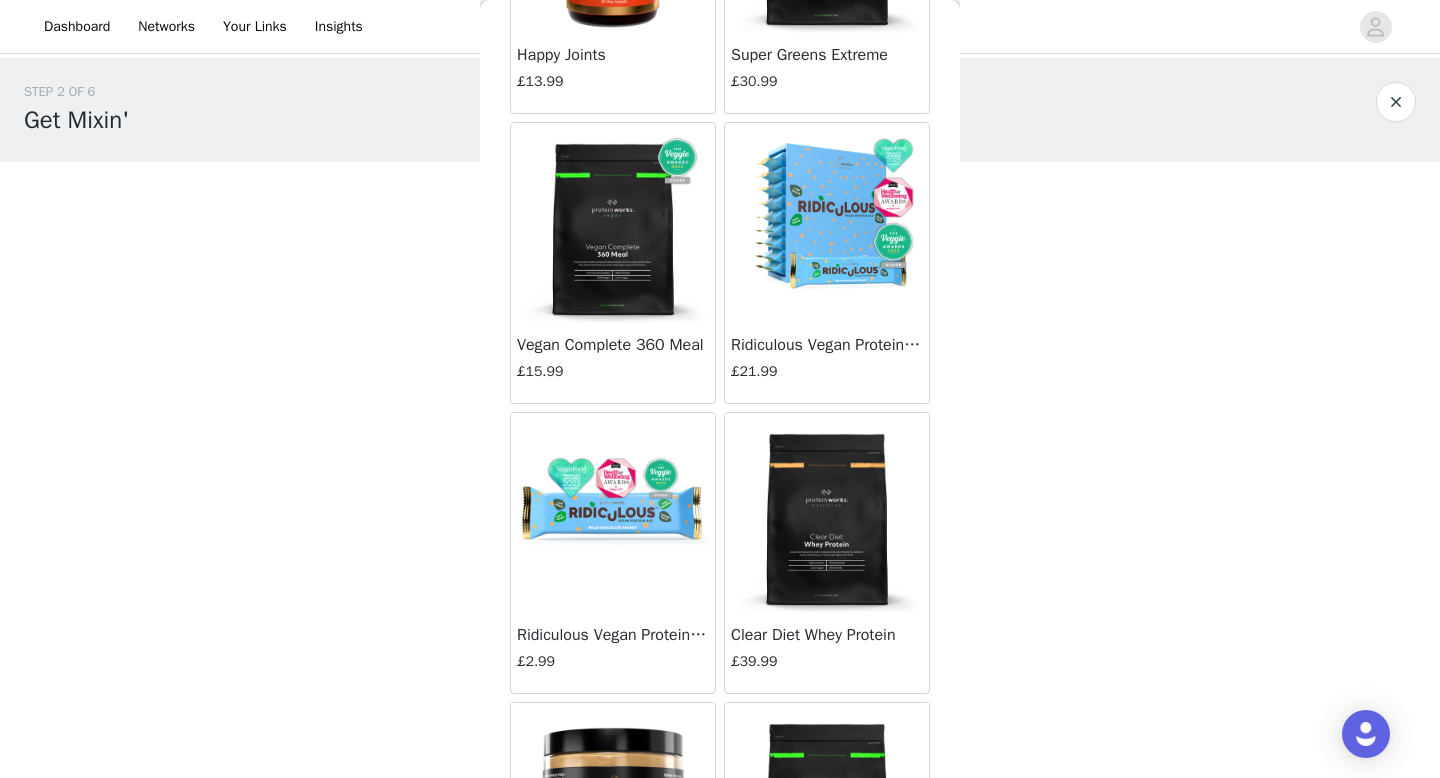scroll, scrollTop: 16576, scrollLeft: 0, axis: vertical 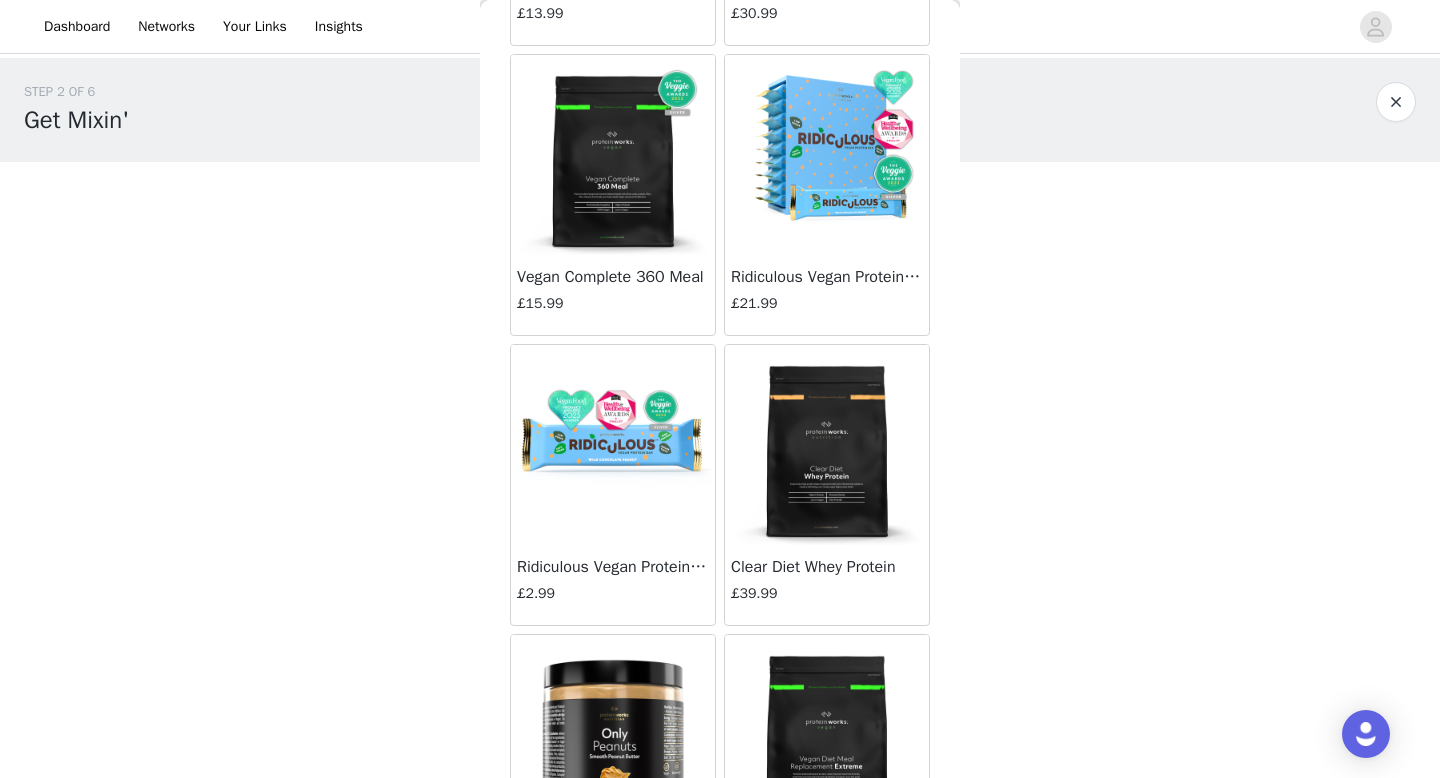 click at bounding box center (827, 445) 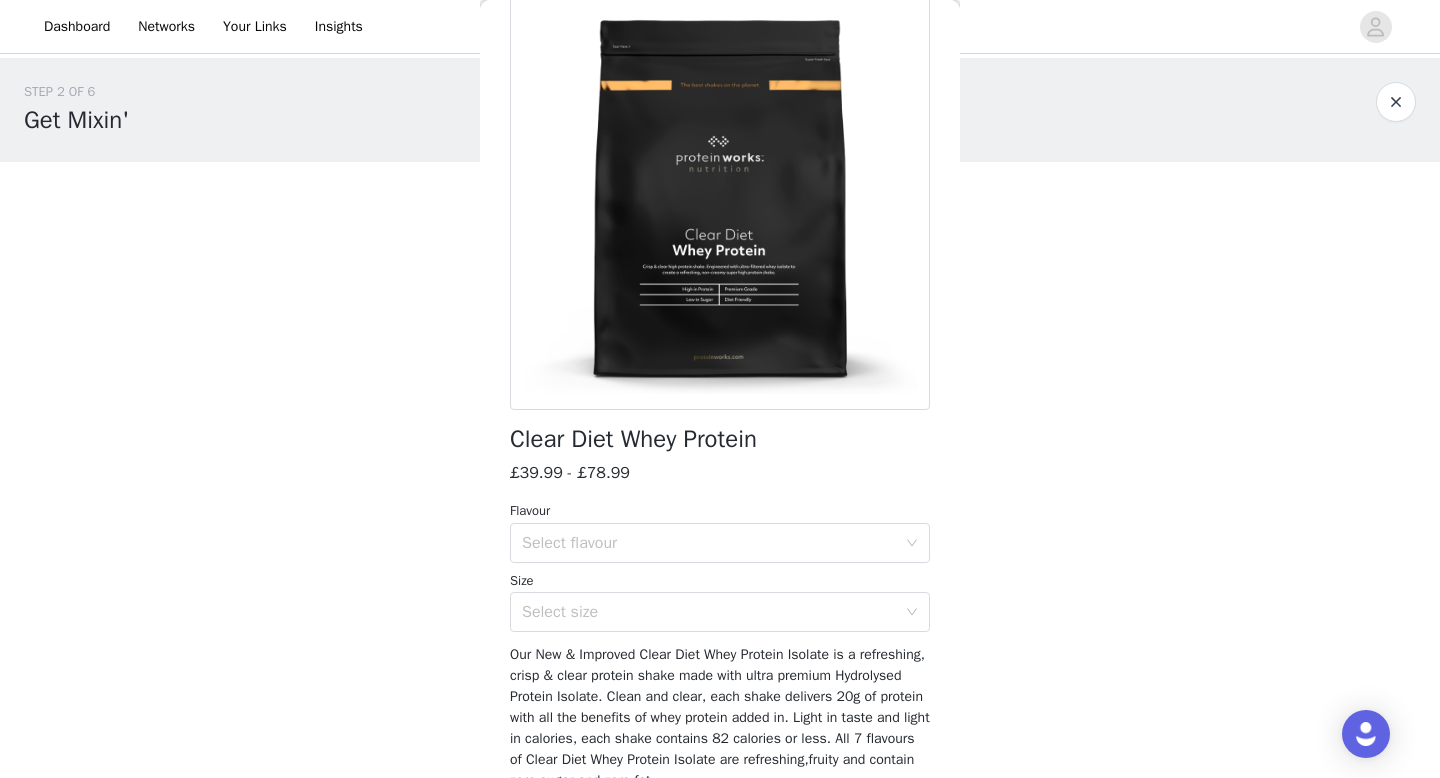 scroll, scrollTop: 186, scrollLeft: 0, axis: vertical 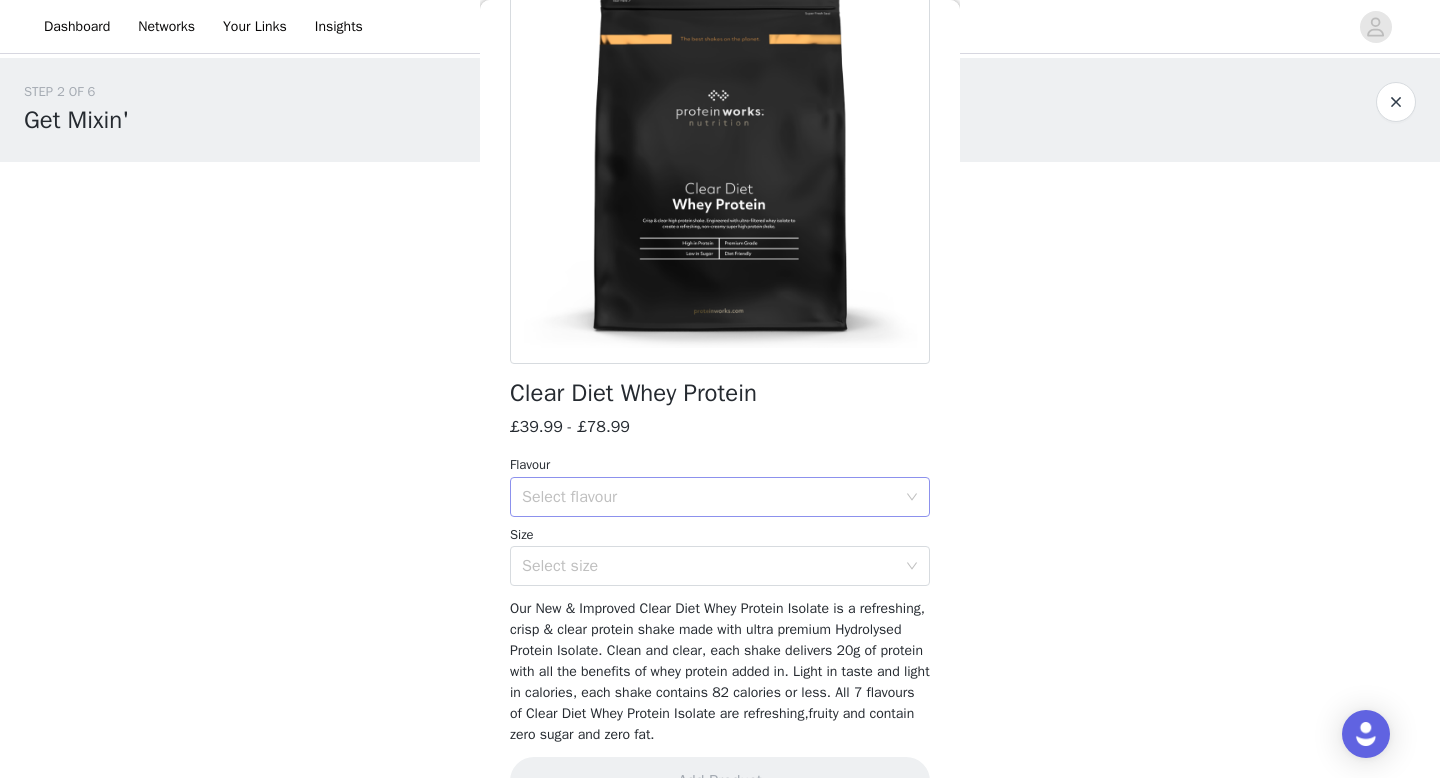 click on "Select flavour" at bounding box center (709, 497) 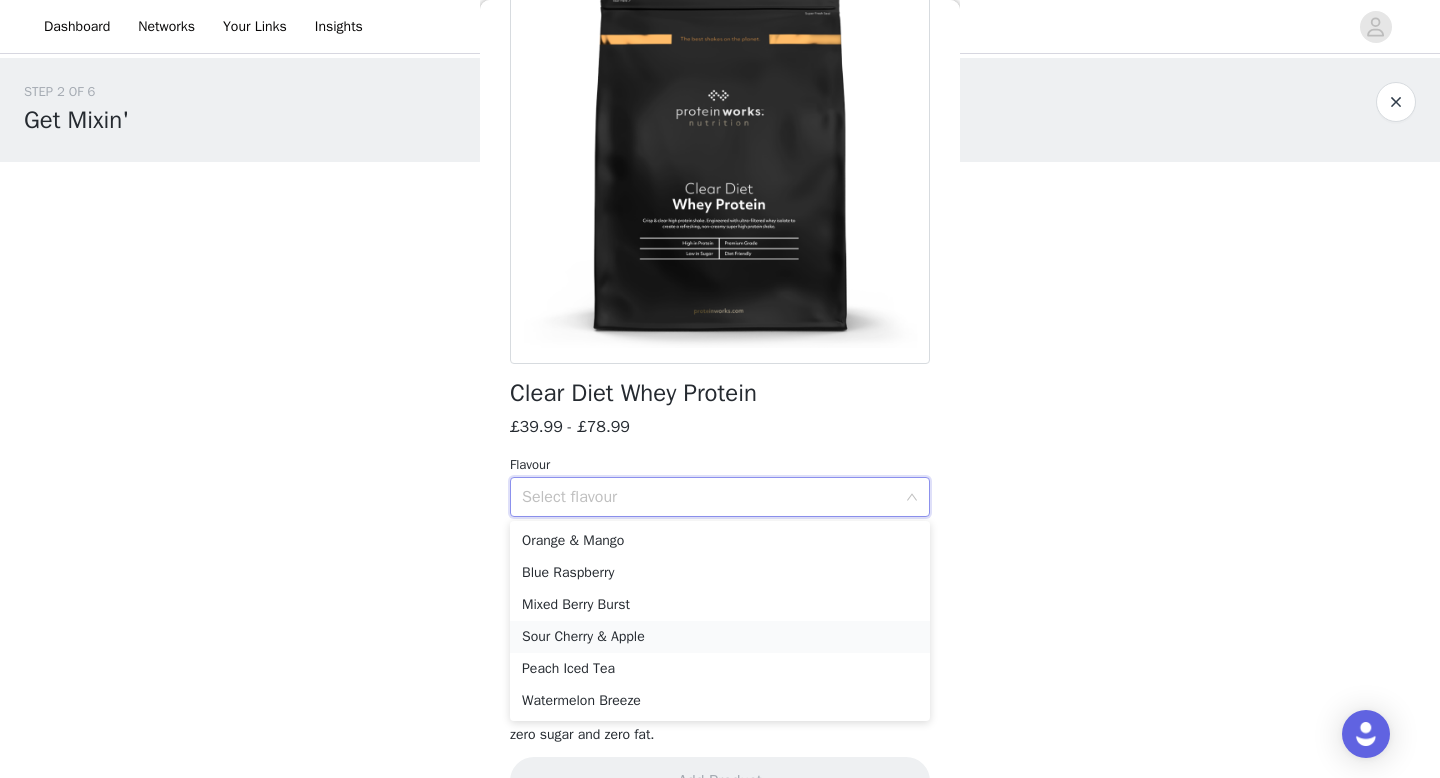 click on "Sour Cherry & Apple" at bounding box center (720, 637) 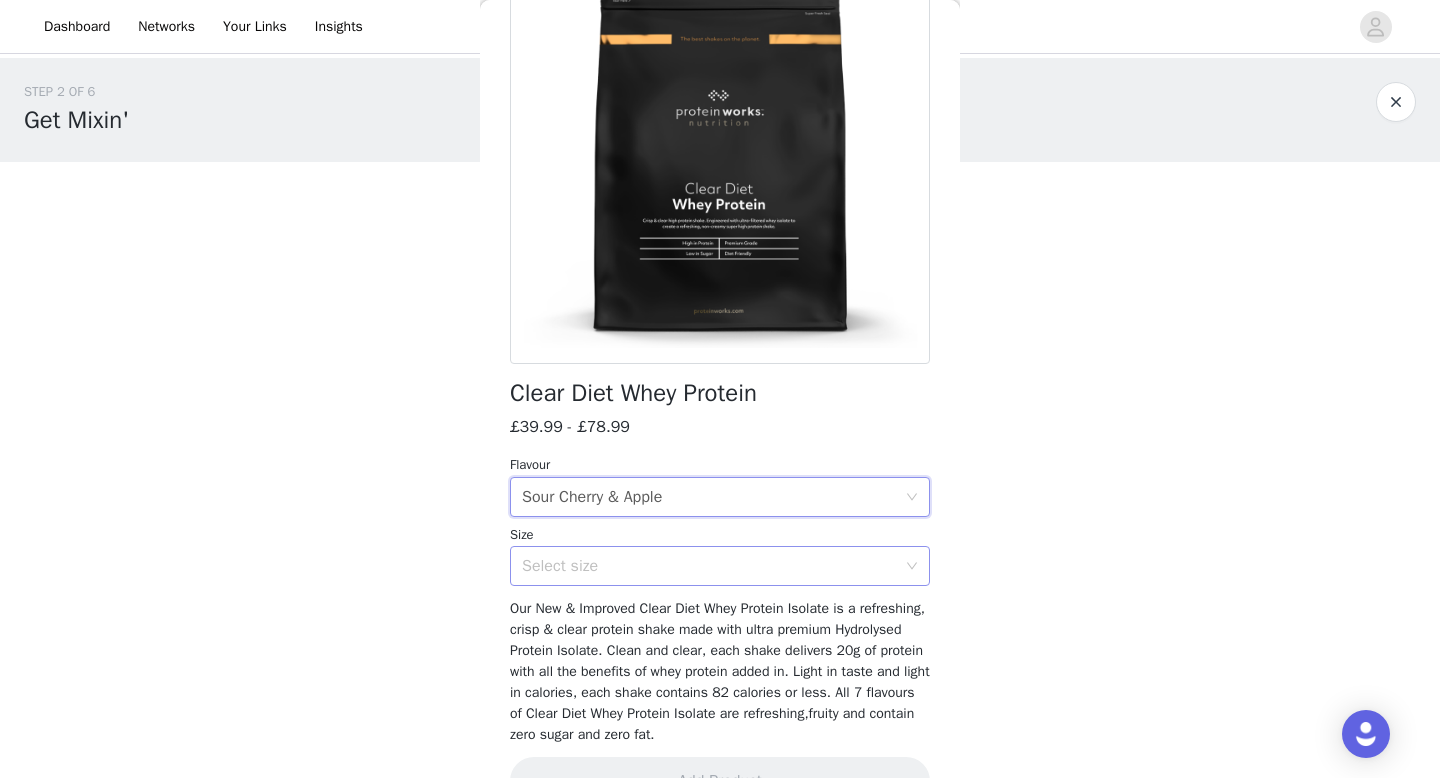 click on "Select size" at bounding box center [709, 566] 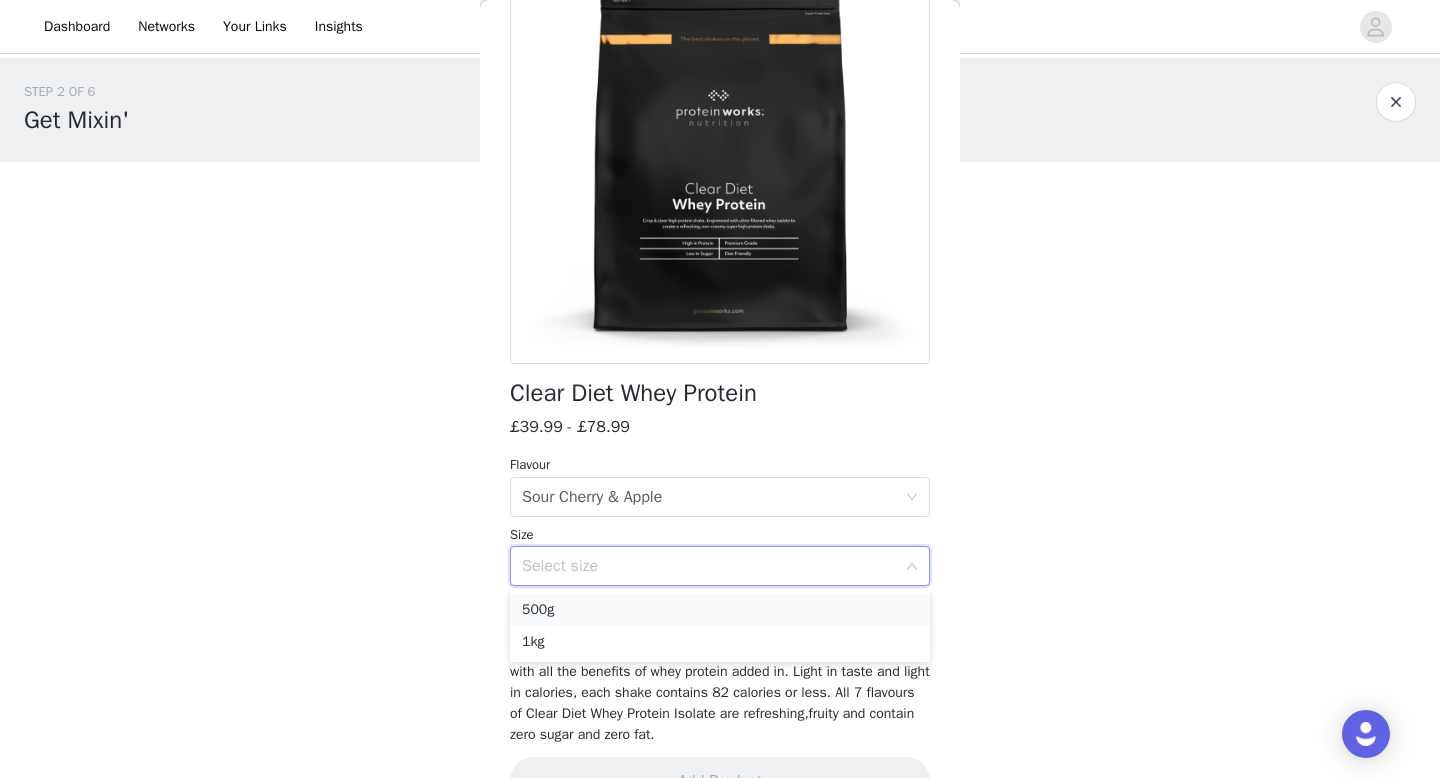 click on "500g" at bounding box center [720, 610] 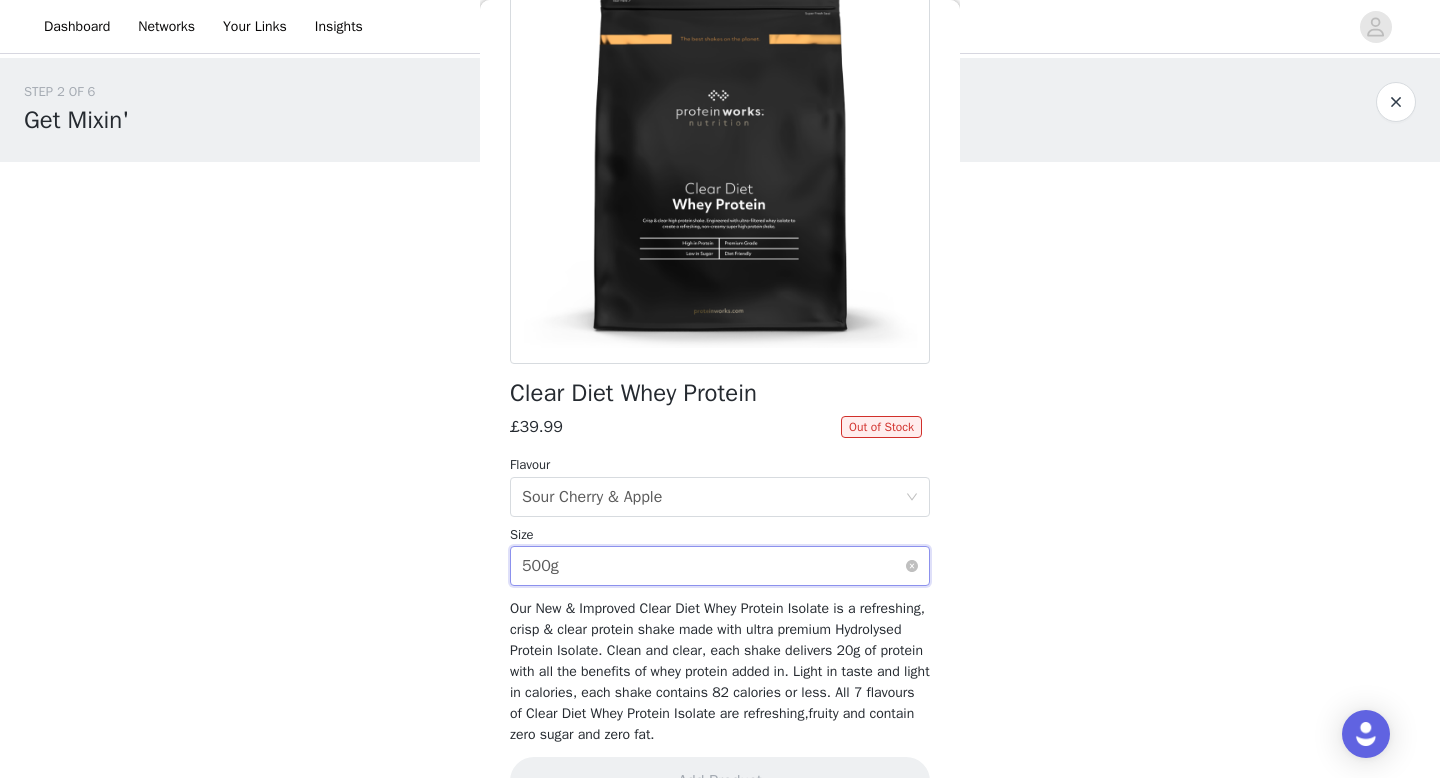 click on "Select size 500g" at bounding box center (713, 566) 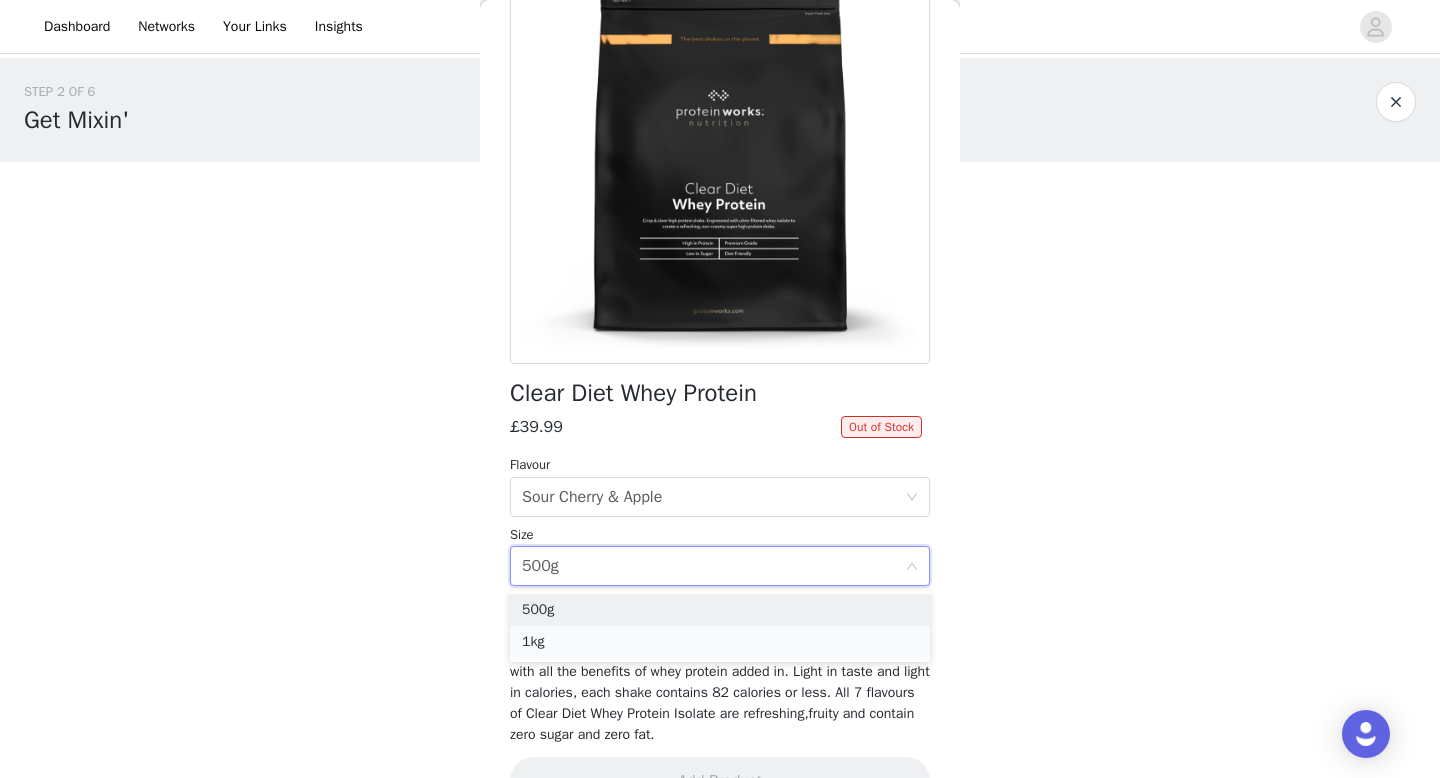 click on "1kg" at bounding box center (720, 642) 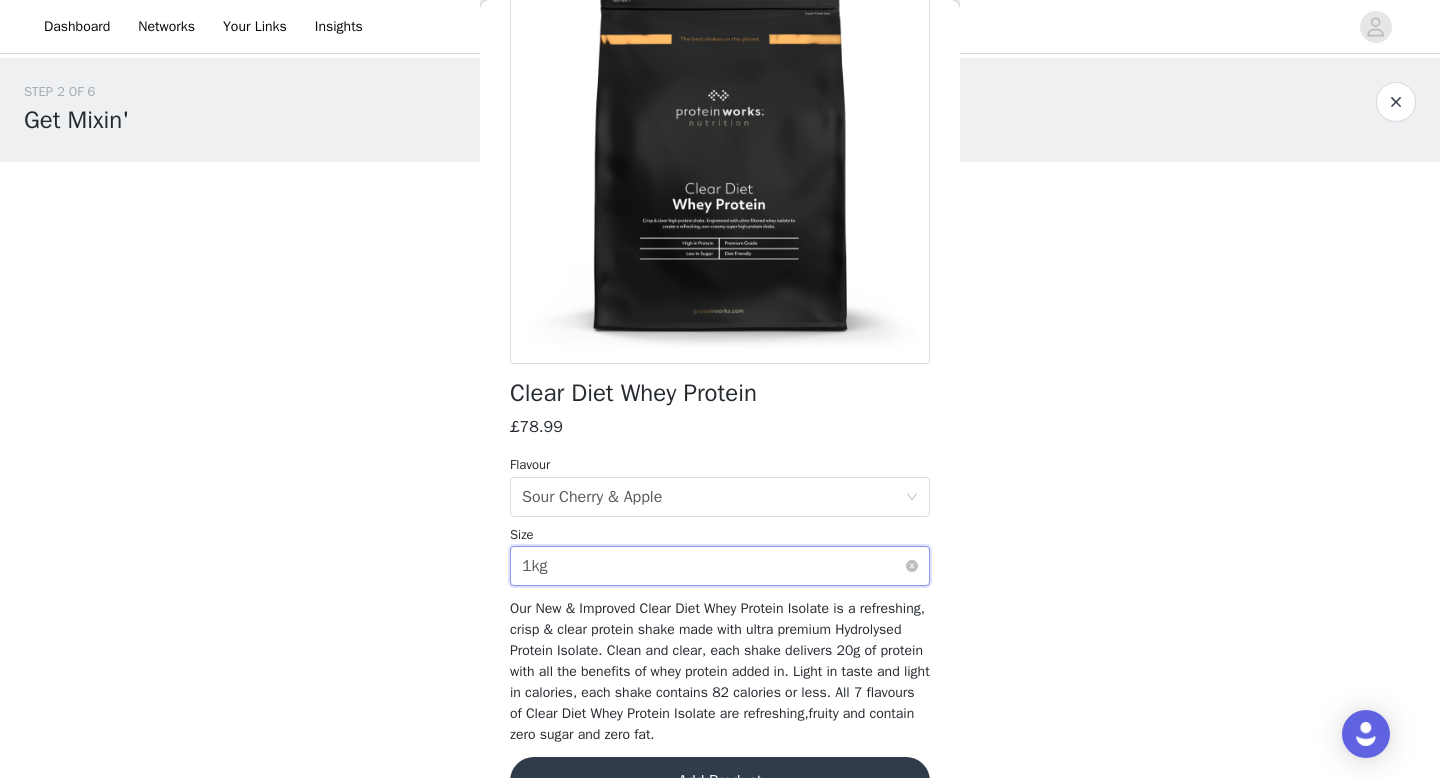 click on "Select size 1kg" at bounding box center [713, 566] 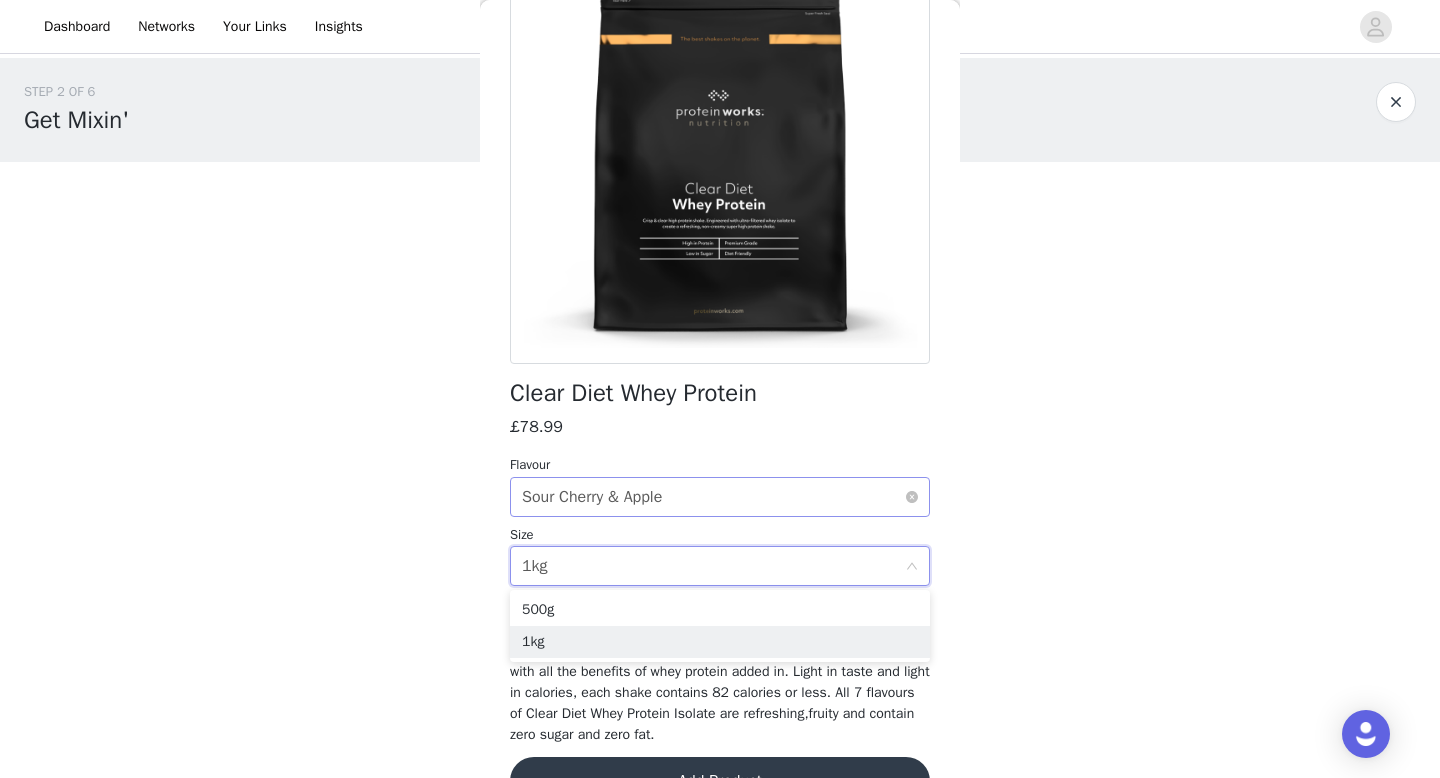 click on "Flavour   Select flavour Sour Cherry & Apple" at bounding box center [720, 486] 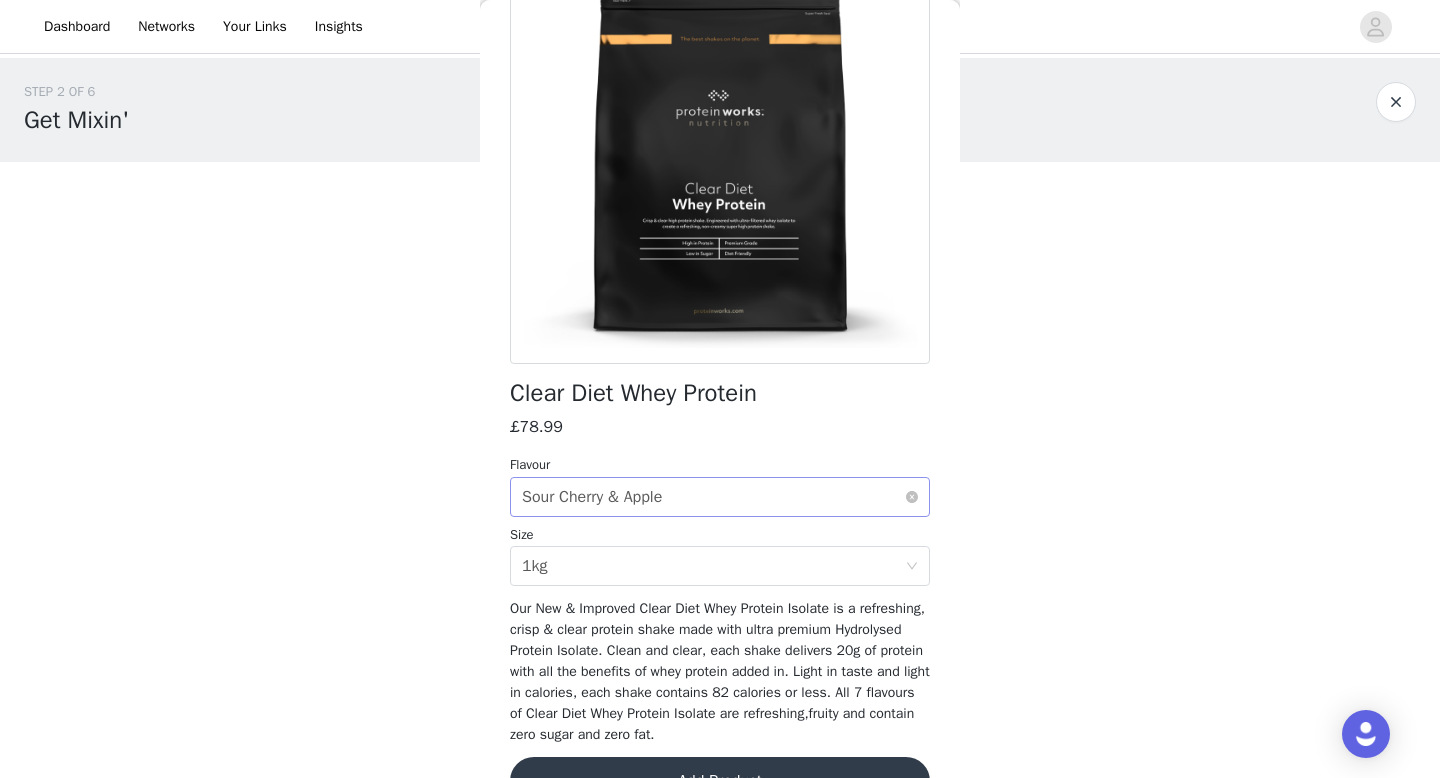 click on "Sour Cherry & Apple" at bounding box center [592, 497] 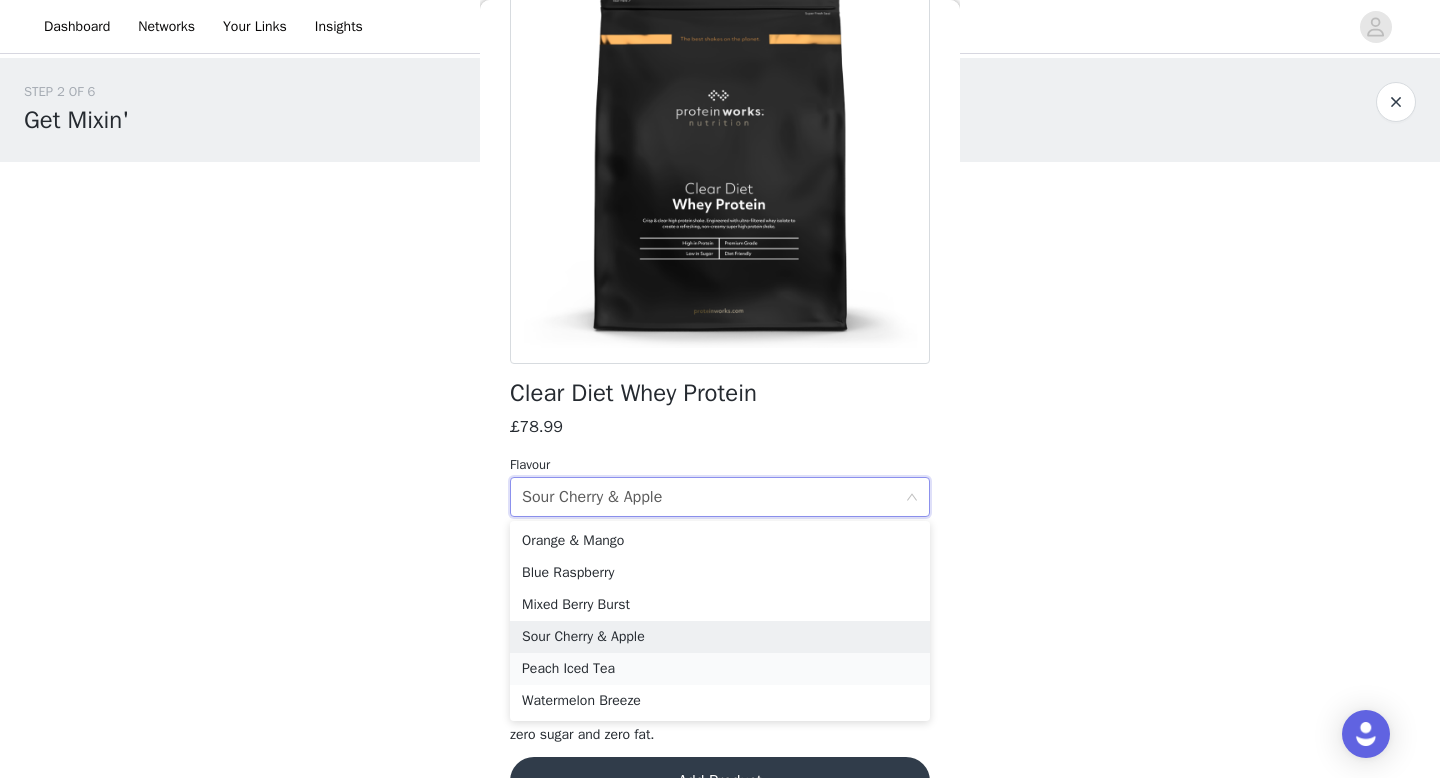 click on "Peach Iced Tea" at bounding box center (720, 669) 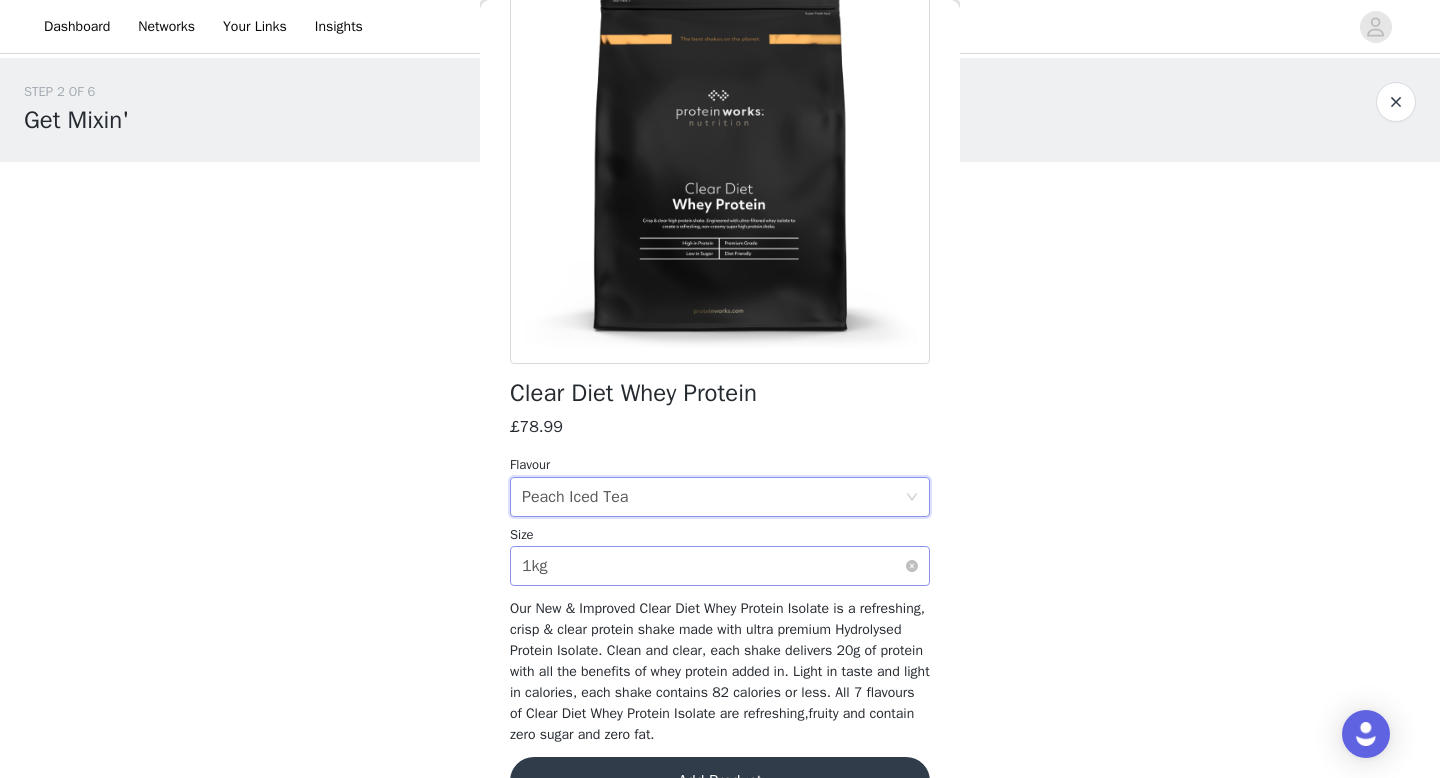 click on "Select size 1kg" at bounding box center [713, 566] 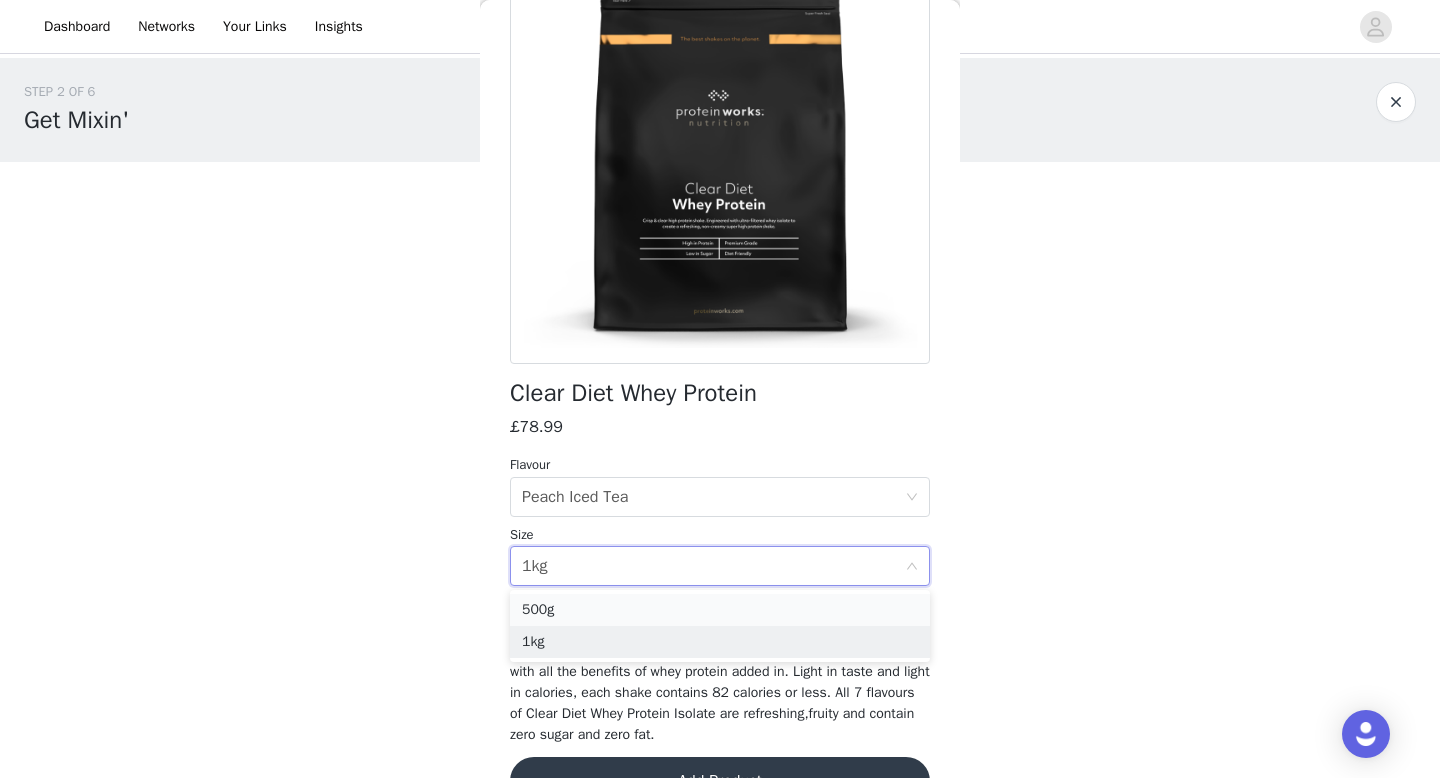click on "500g" at bounding box center [720, 610] 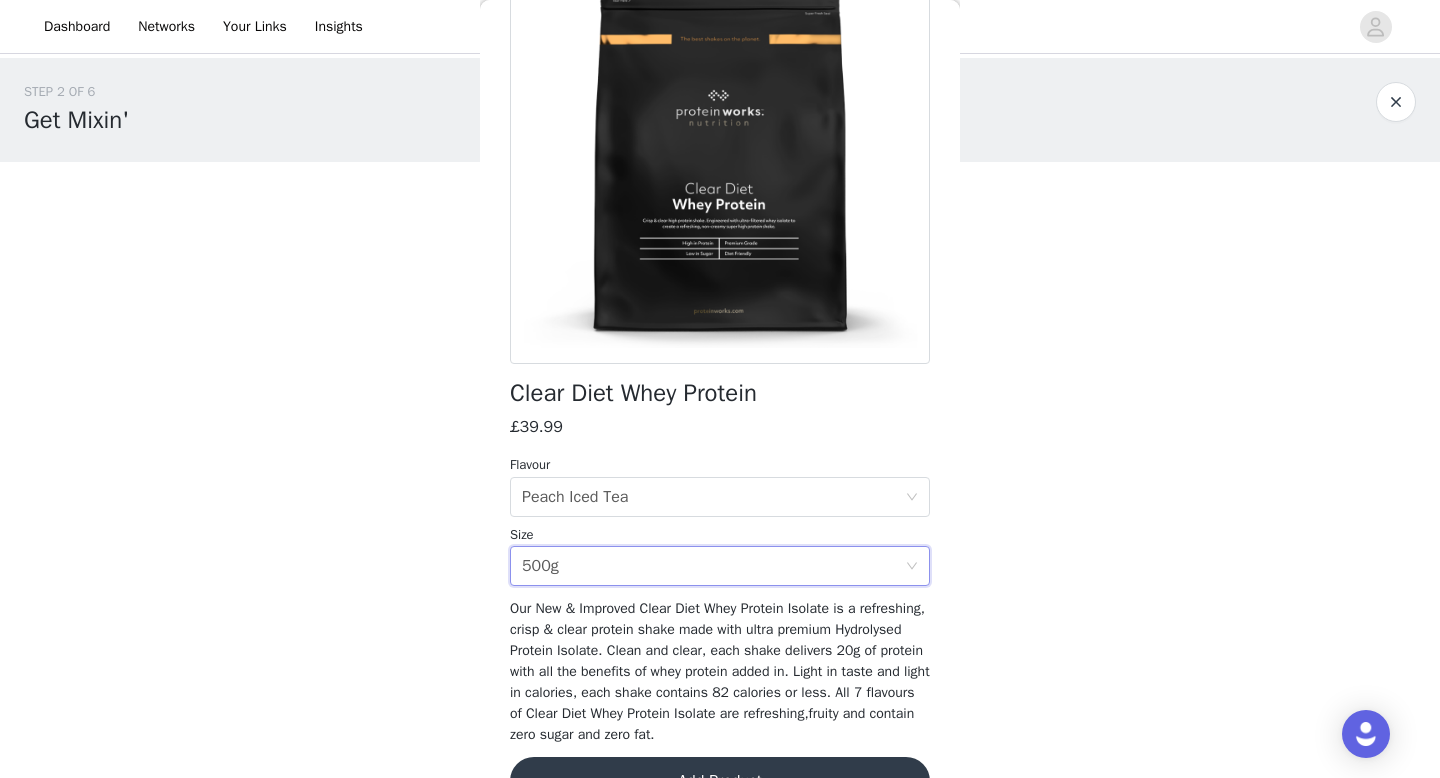 scroll, scrollTop: 237, scrollLeft: 0, axis: vertical 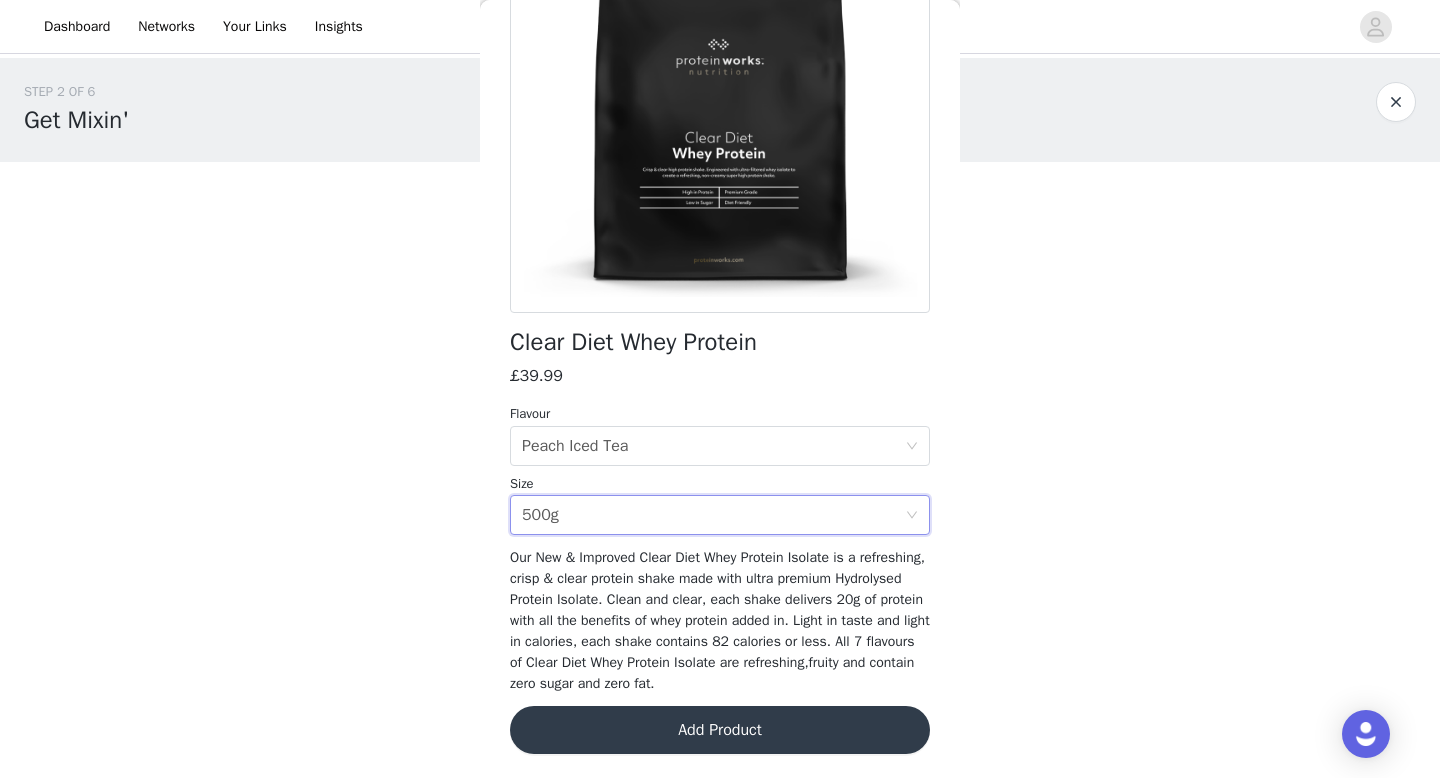 click on "Add Product" at bounding box center [720, 730] 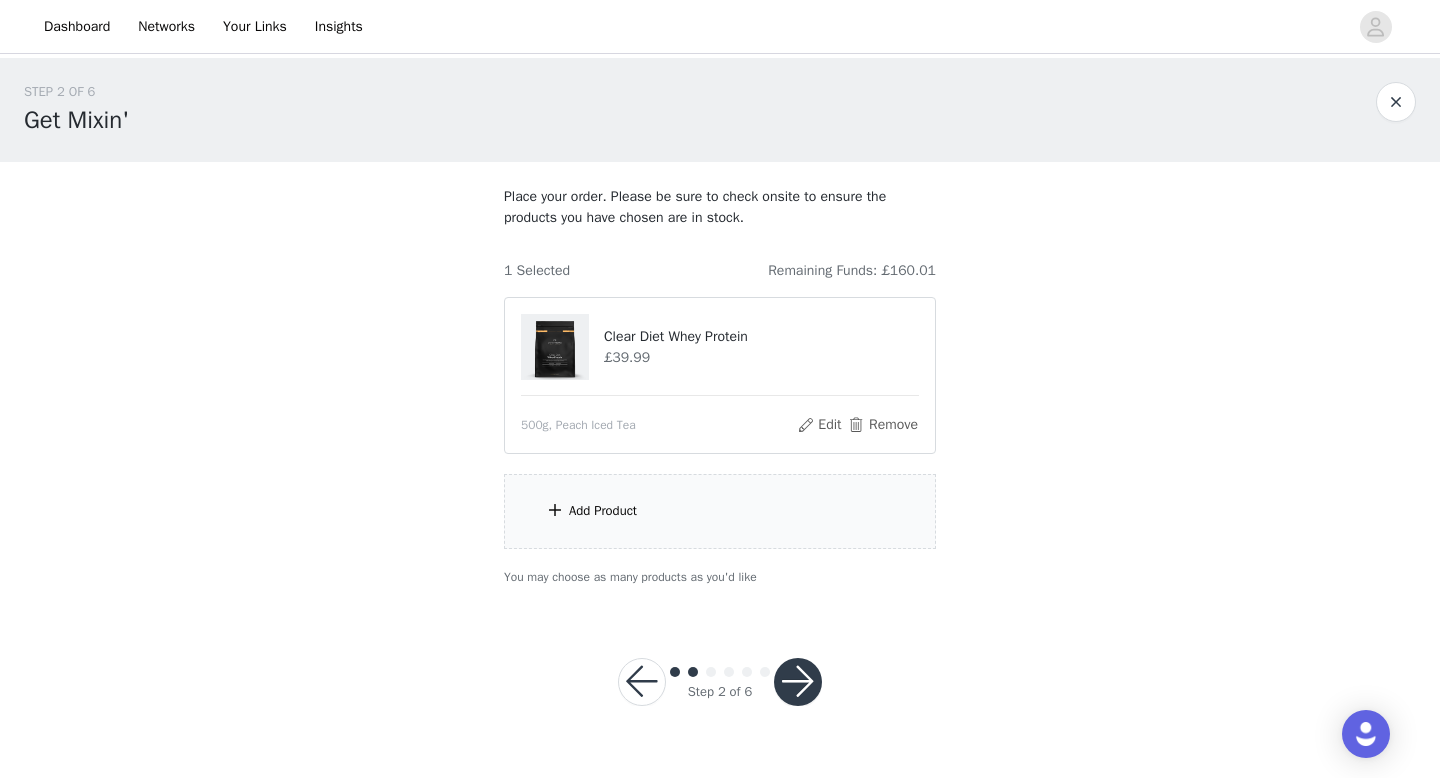 click on "Add Product" at bounding box center (720, 511) 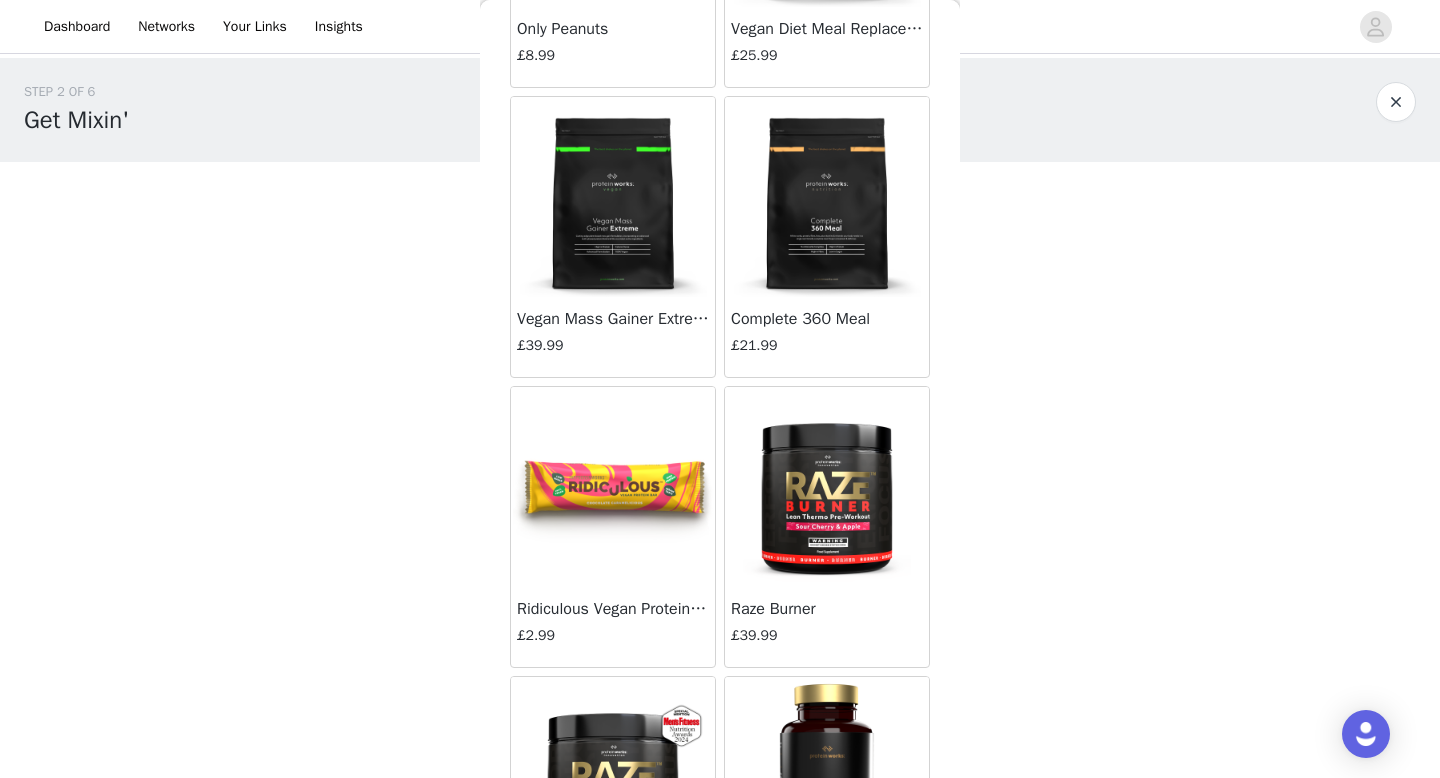 scroll, scrollTop: 17407, scrollLeft: 0, axis: vertical 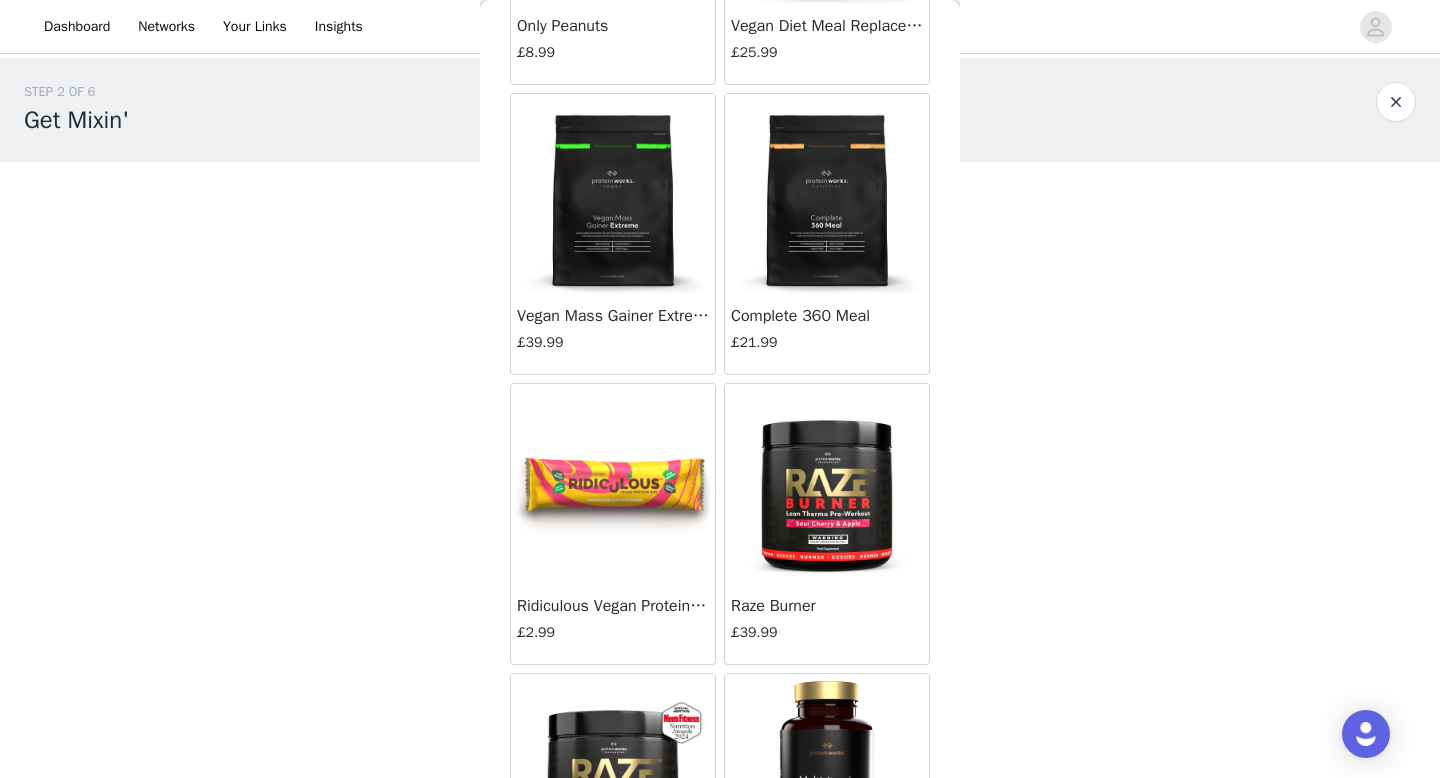 click at bounding box center [827, 484] 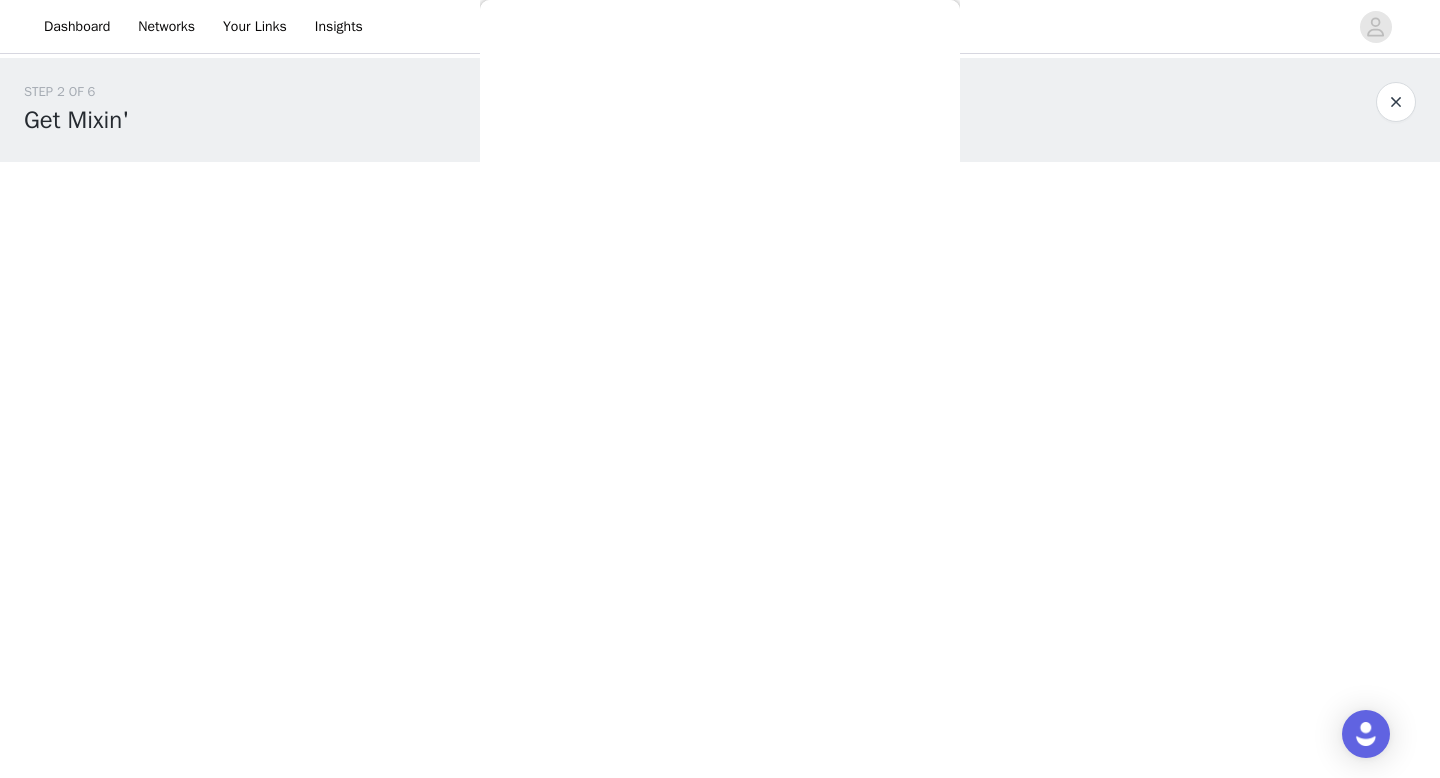scroll, scrollTop: 0, scrollLeft: 0, axis: both 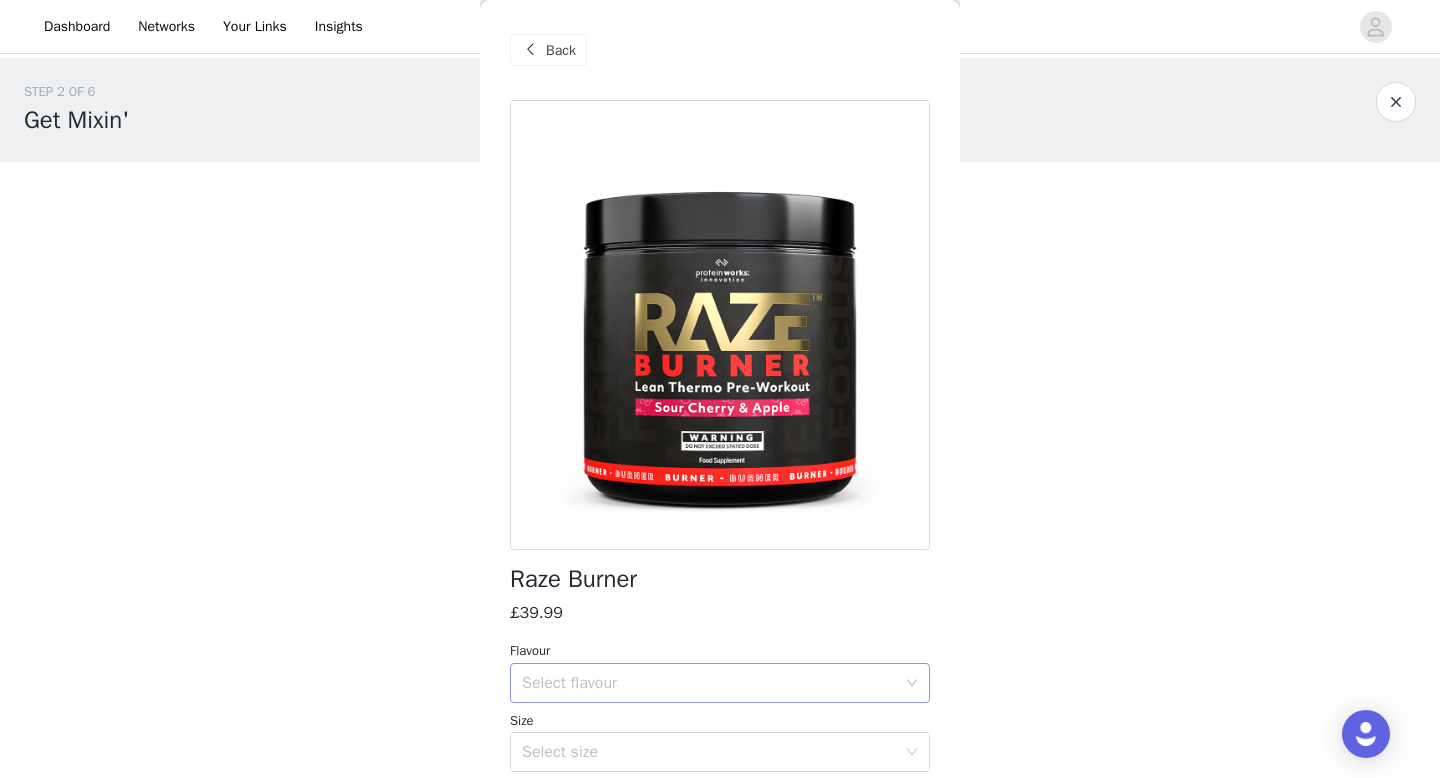 click on "Select flavour" at bounding box center [709, 683] 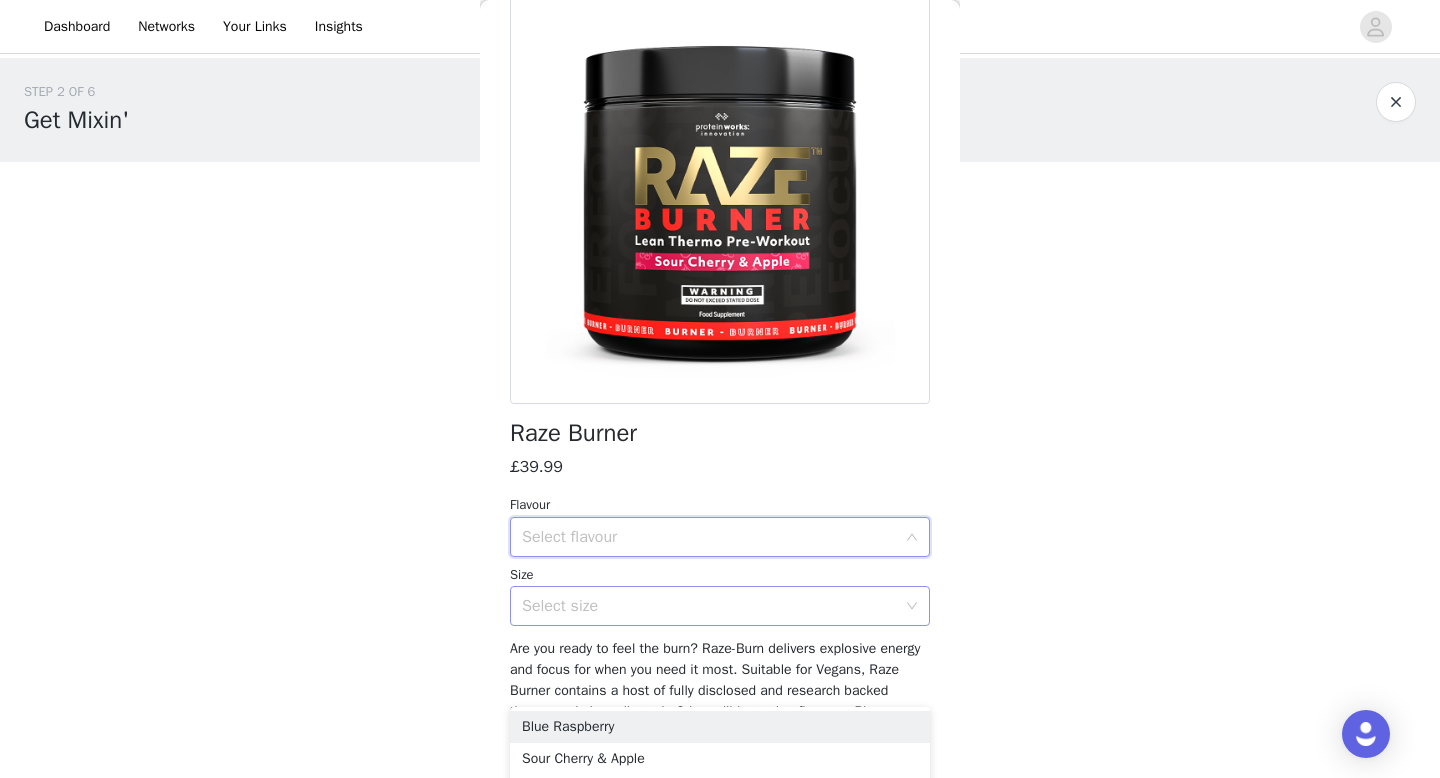 scroll, scrollTop: 216, scrollLeft: 0, axis: vertical 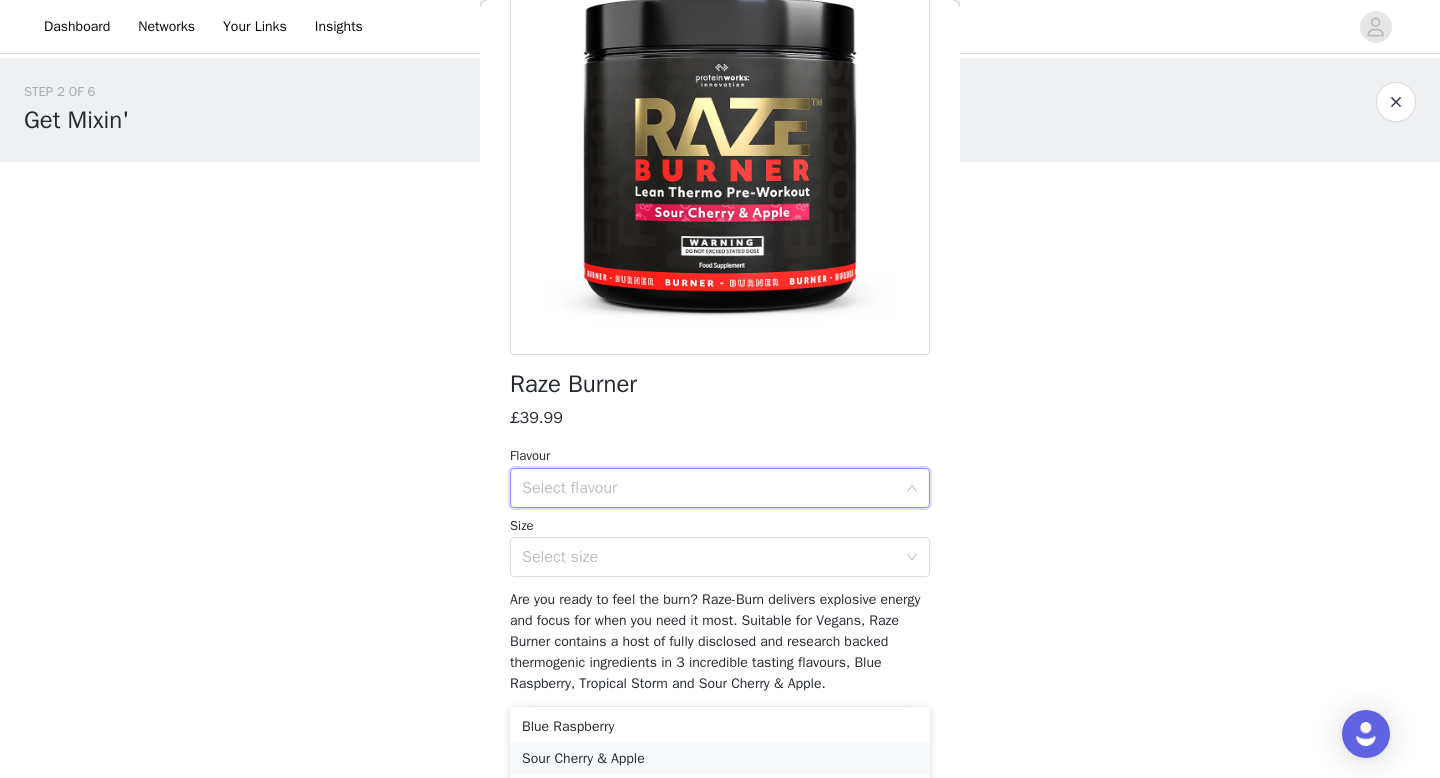 click on "Sour Cherry & Apple" at bounding box center (720, 759) 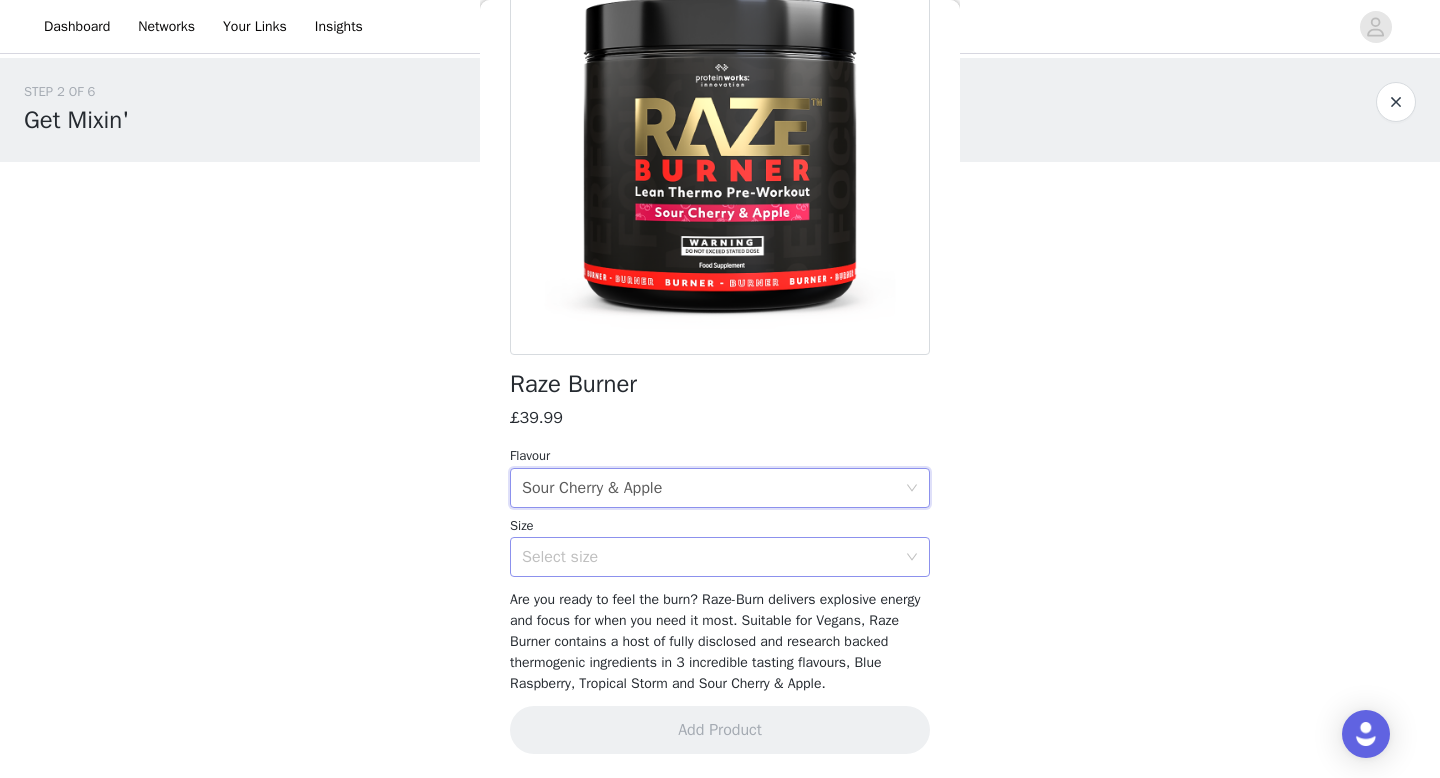 click on "Select size" at bounding box center [709, 557] 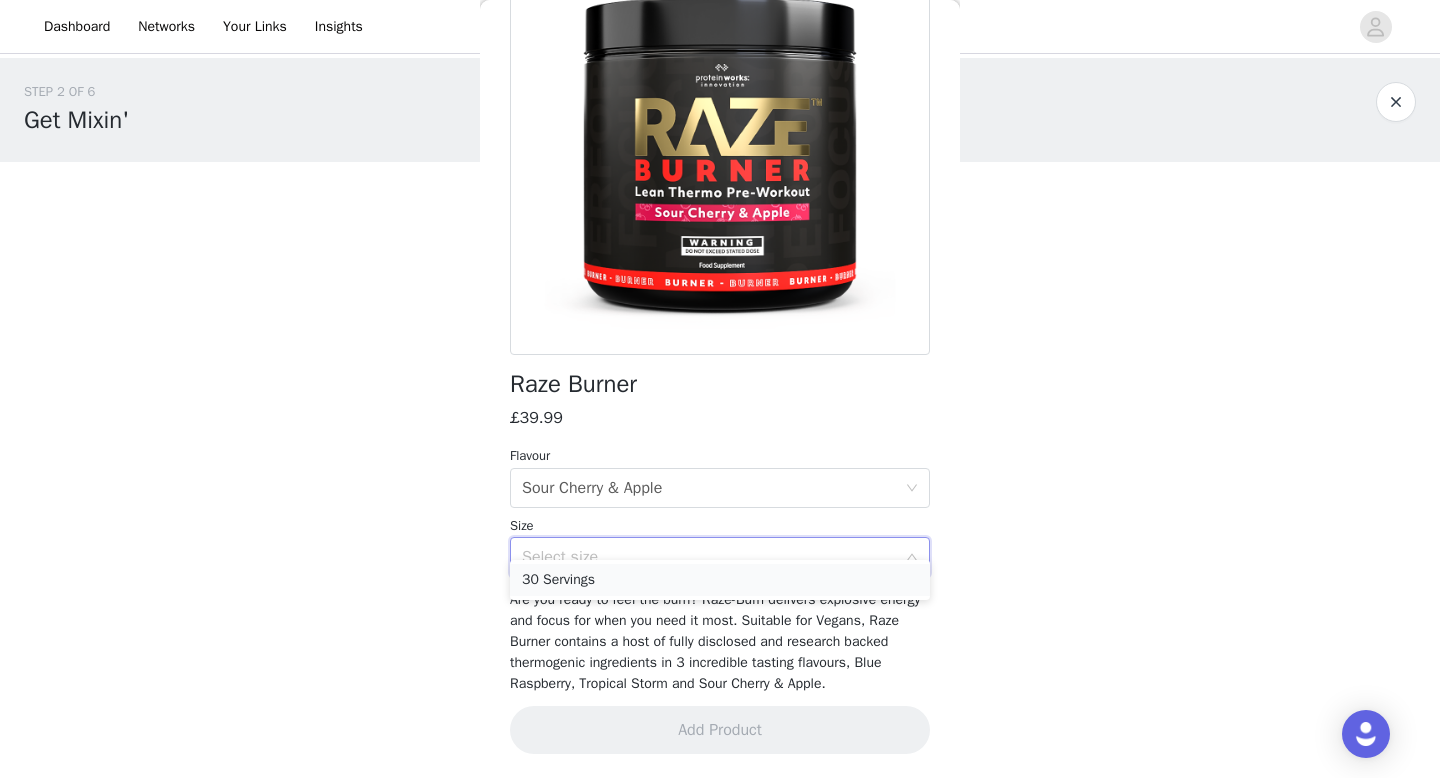 click on "30 Servings" at bounding box center (720, 580) 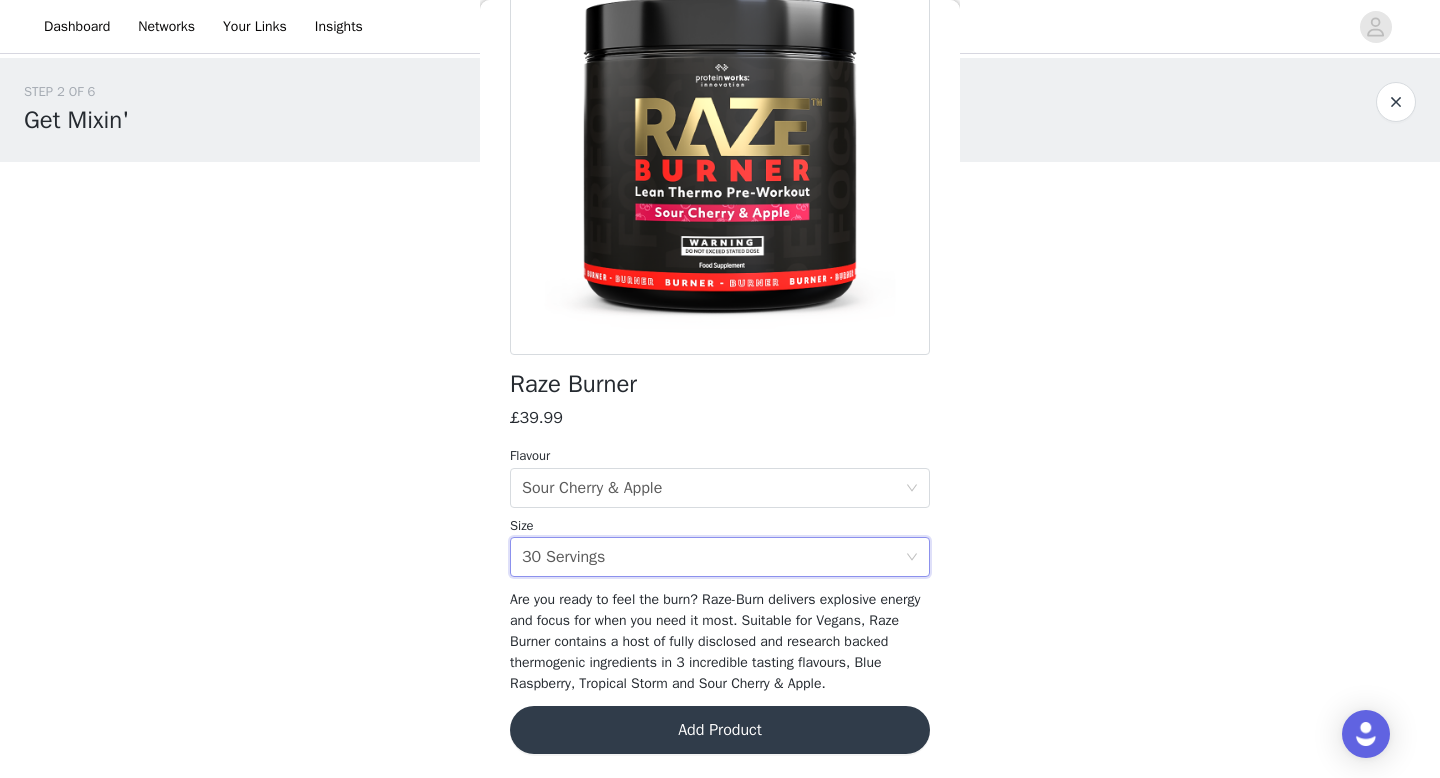 click on "Add Product" at bounding box center [720, 730] 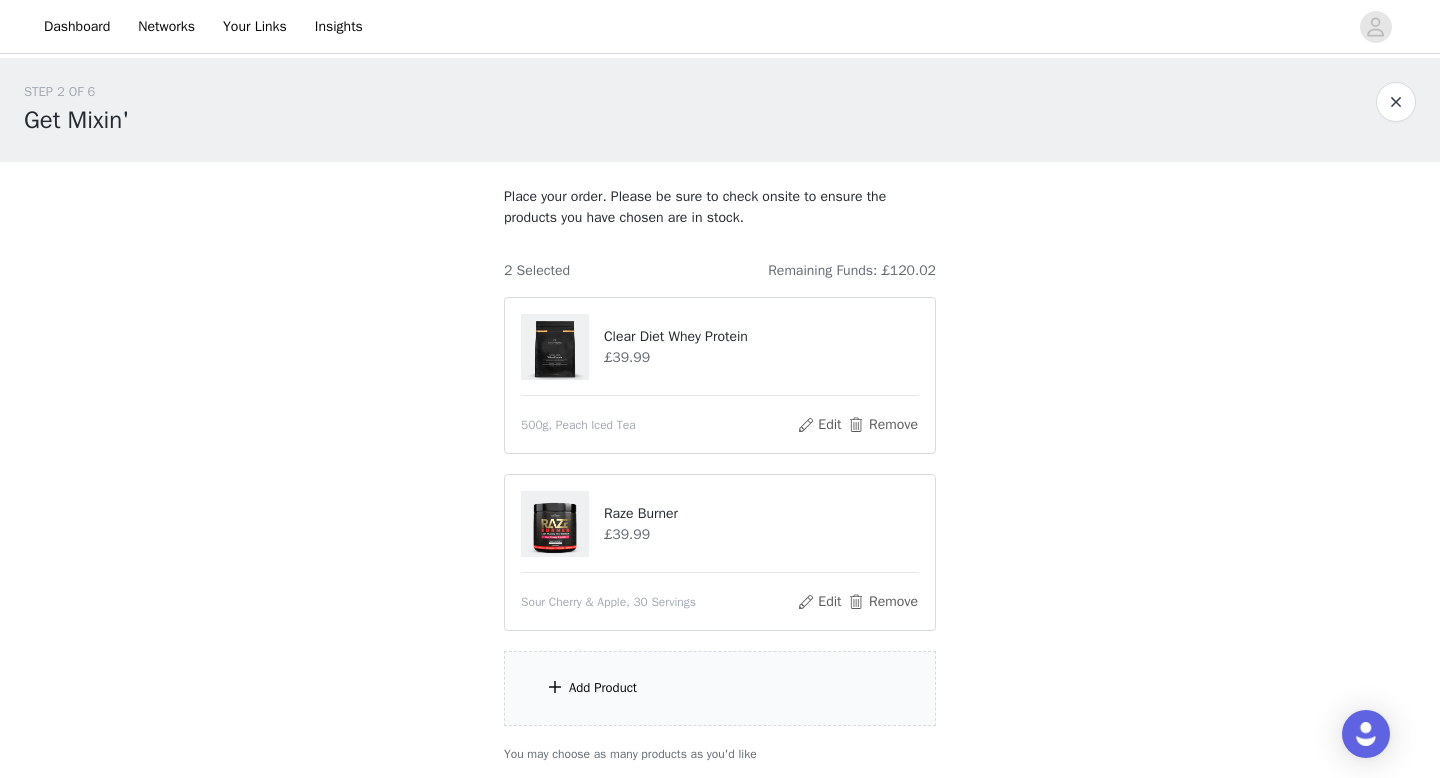 click on "Add Product" at bounding box center (603, 688) 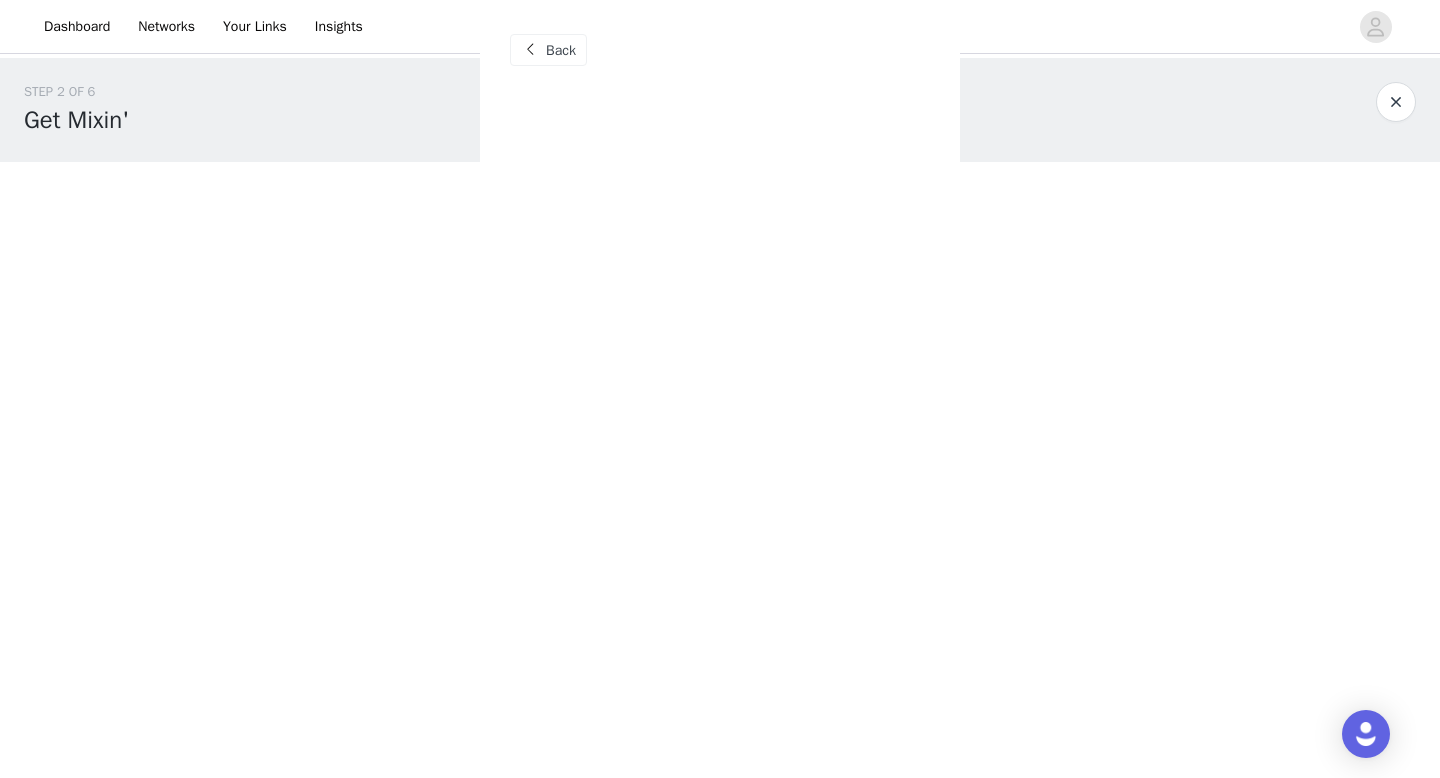 scroll, scrollTop: 153, scrollLeft: 0, axis: vertical 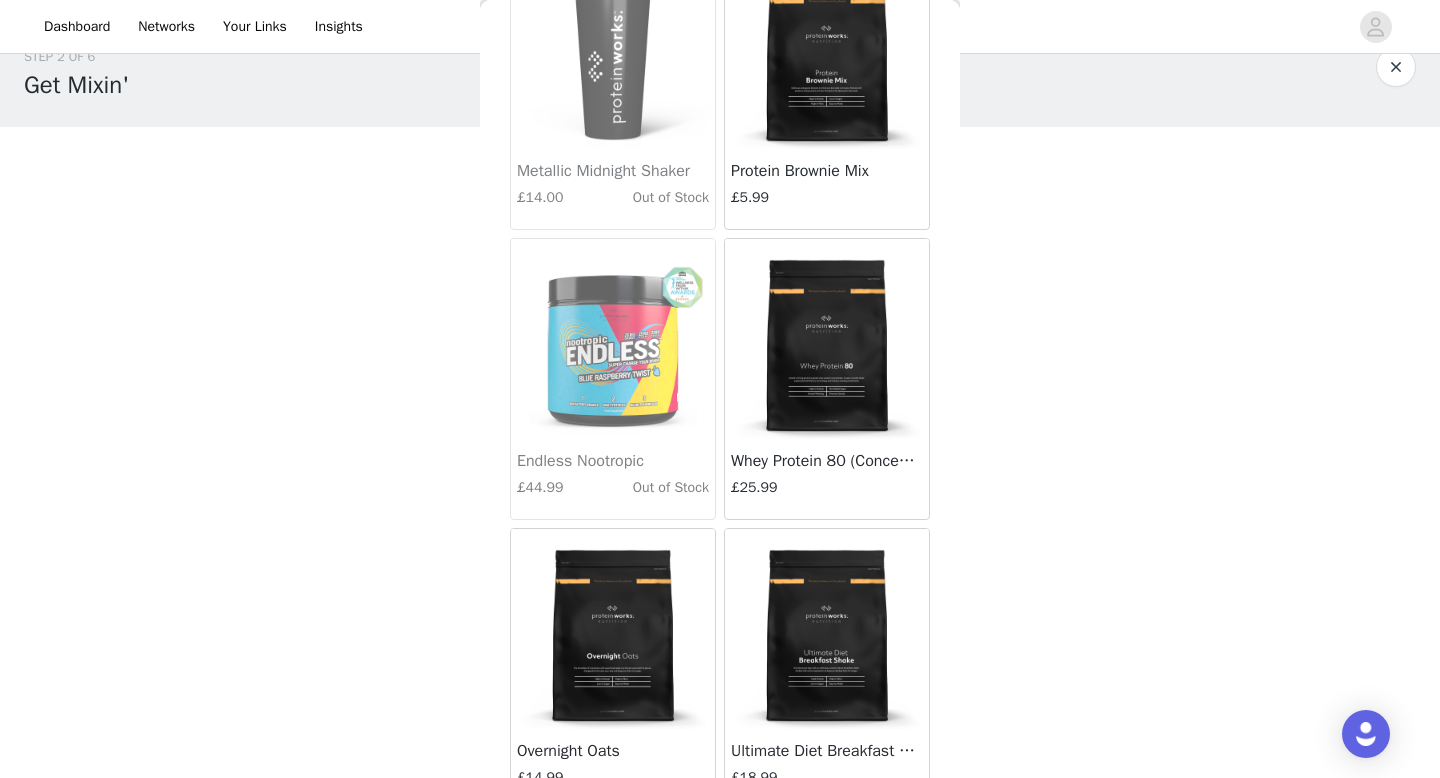 click at bounding box center (827, 339) 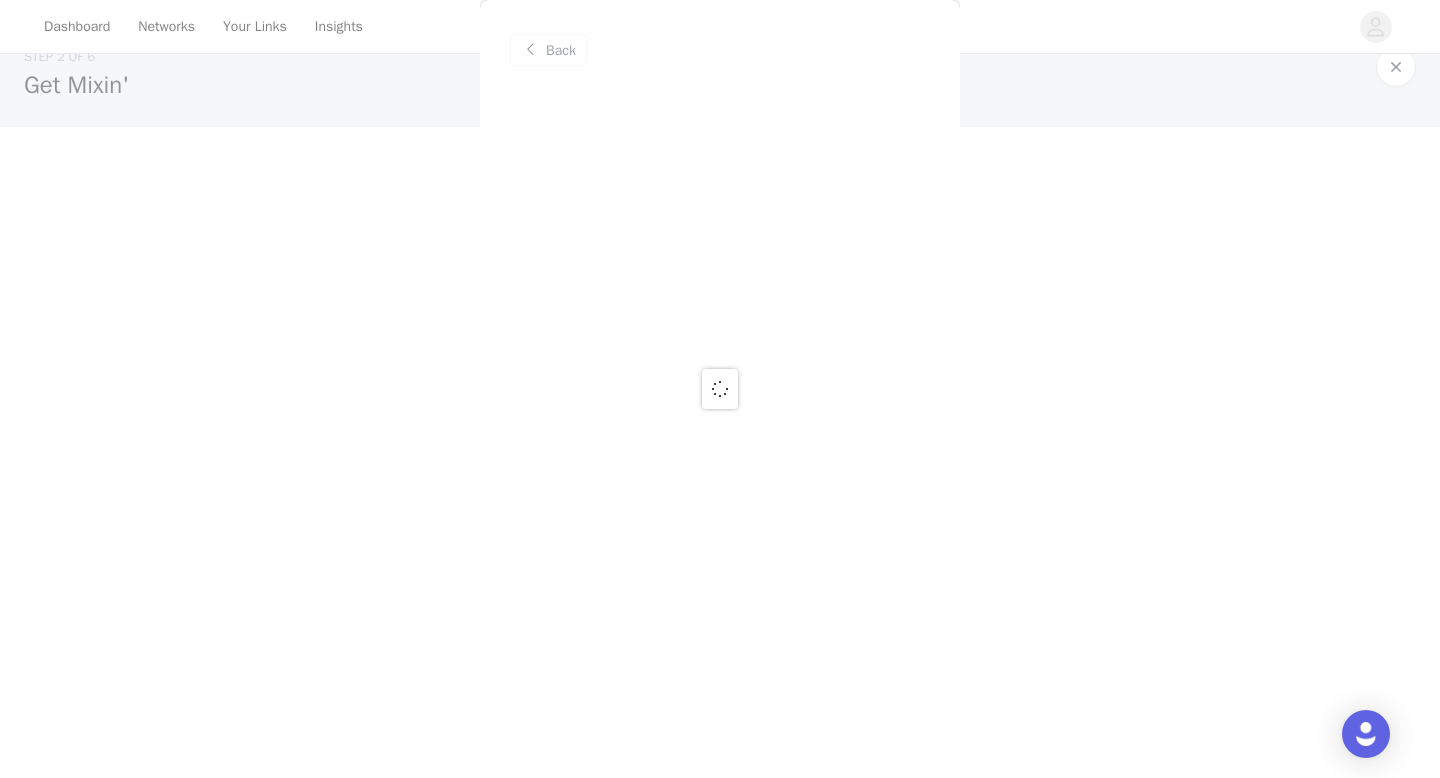 scroll, scrollTop: 0, scrollLeft: 0, axis: both 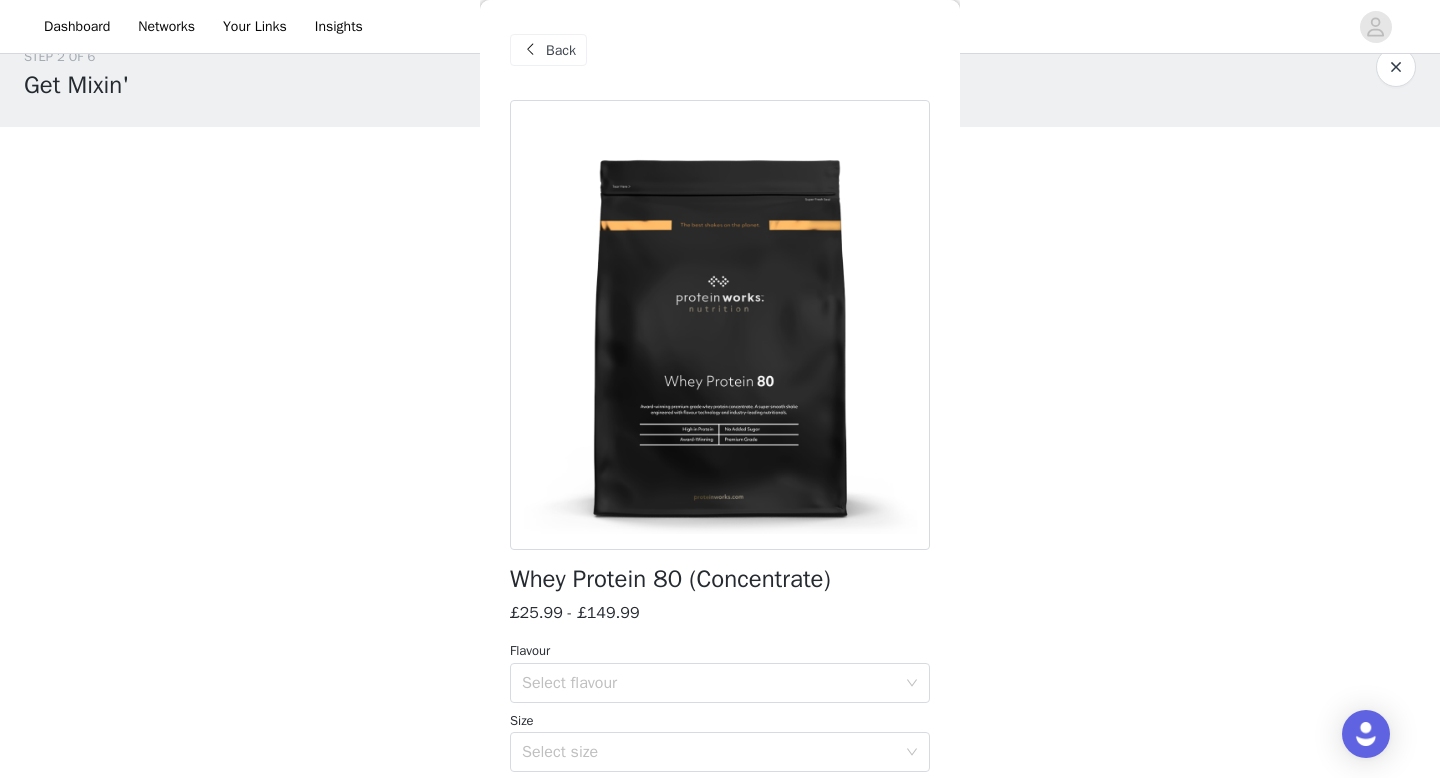 click on "Flavour" at bounding box center (720, 651) 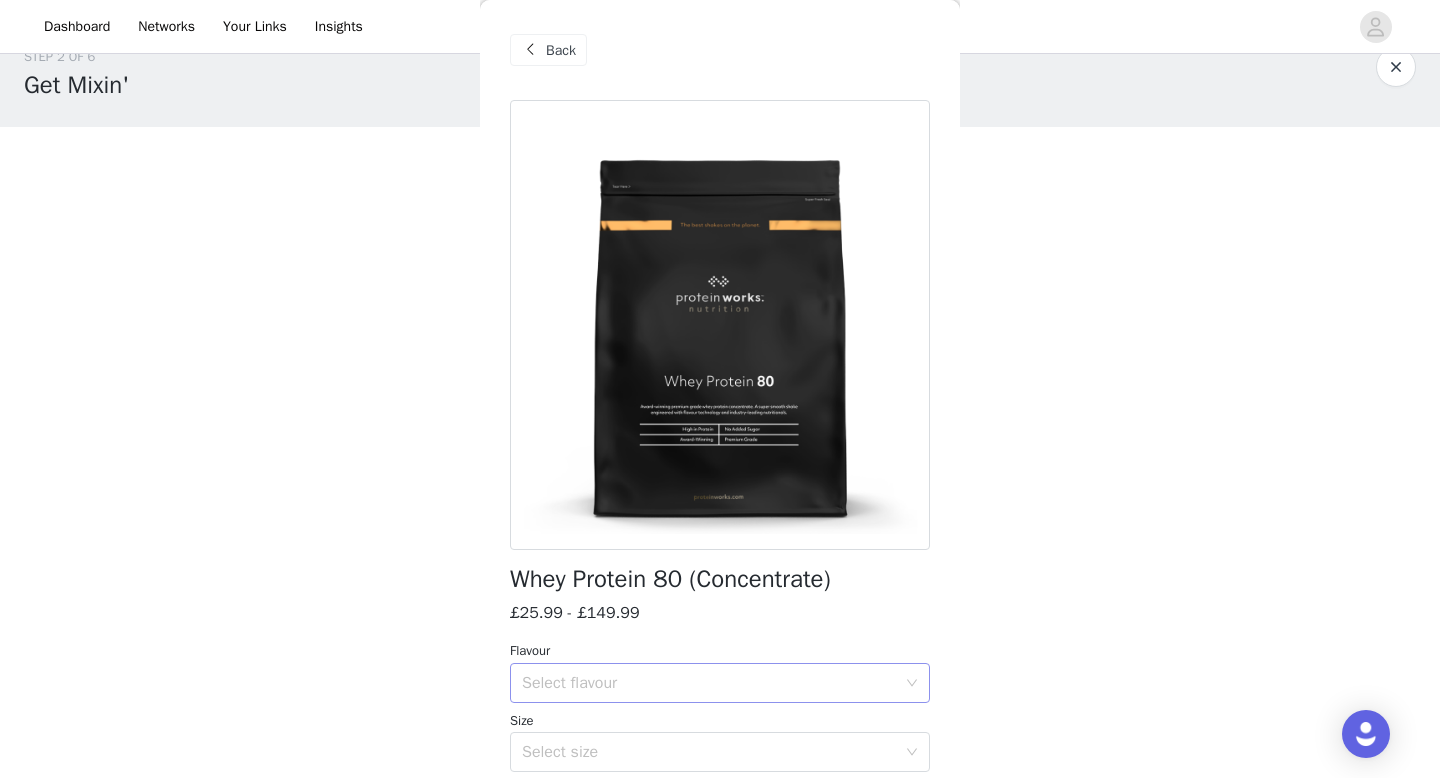 click on "Select flavour" at bounding box center (713, 683) 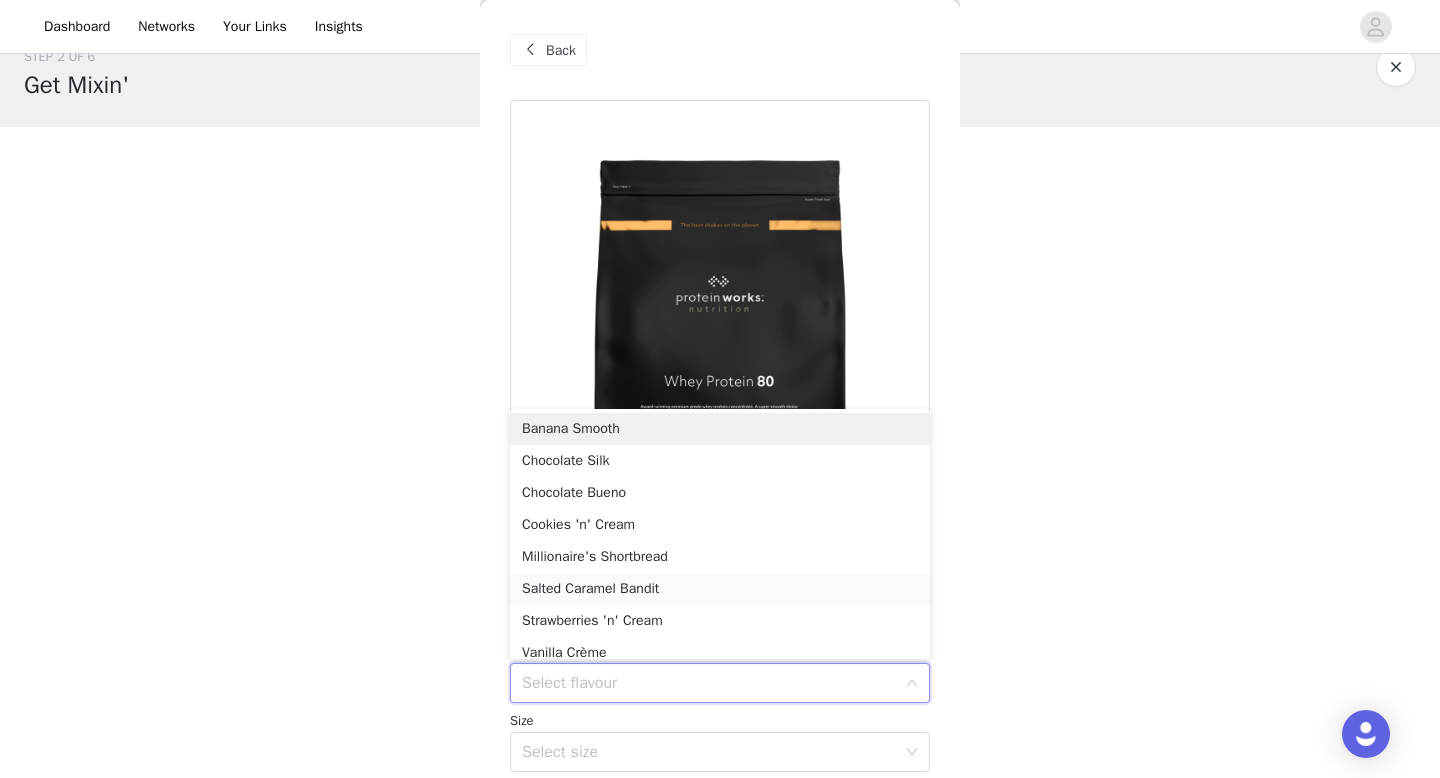 scroll, scrollTop: 10, scrollLeft: 0, axis: vertical 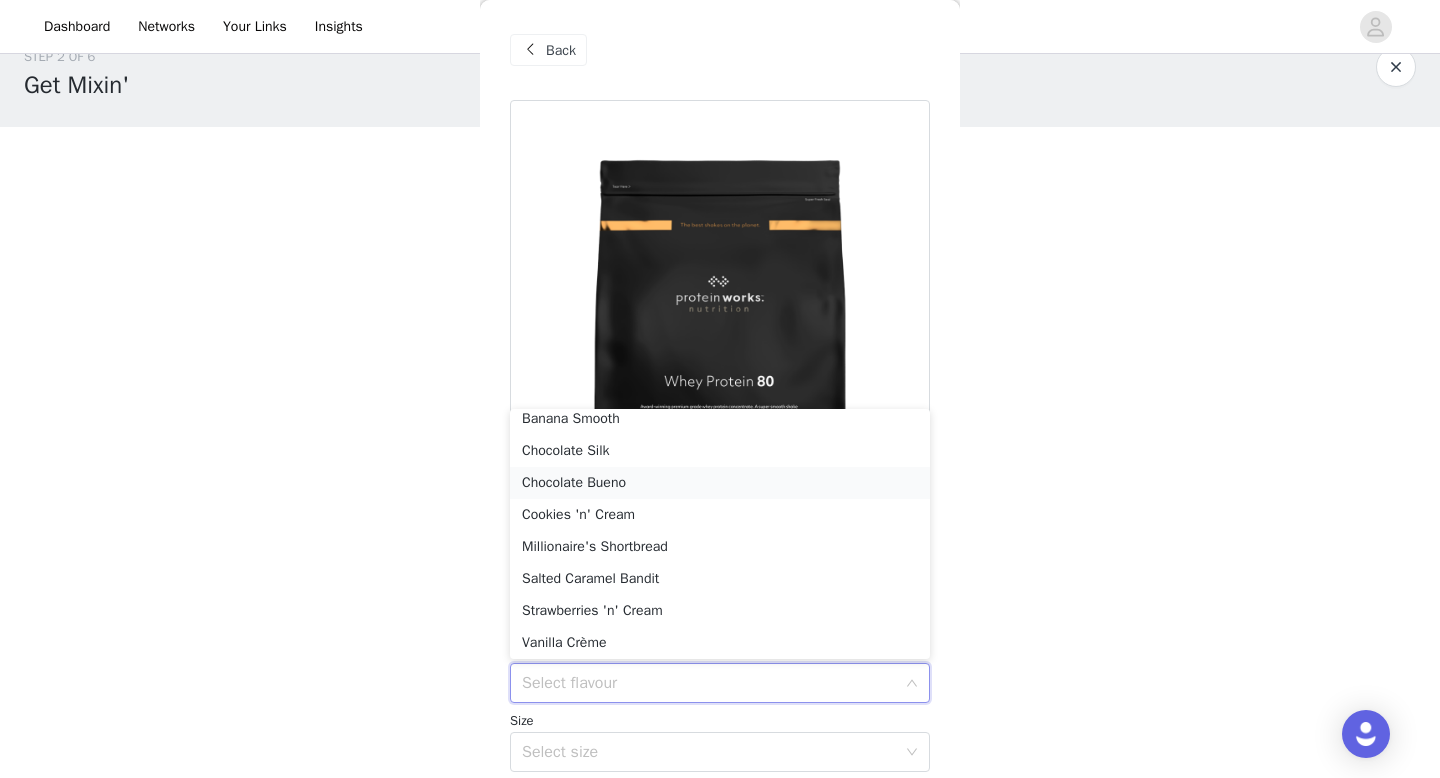 click on "Chocolate Bueno" at bounding box center (720, 483) 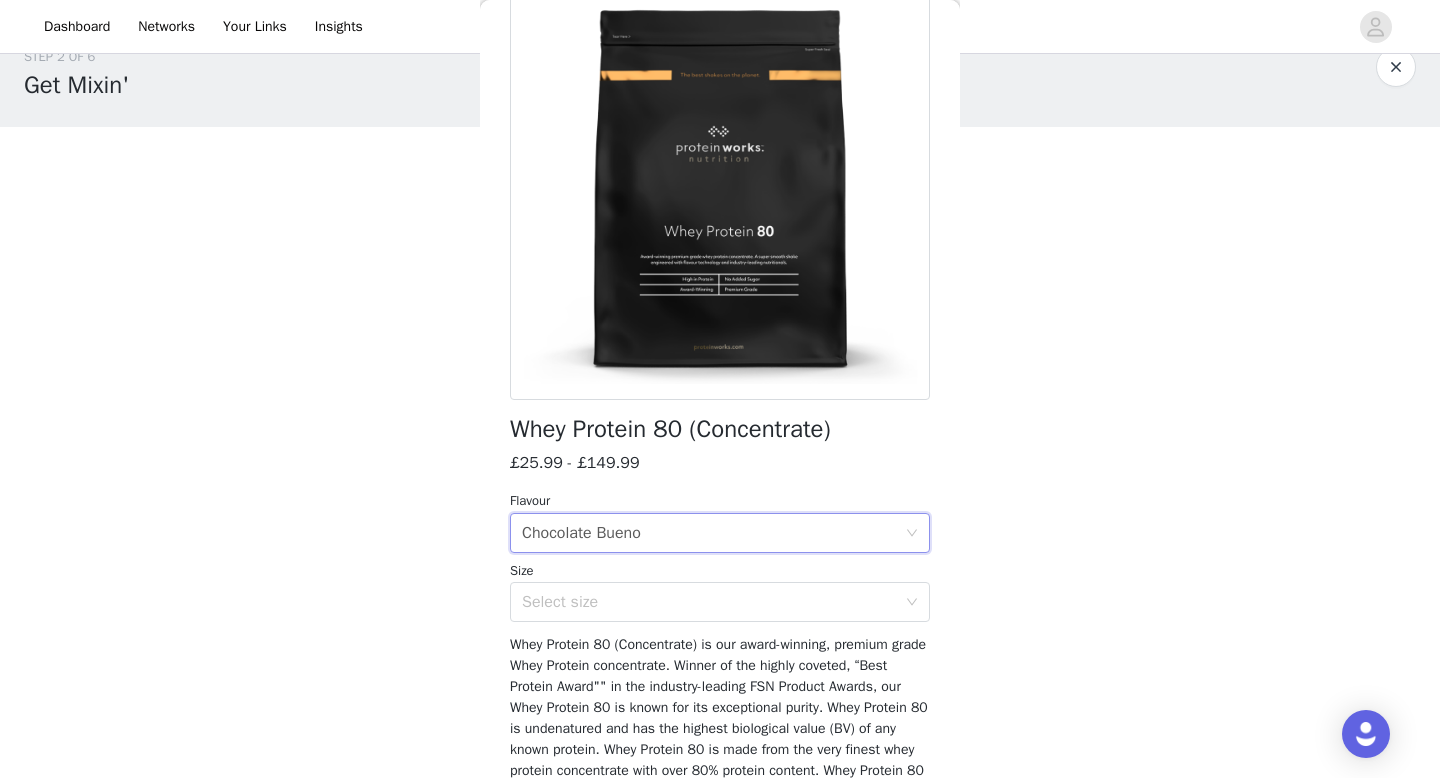 scroll, scrollTop: 151, scrollLeft: 0, axis: vertical 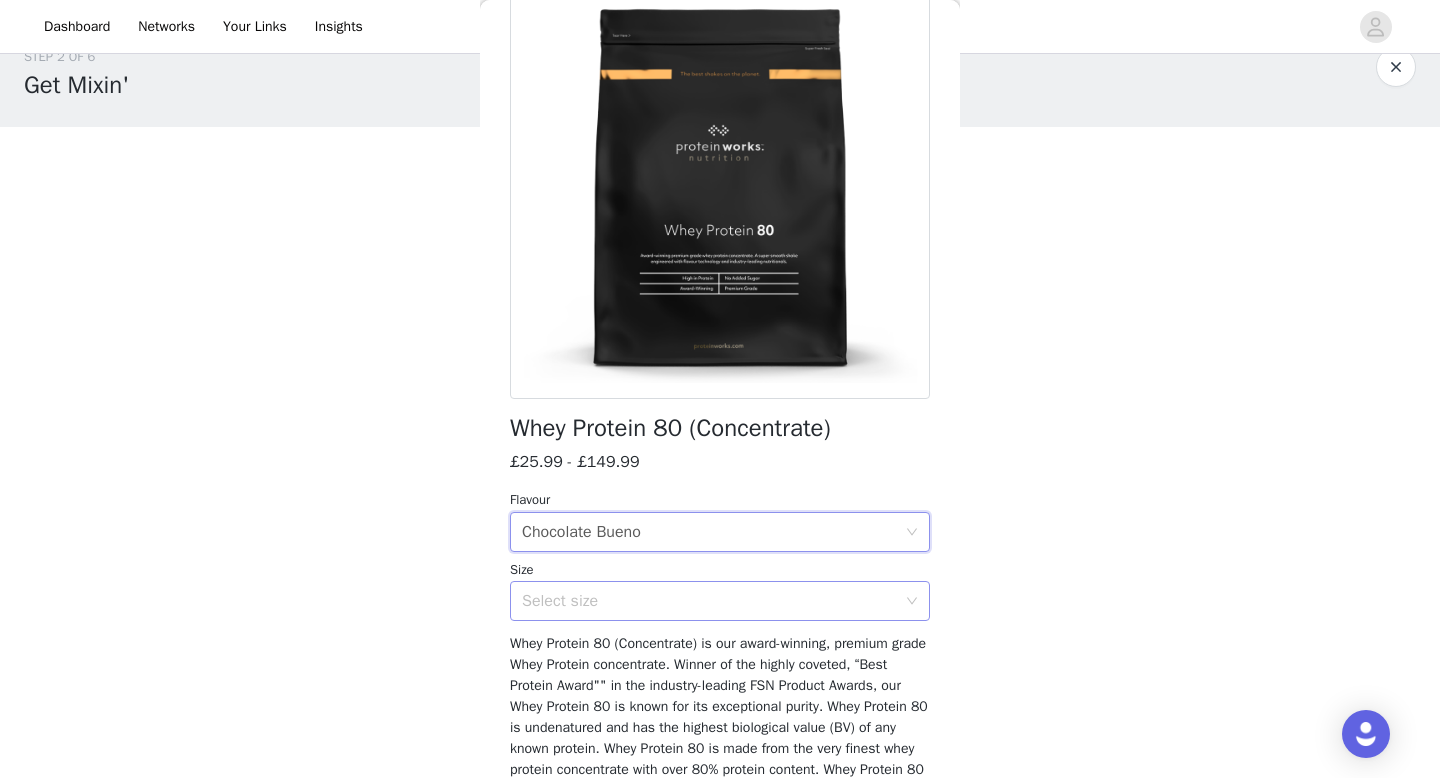 click on "Select size" at bounding box center [709, 601] 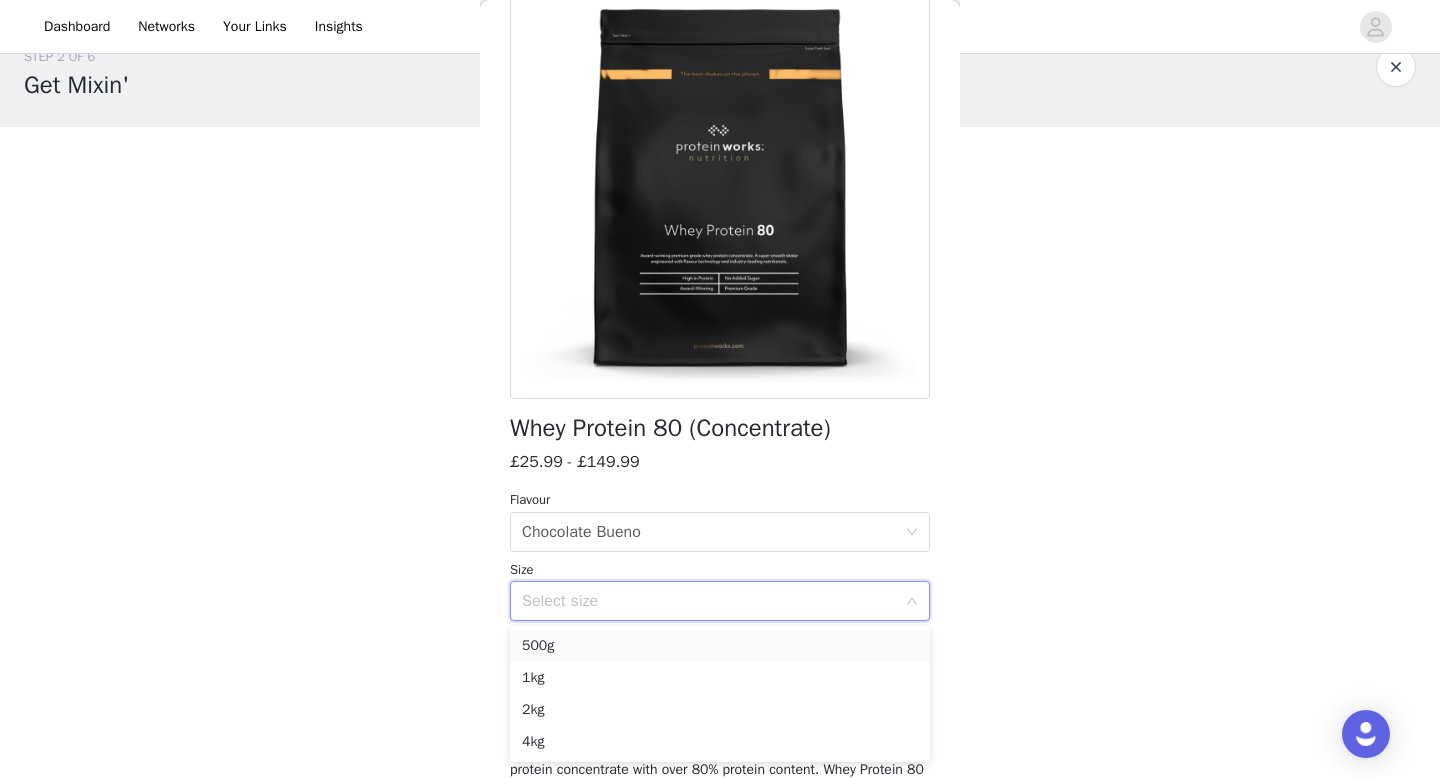 click on "500g" at bounding box center (720, 646) 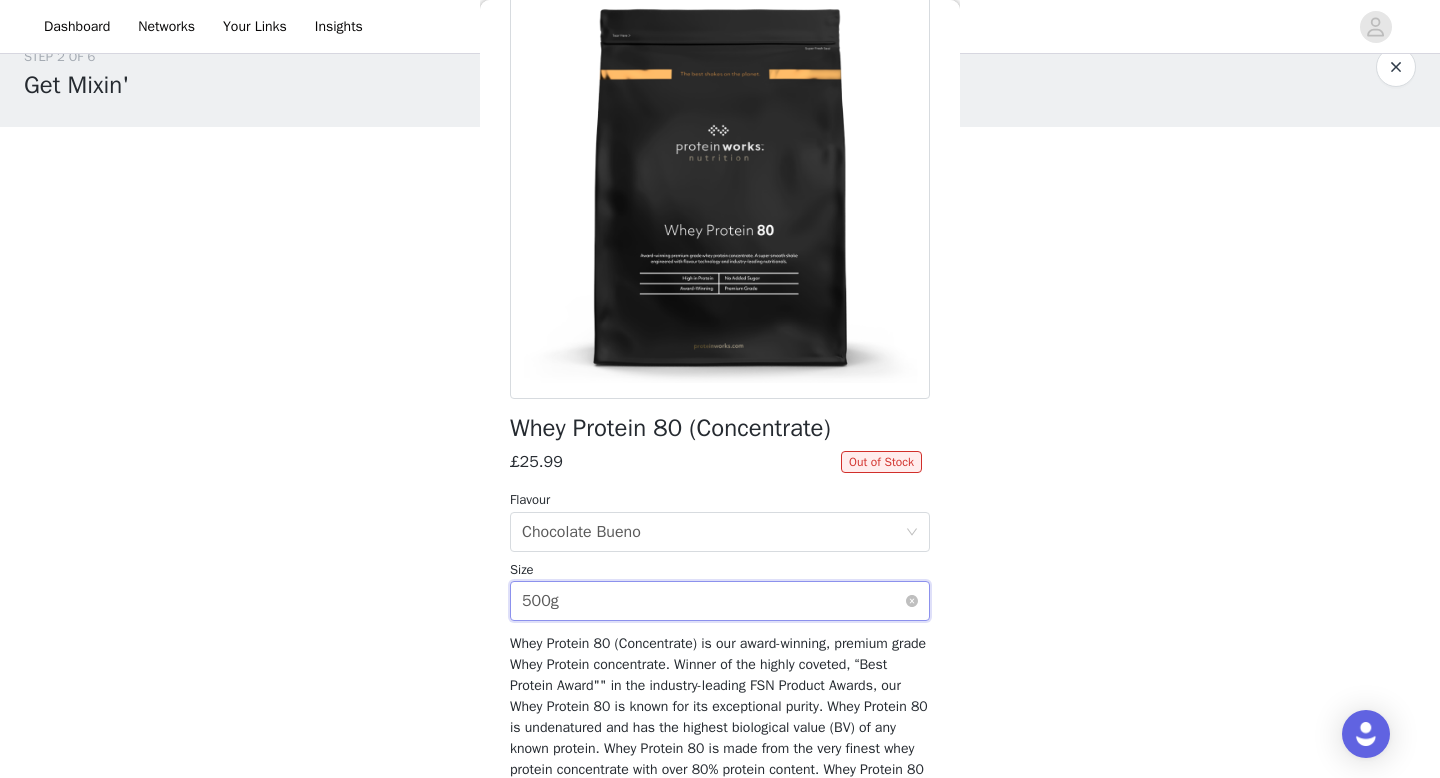 click on "Select size 500g" at bounding box center [713, 601] 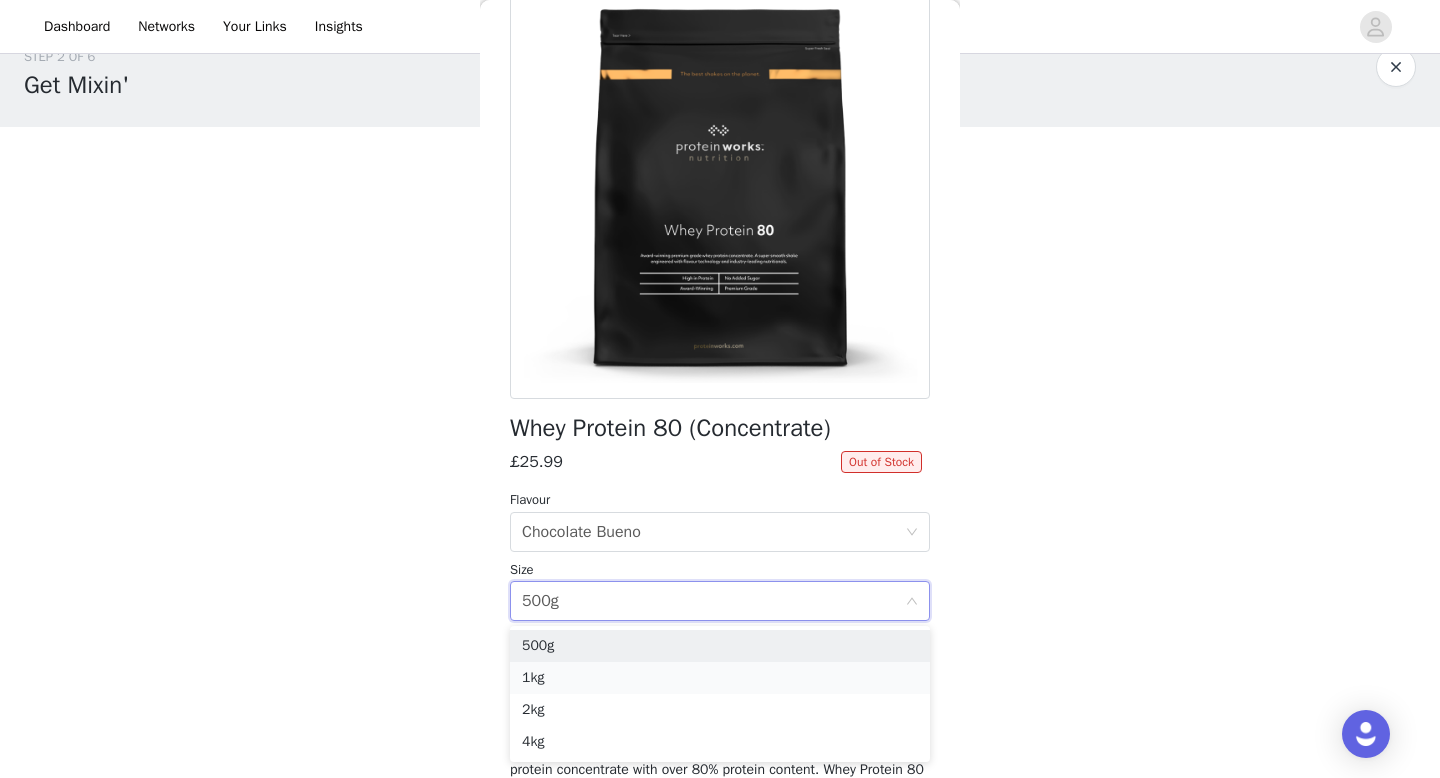 click on "1kg" at bounding box center (720, 678) 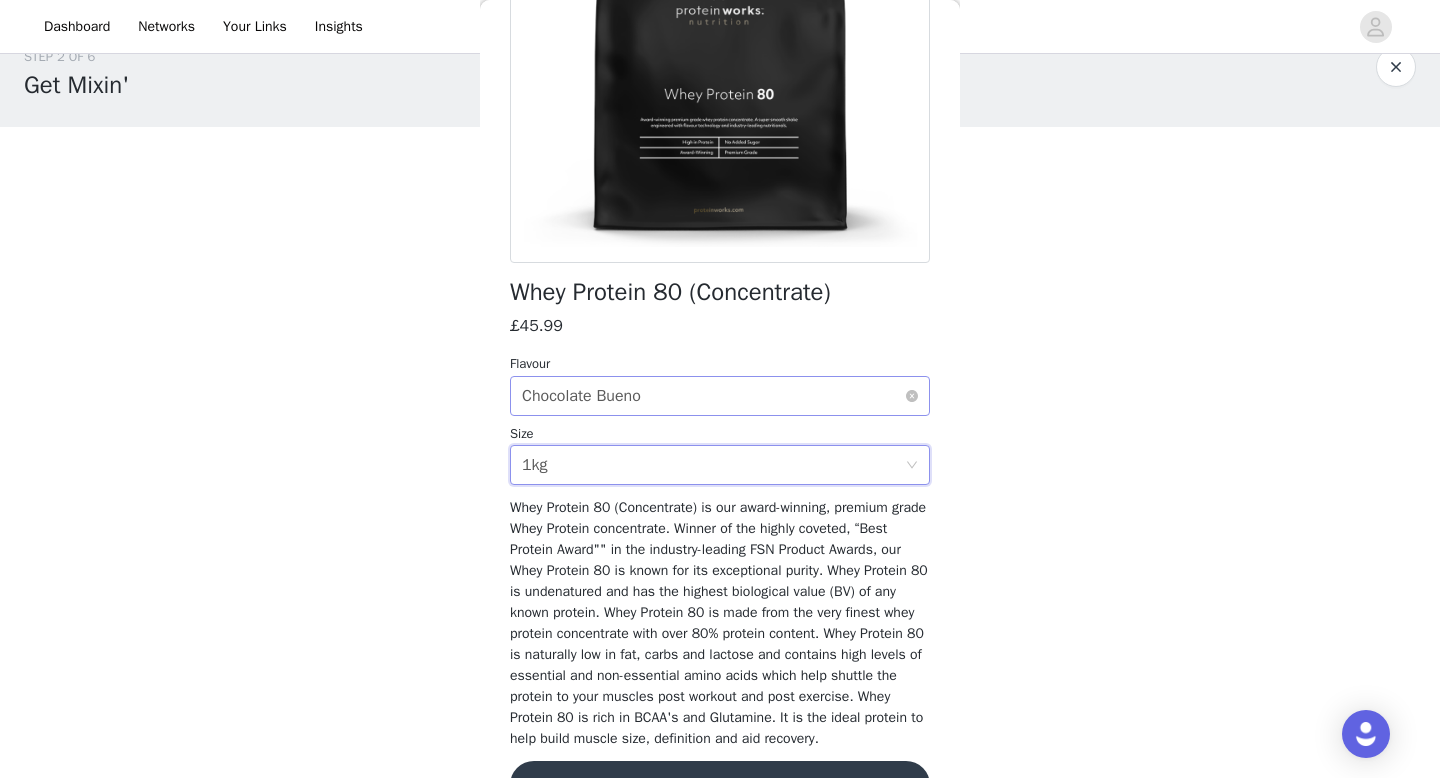 scroll, scrollTop: 363, scrollLeft: 0, axis: vertical 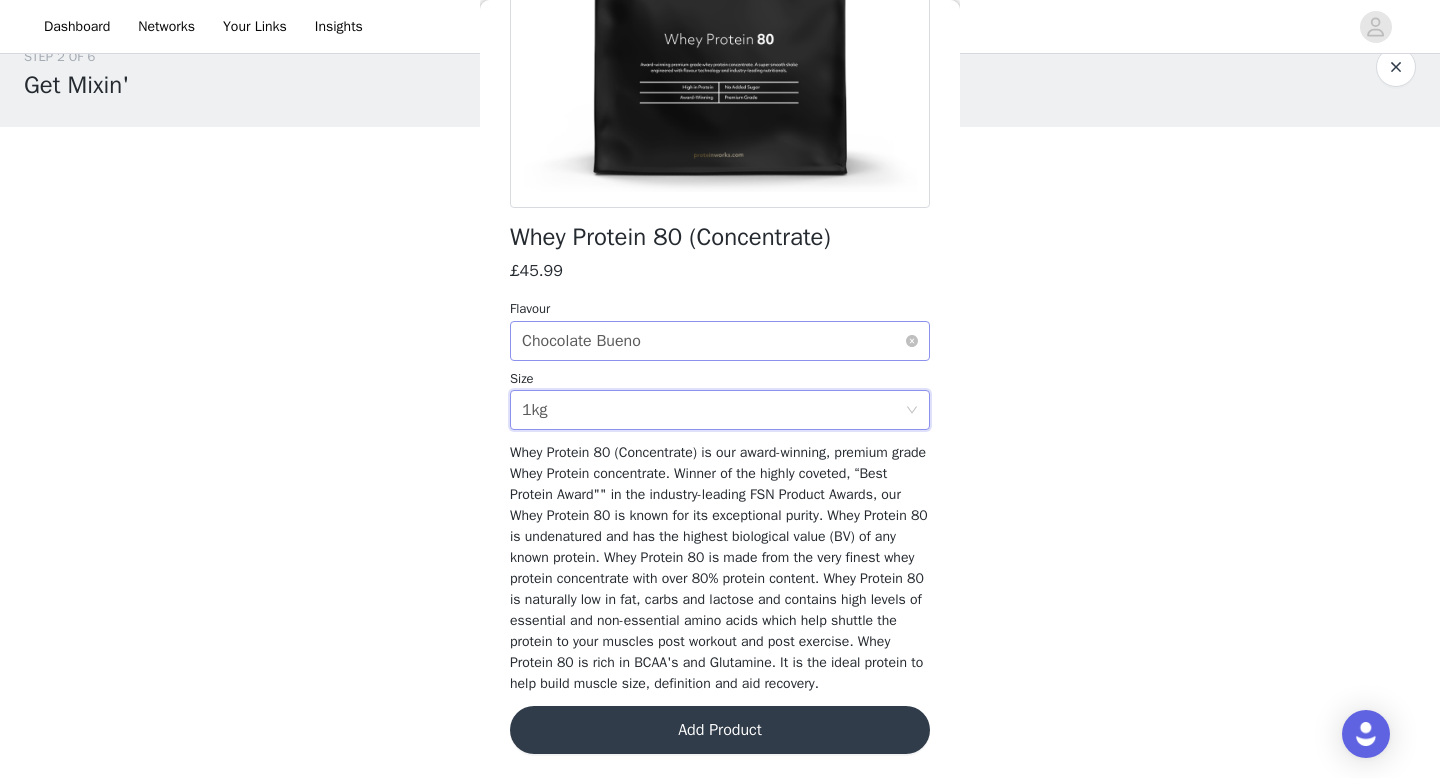 click on "Select flavour Chocolate Bueno" at bounding box center (713, 341) 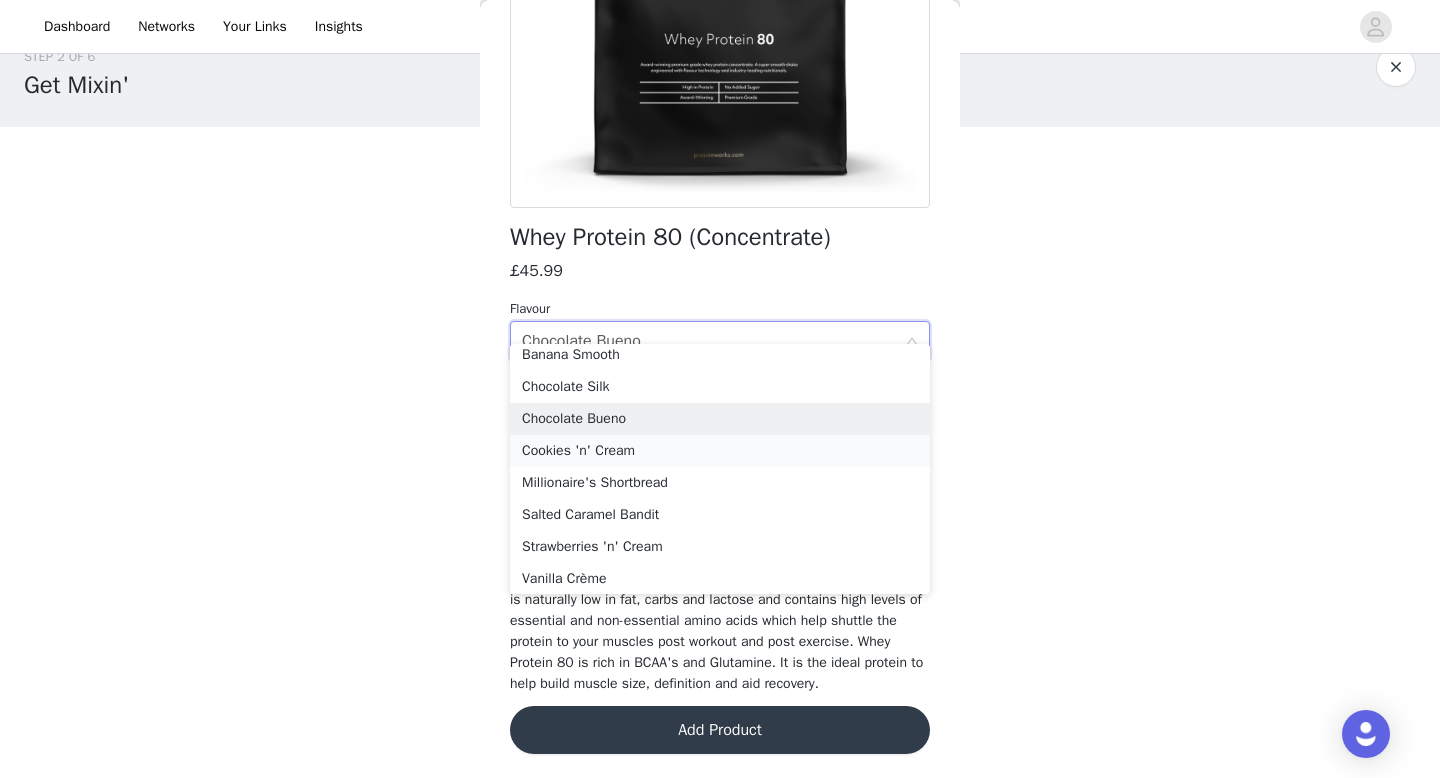 scroll, scrollTop: 0, scrollLeft: 0, axis: both 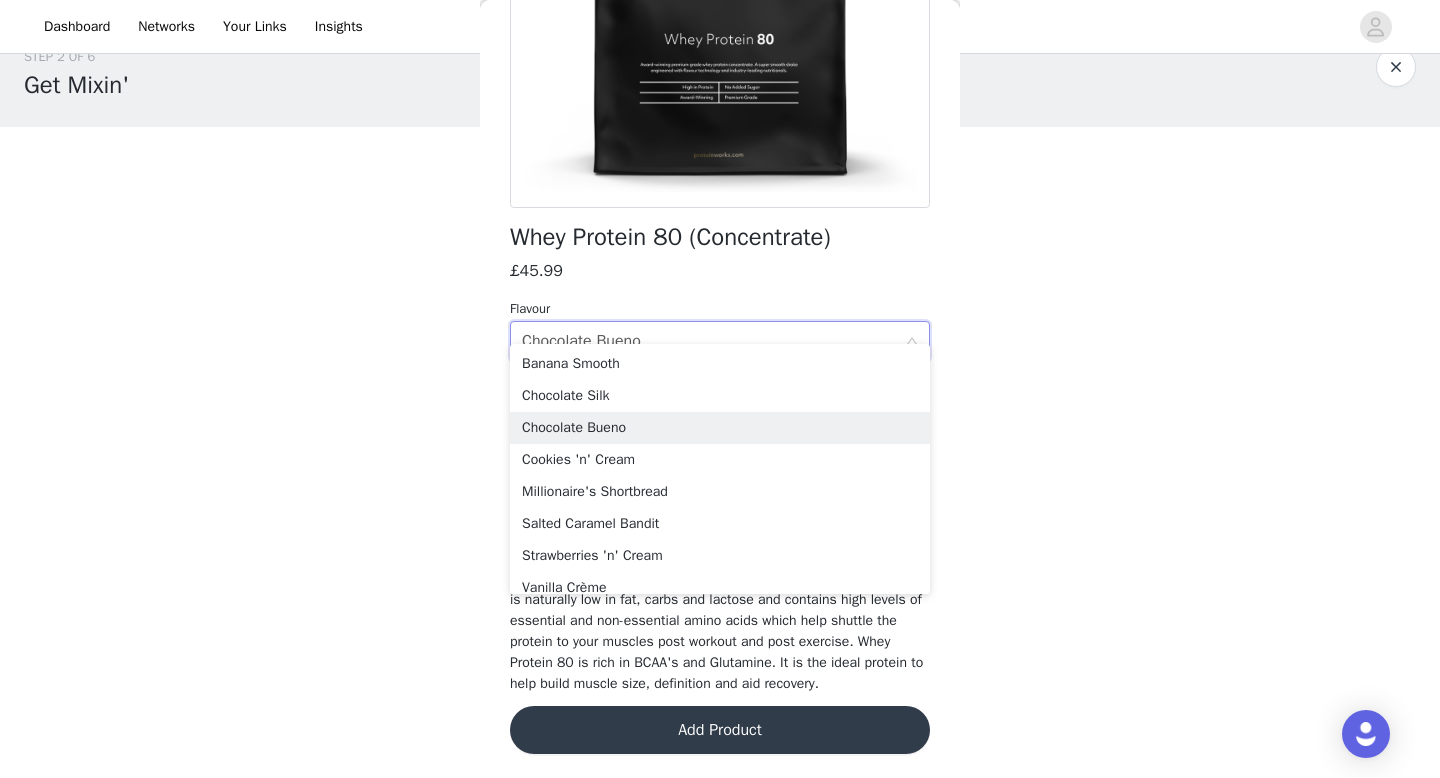 click on "STEP 2 OF 6
Get Mixin'
Place your order. Please be sure to check onsite to ensure the products you have chosen are in stock.       2 Selected   Remaining Funds: £120.02         Clear Diet Whey Protein     £39.99       500g, Peach Iced Tea       Edit   Remove     Raze Burner     £39.99       Sour Cherry & Apple, 30 Servings       Edit   Remove     Add Product     You may choose as many products as you'd like     Back     Whey Protein 80 (Concentrate)       £45.99         Flavour   Select flavour Chocolate Bueno Size   Select size 1kg     Add Product" at bounding box center [720, 387] 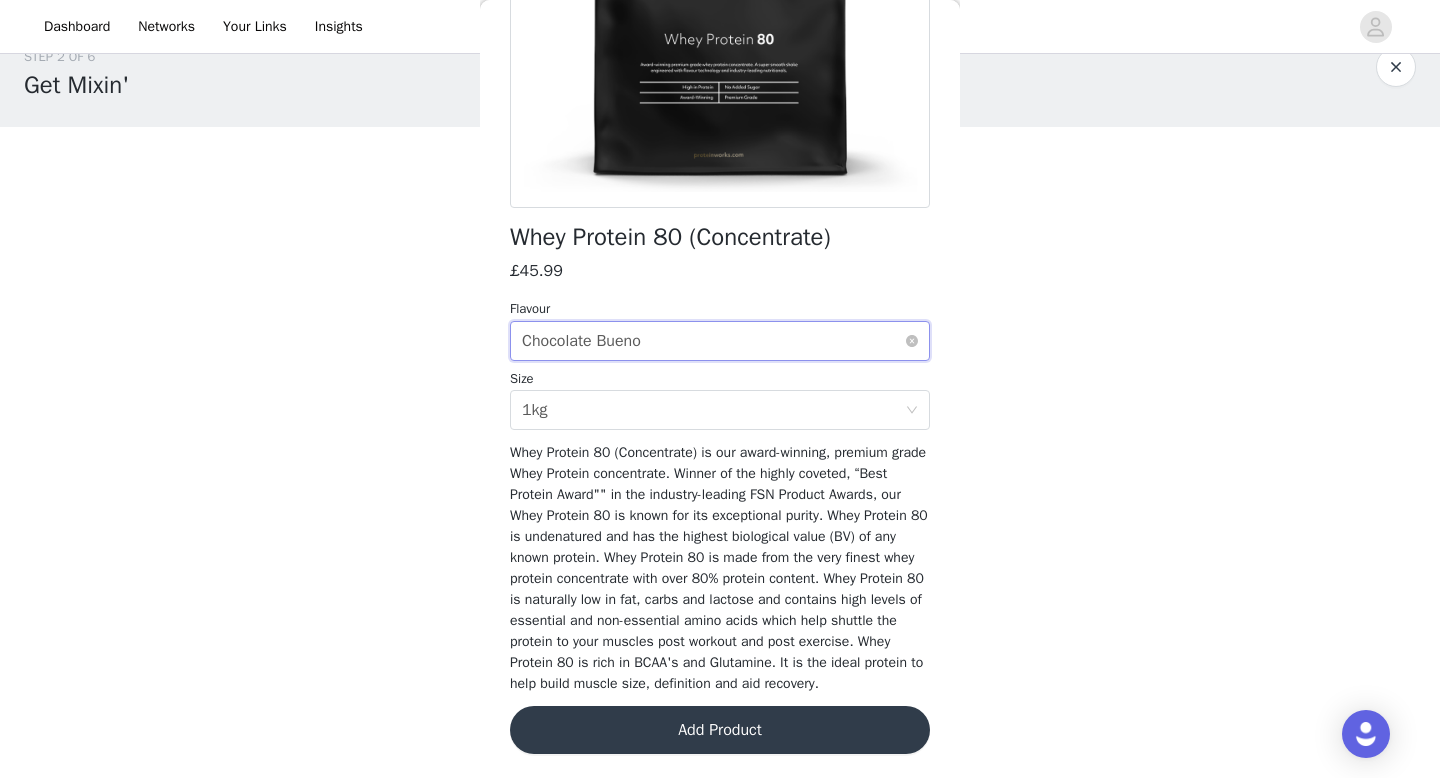 click on "Select flavour Chocolate Bueno" at bounding box center (713, 341) 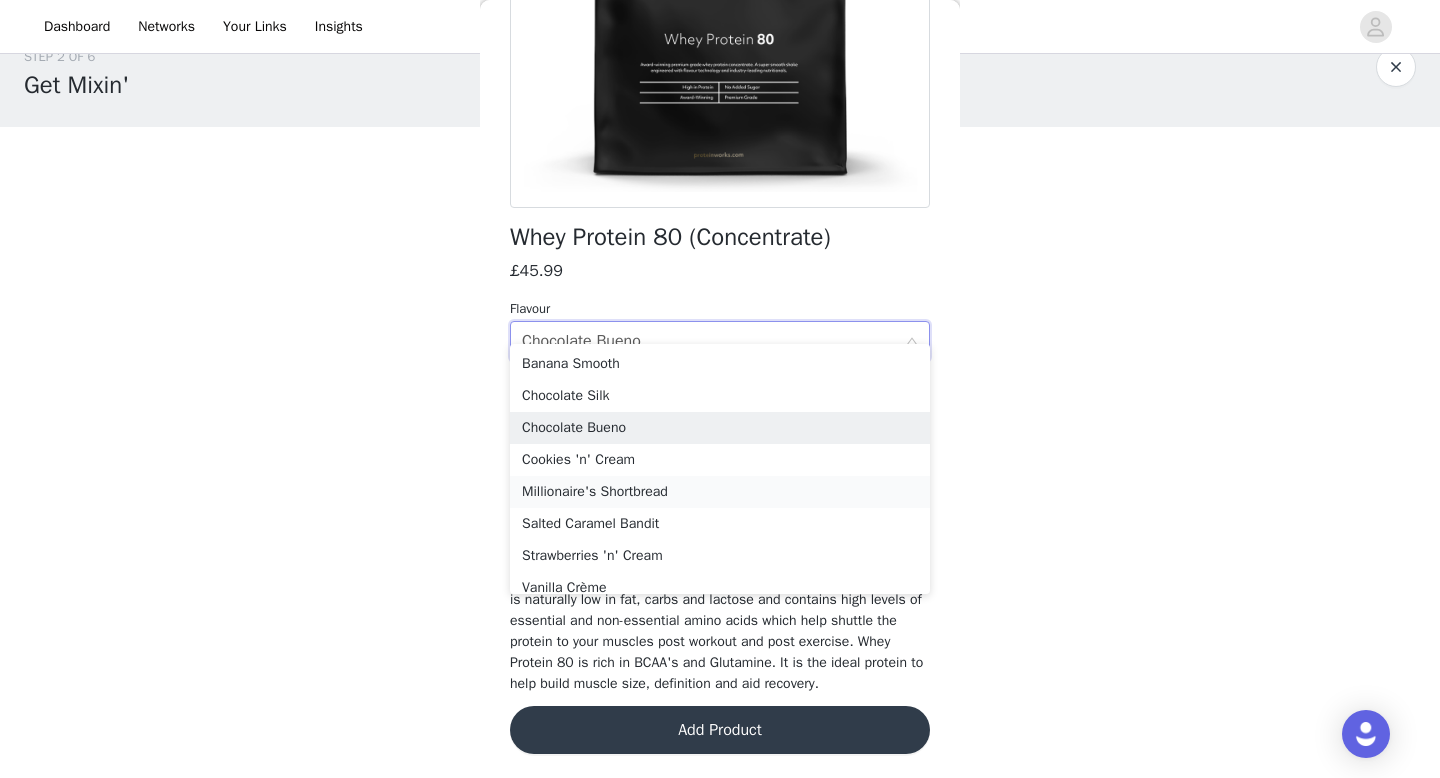 click on "Millionaire's Shortbread" at bounding box center [720, 492] 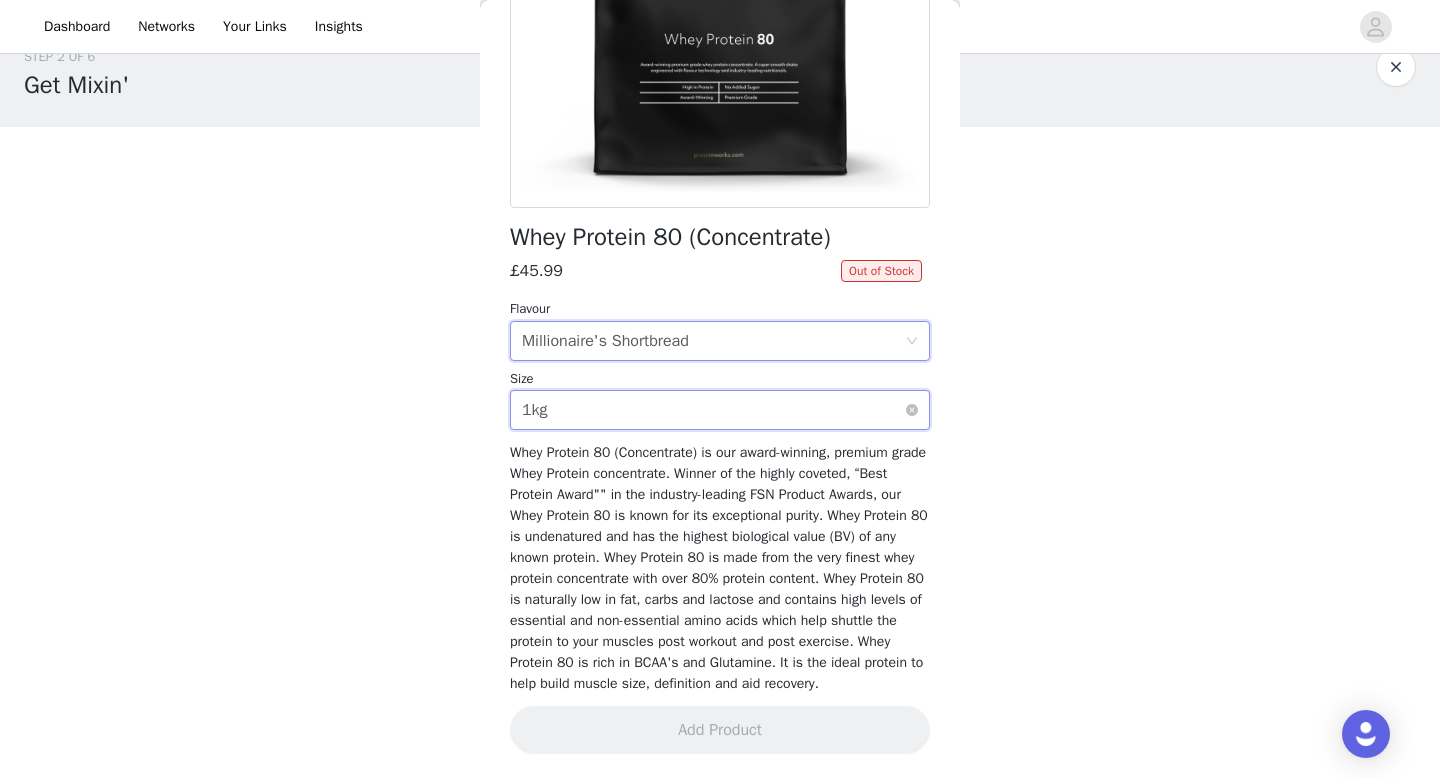 click on "Select size 1kg" at bounding box center (713, 410) 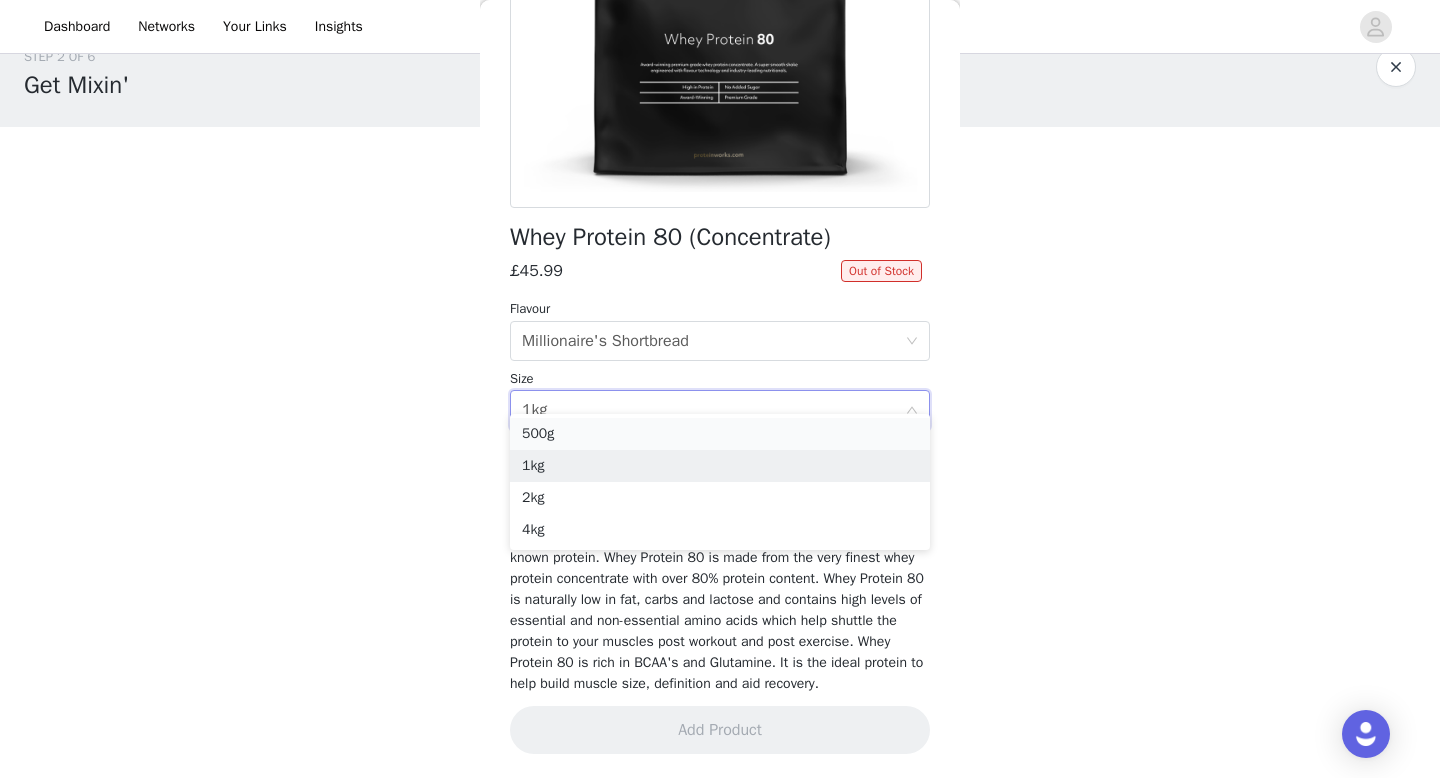 click on "500g" at bounding box center [720, 434] 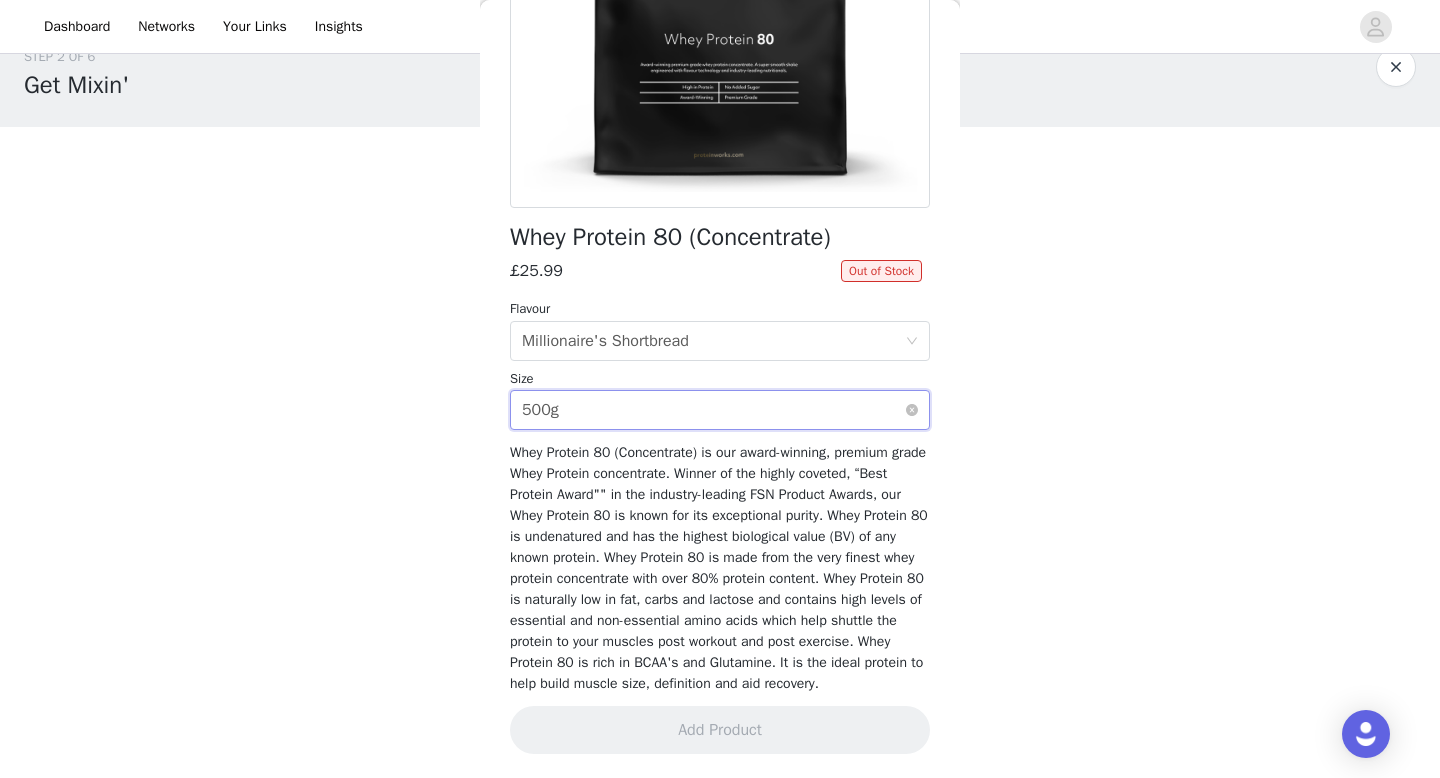 click on "Select size 500g" at bounding box center (713, 410) 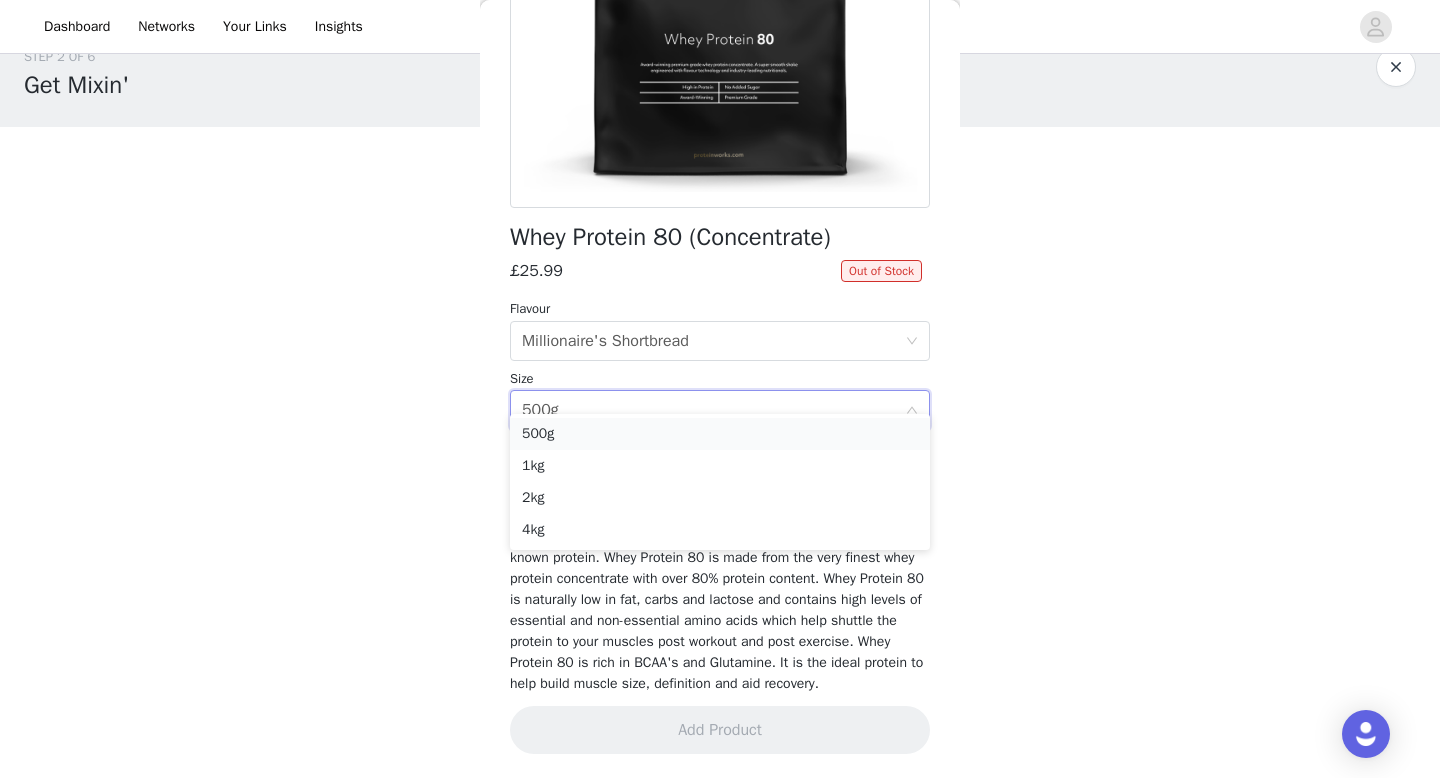 click on "500g" at bounding box center (720, 434) 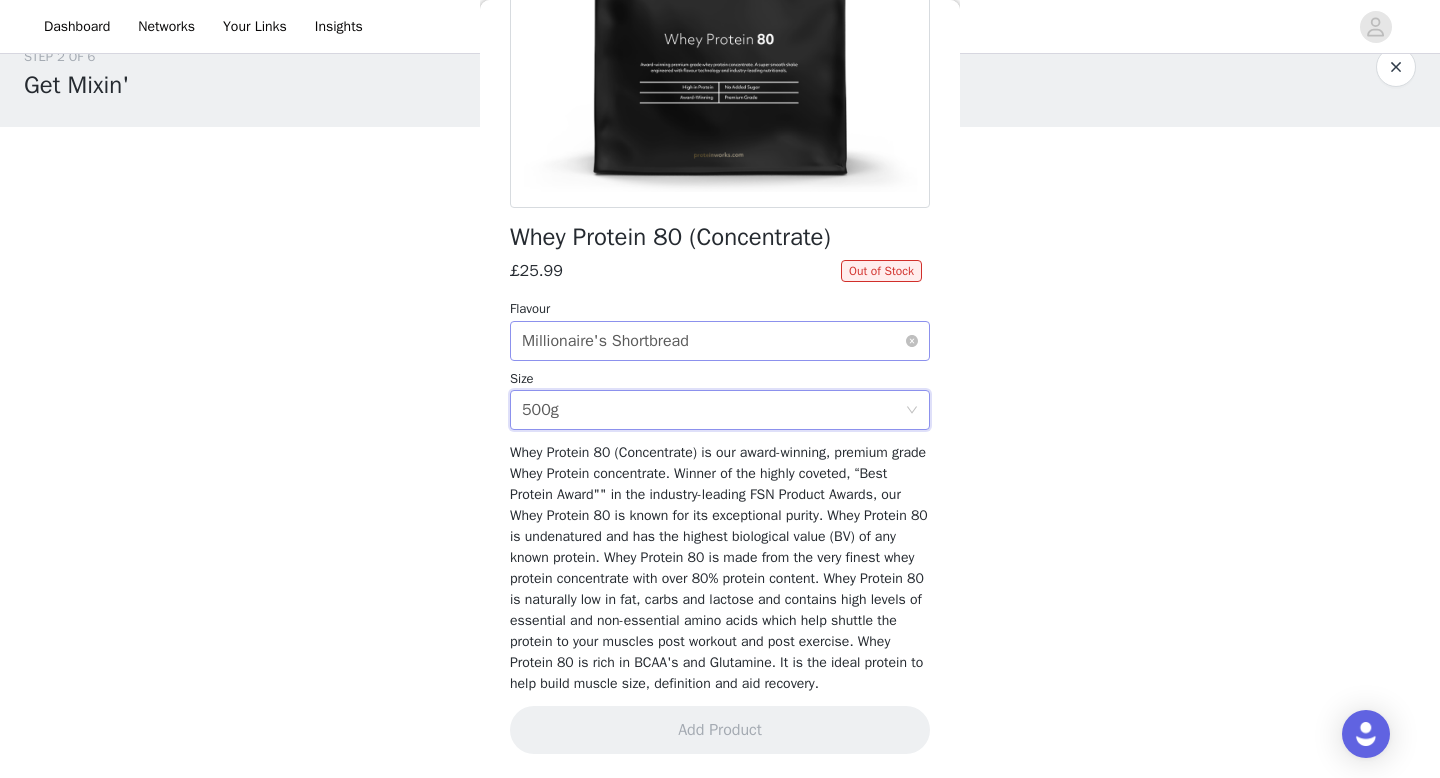 click on "Millionaire's Shortbread" at bounding box center [605, 341] 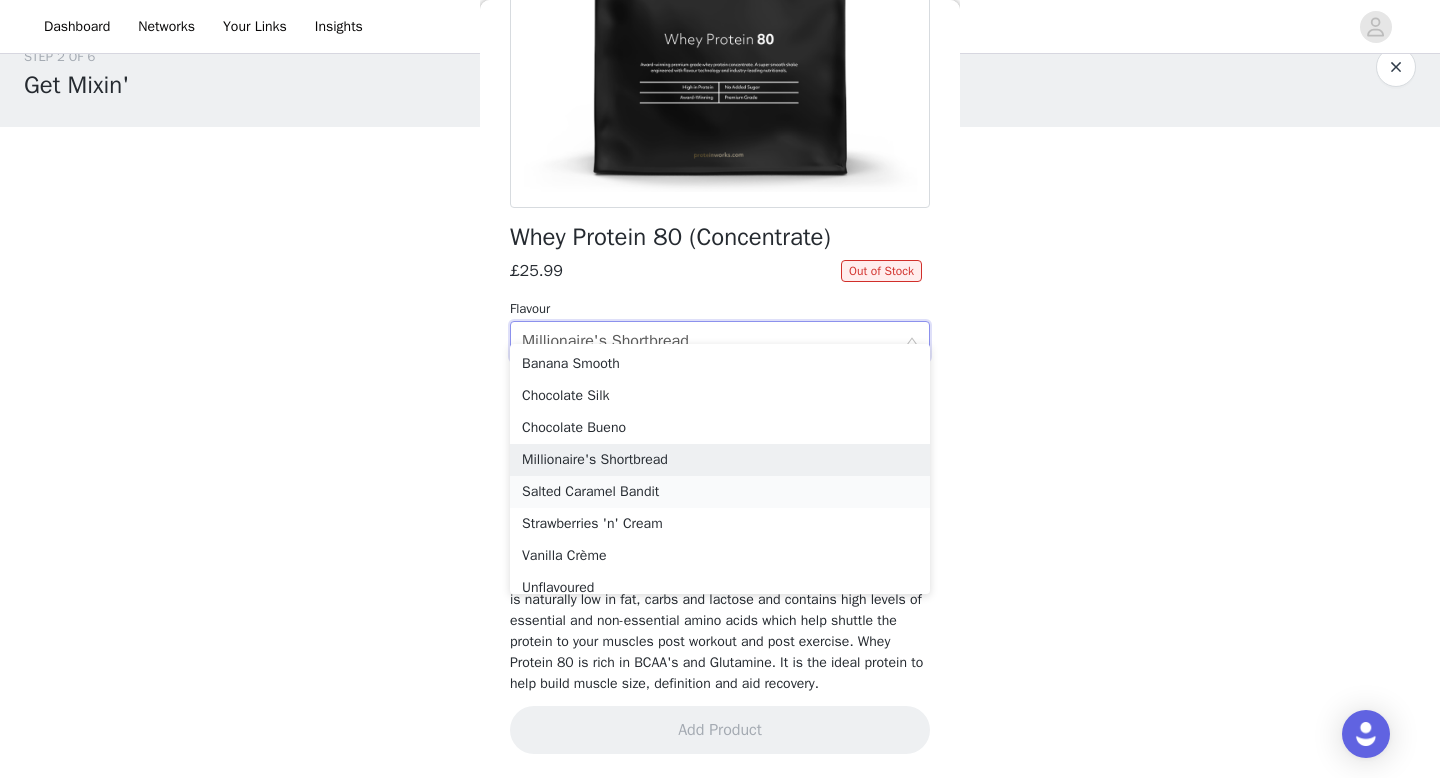click on "Salted Caramel Bandit" at bounding box center [720, 492] 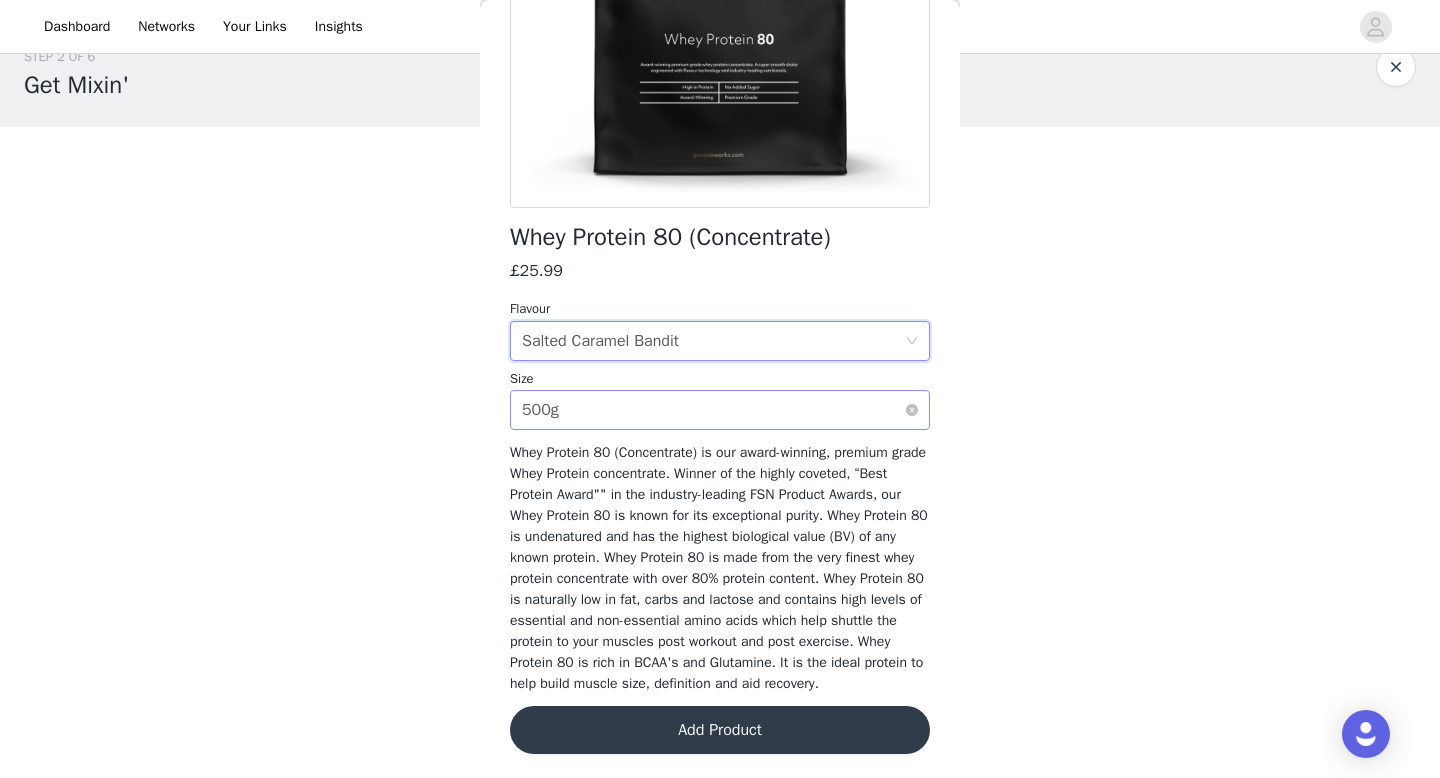 click on "Select size 500g" at bounding box center (713, 410) 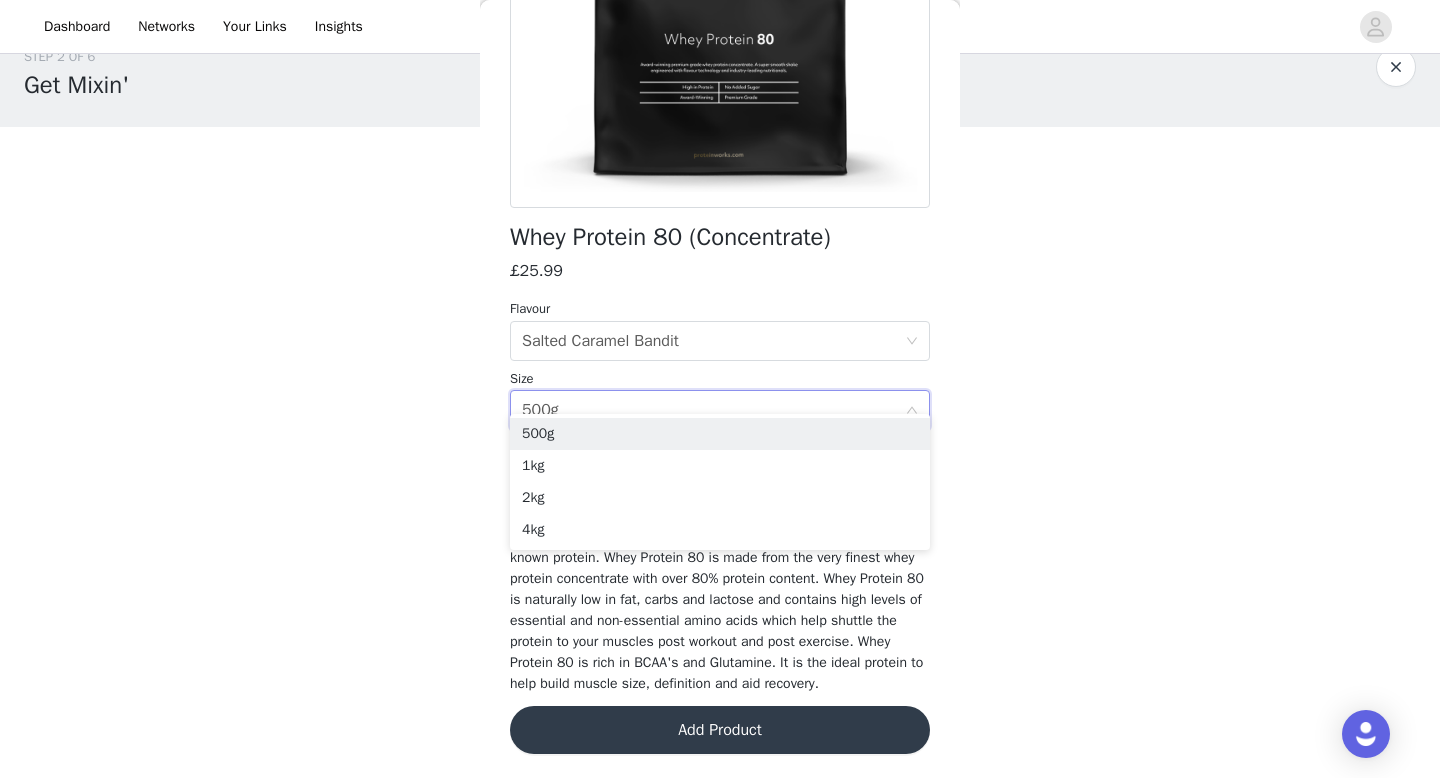 click on "STEP 2 OF 6
Get Mixin'
Place your order. Please be sure to check onsite to ensure the products you have chosen are in stock.       2 Selected   Remaining Funds: £120.02         Clear Diet Whey Protein     £39.99       500g, Peach Iced Tea       Edit   Remove     Raze Burner     £39.99       Sour Cherry & Apple, 30 Servings       Edit   Remove     Add Product     You may choose as many products as you'd like     Back     Whey Protein 80 (Concentrate)       £25.99         Flavour   Select flavour Salted Caramel Bandit Size   Select size 500g     Add Product" at bounding box center (720, 387) 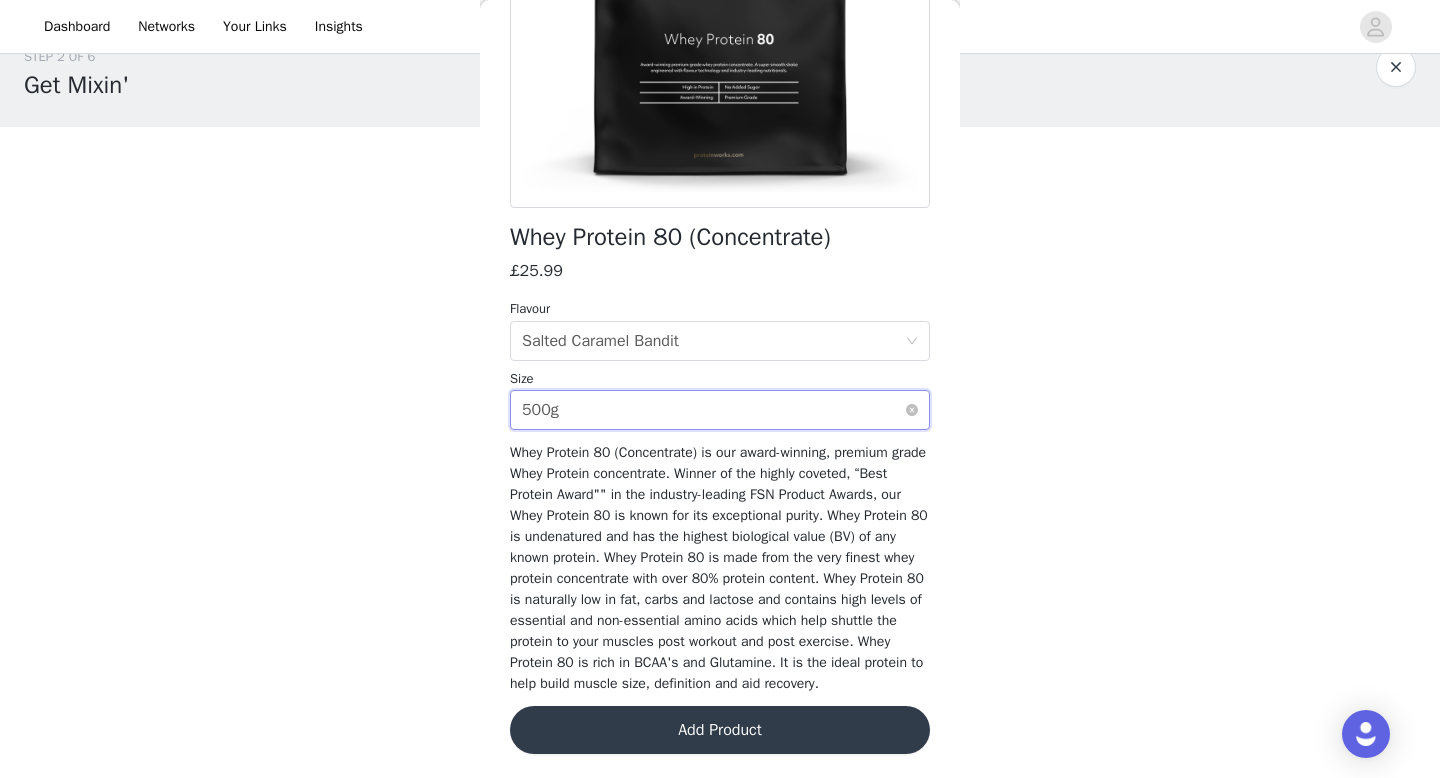 click on "Select size 500g" at bounding box center (713, 410) 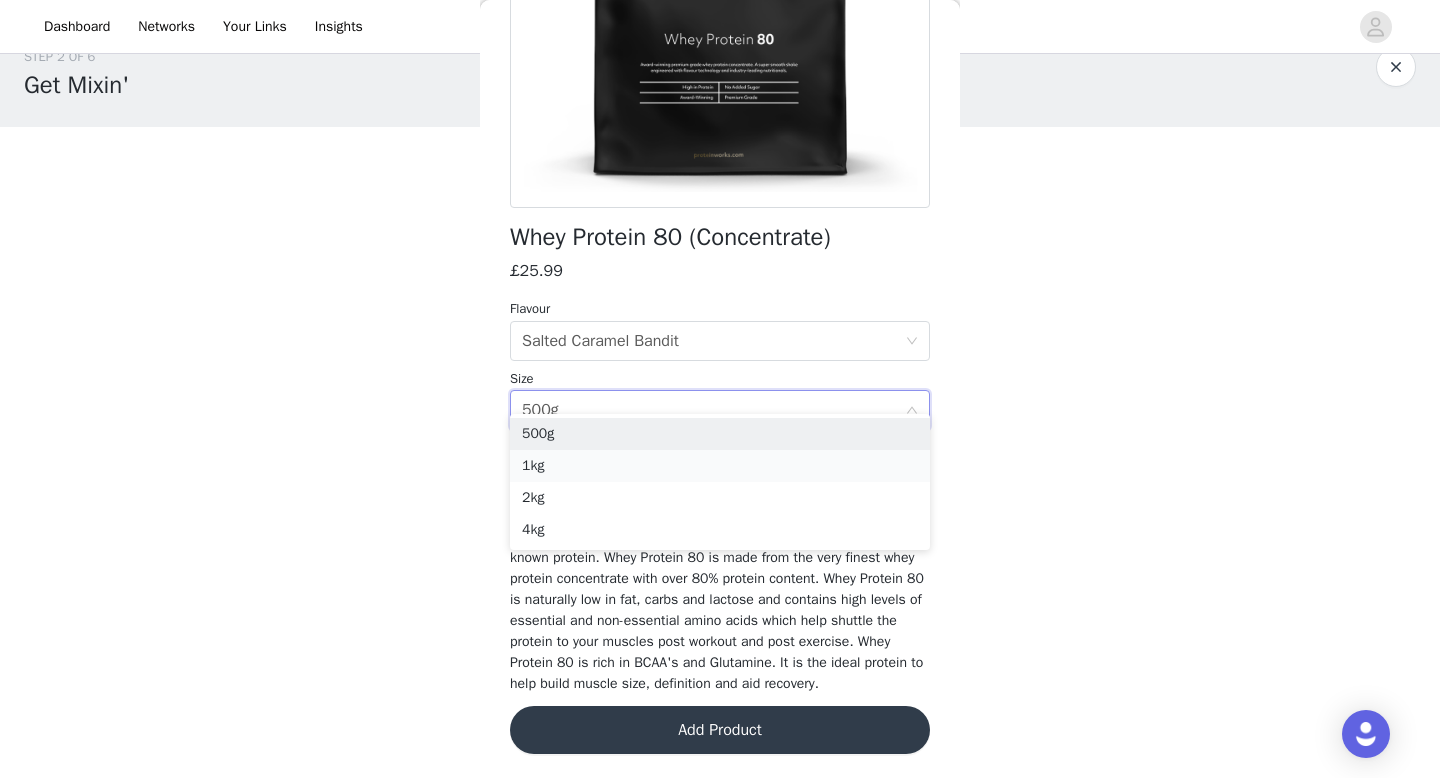 click on "1kg" at bounding box center [720, 466] 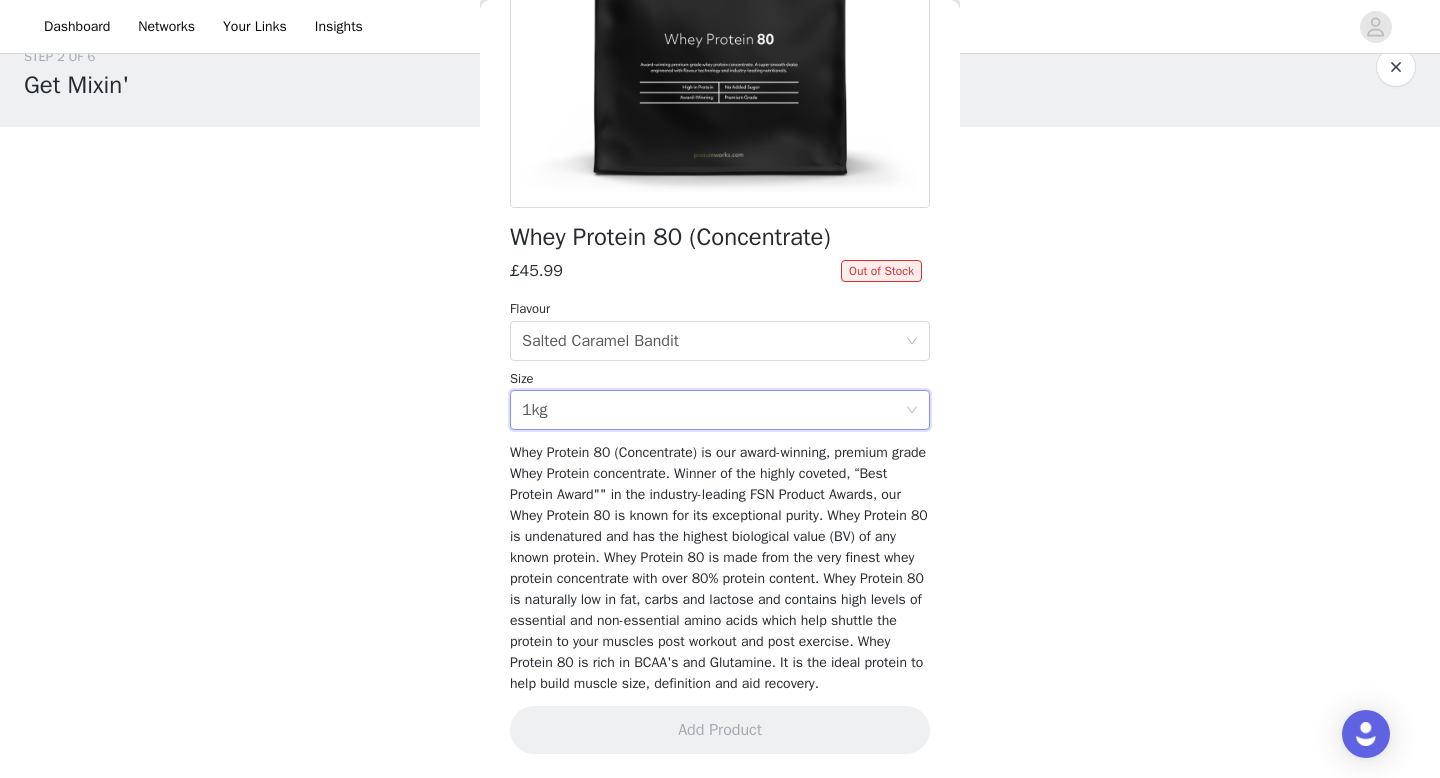 click on "Whey Protein 80 (Concentrate)       £45.99        Out of Stock   Flavour   Select flavour Salted Caramel Bandit Size   Select size 1kg   Whey Protein 80 (Concentrate) is our award-winning, premium grade Whey Protein concentrate. Winner of the highly coveted, “Best Protein Award"" in the industry-leading FSN Product Awards, our Whey Protein 80 is known for its exceptional purity. Whey Protein 80 is undenatured and has the highest biological value (BV) of any known protein. Whey Protein 80 is made from the very finest whey protein concentrate with over 80% protein content. Whey Protein 80 is naturally low in fat, carbs and lactose and contains high levels of essential and non-essential amino acids which help shuttle the protein to your muscles post workout and post exercise. Whey Protein 80 is rich in BCAA's and Glutamine. It is the ideal protein to help build muscle size, definition and aid recovery.   Add Product" at bounding box center [720, 268] 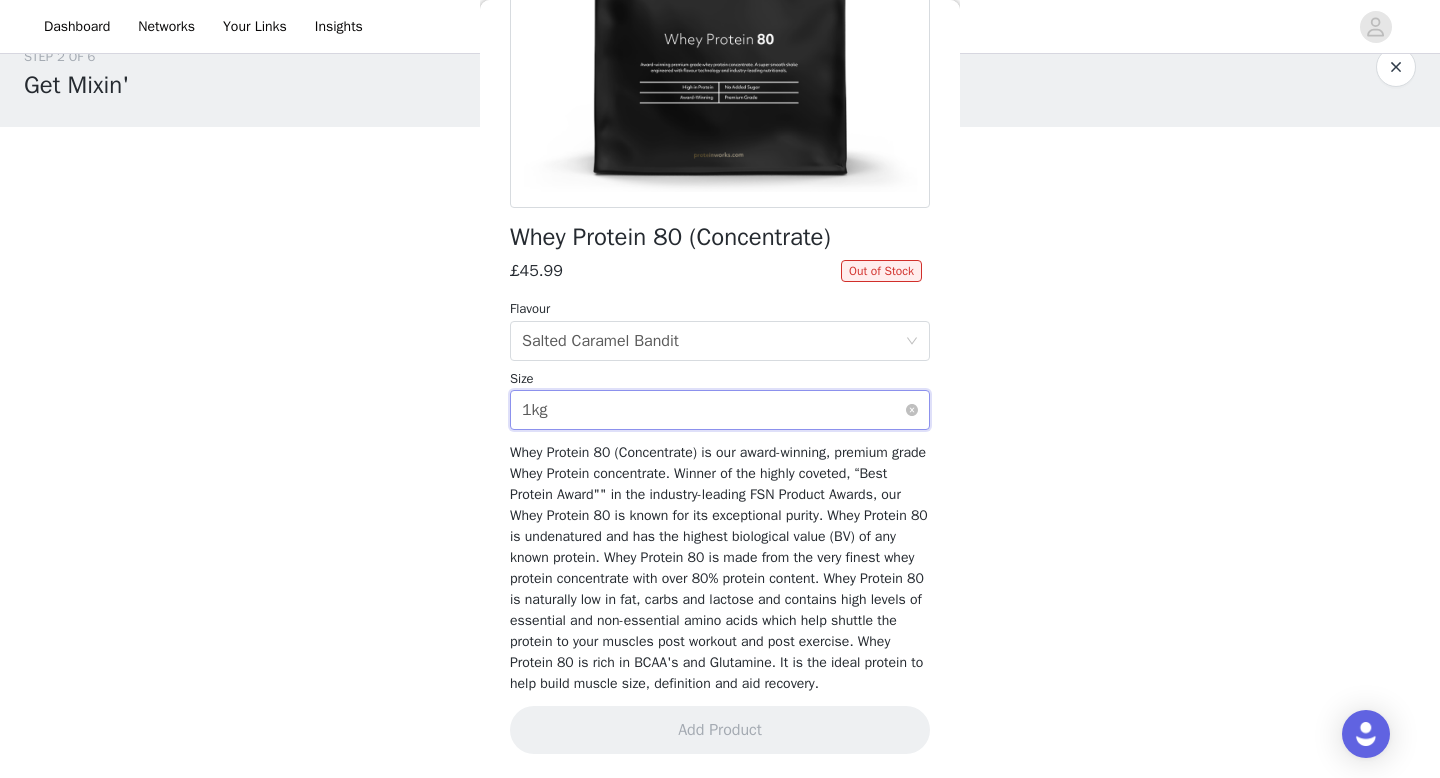 click on "Select size 1kg" at bounding box center (713, 410) 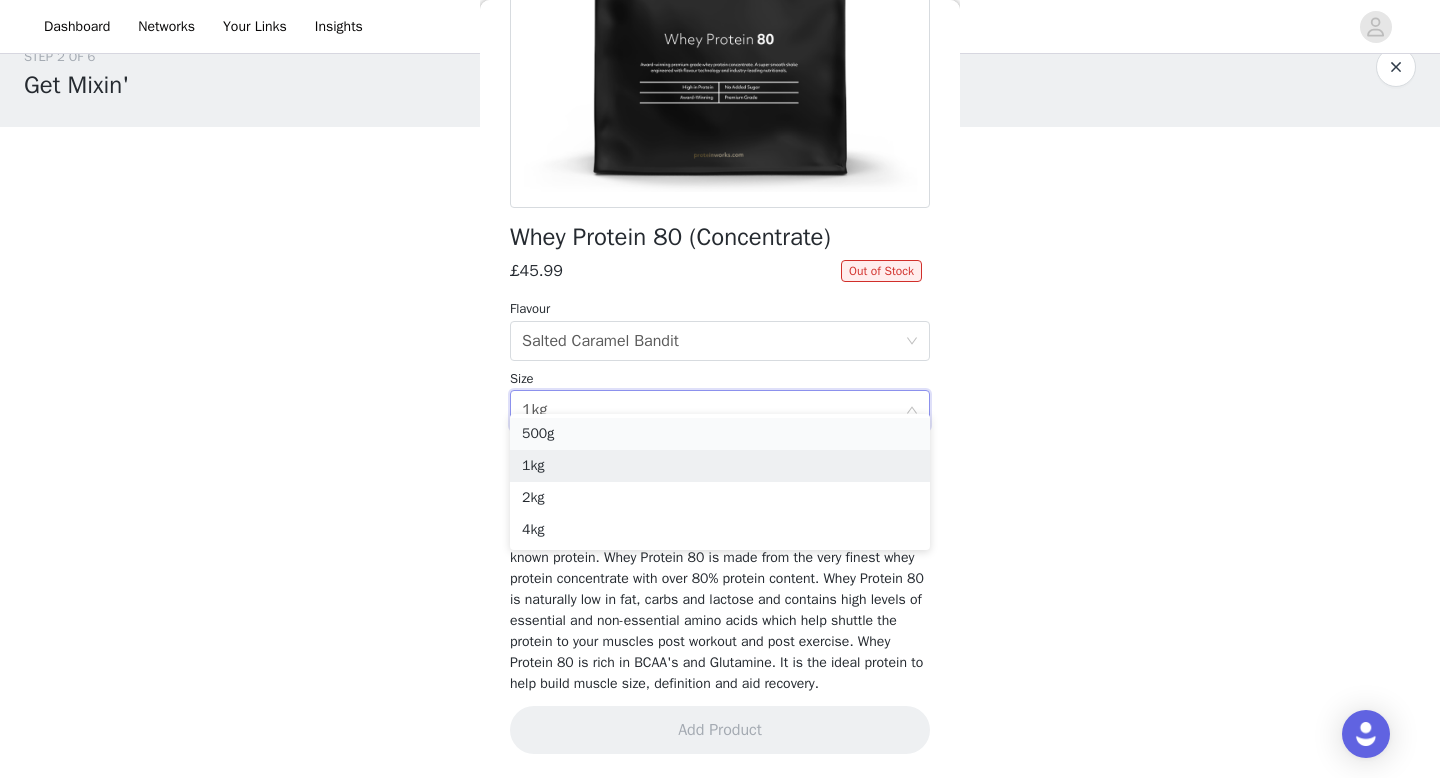 click on "500g" at bounding box center [720, 434] 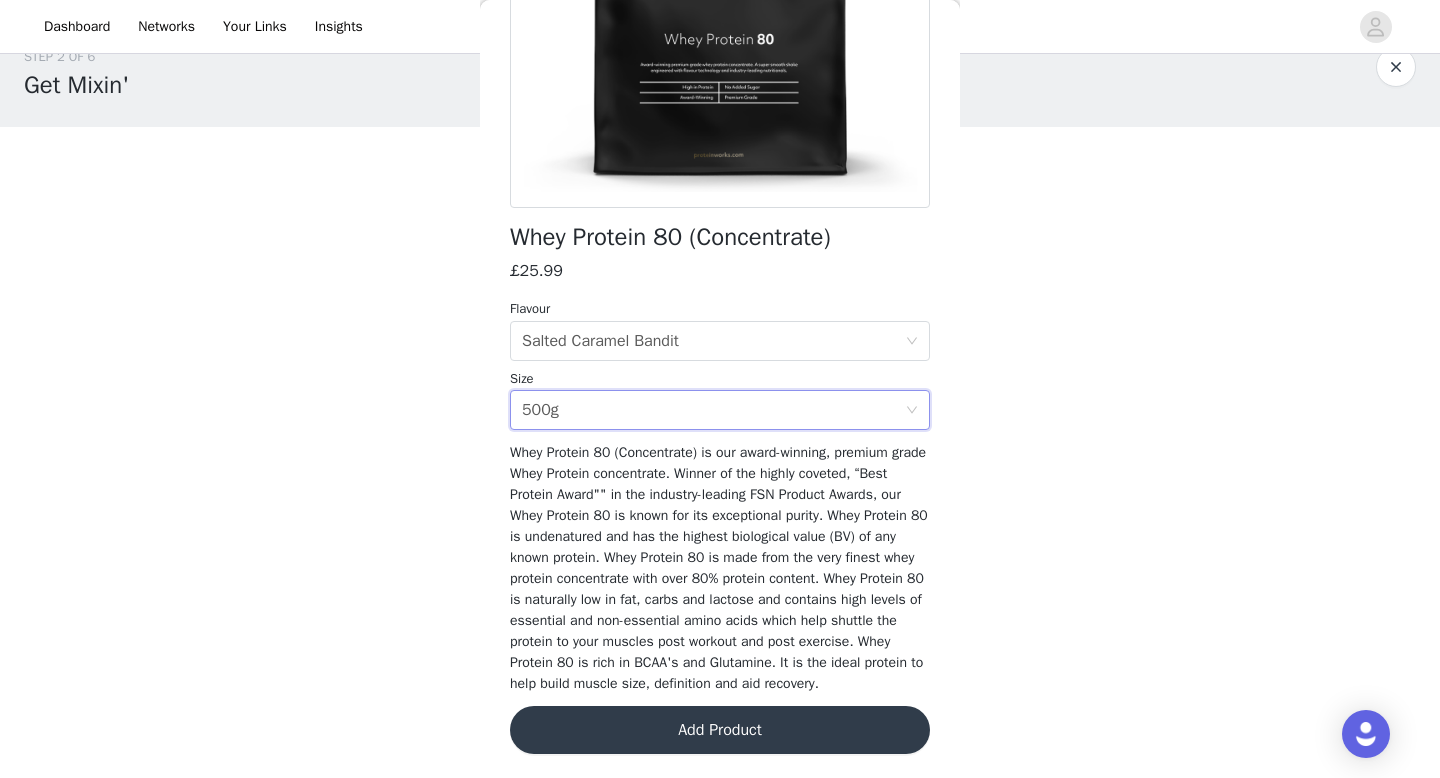 click on "Add Product" at bounding box center (720, 730) 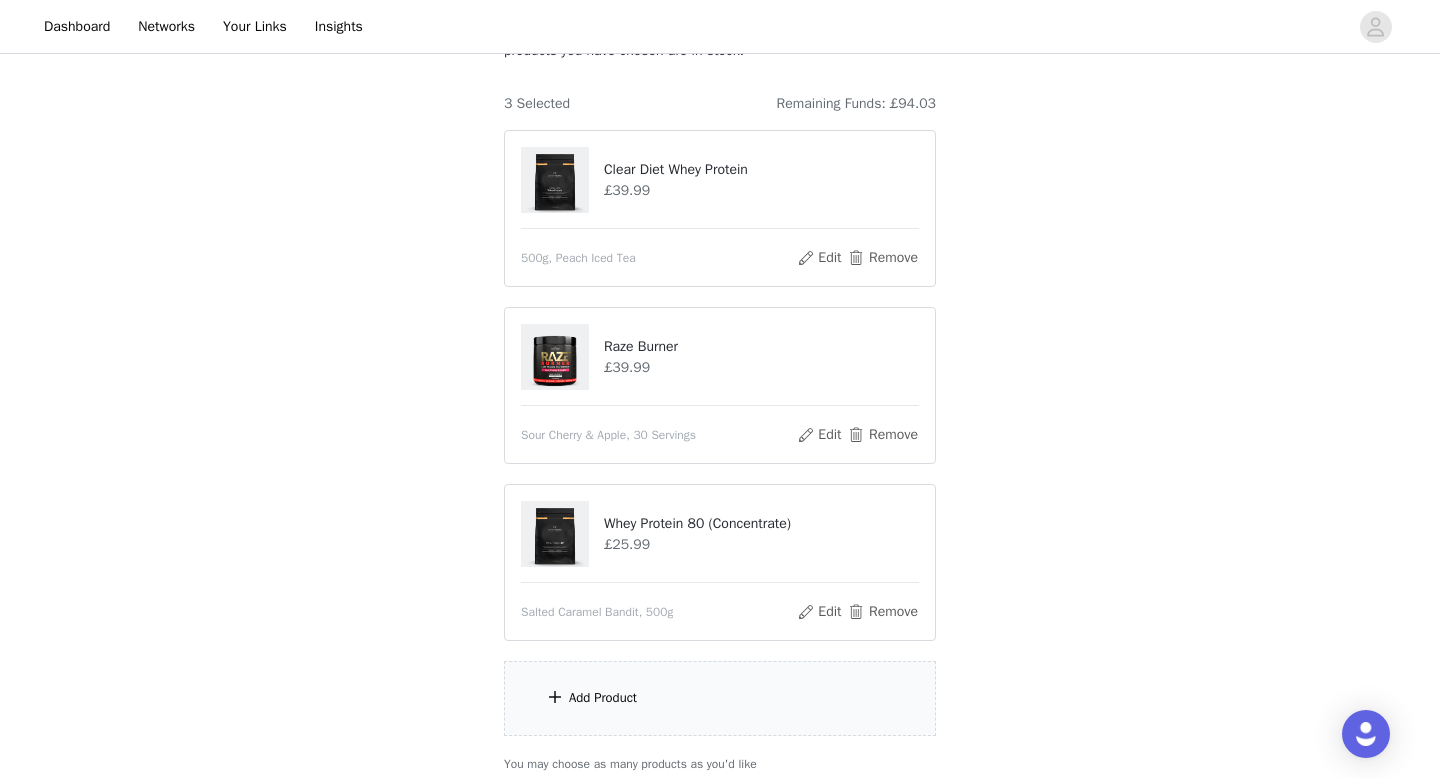 scroll, scrollTop: 175, scrollLeft: 0, axis: vertical 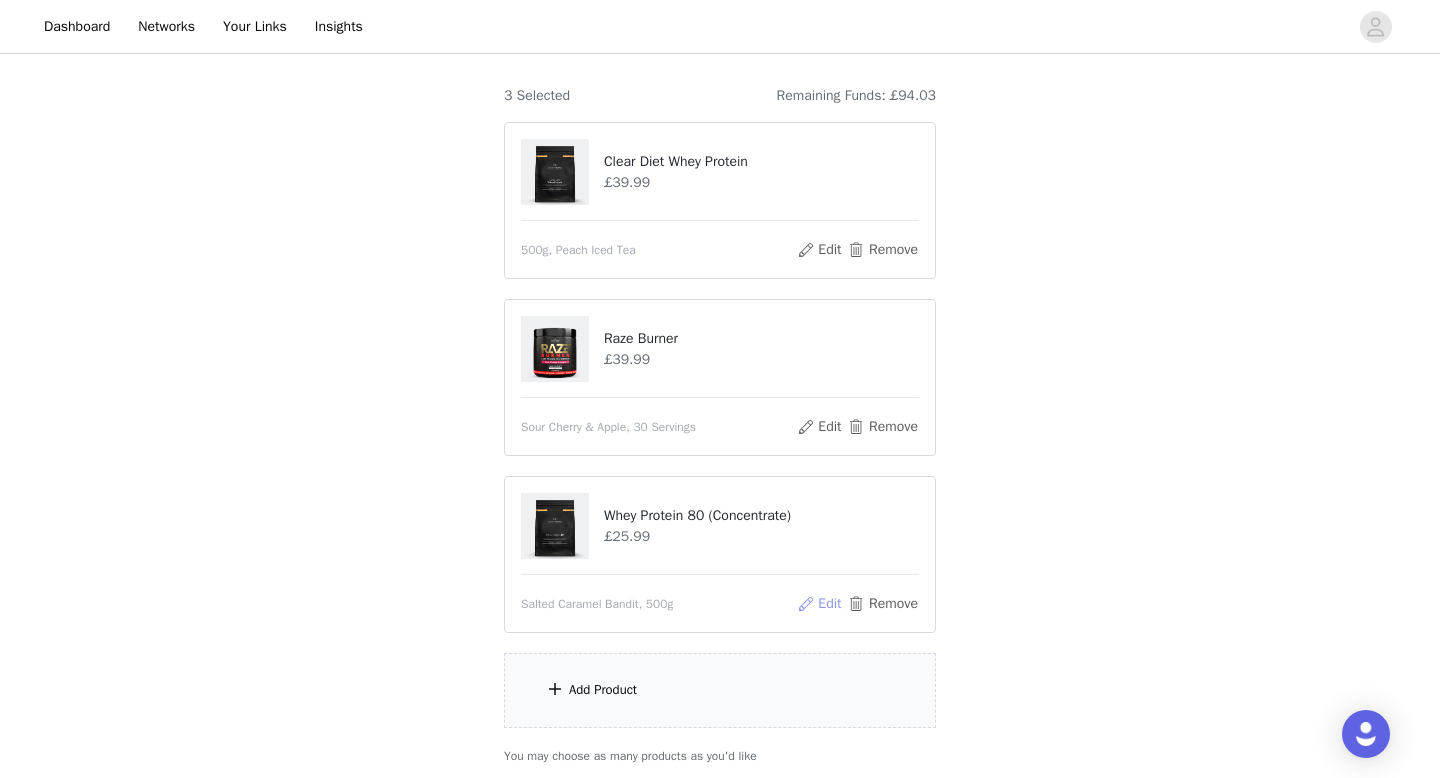 click on "Edit" at bounding box center (819, 604) 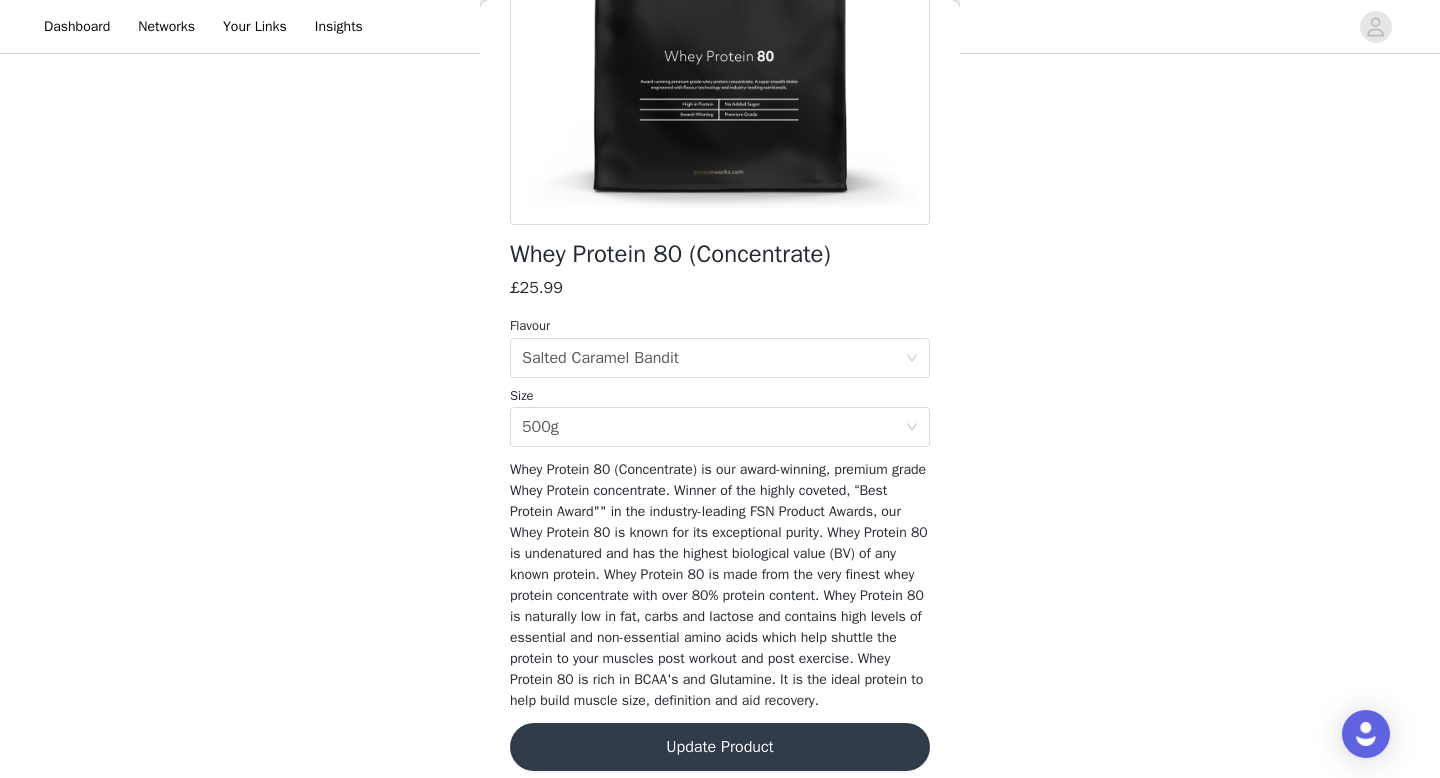 scroll, scrollTop: 363, scrollLeft: 0, axis: vertical 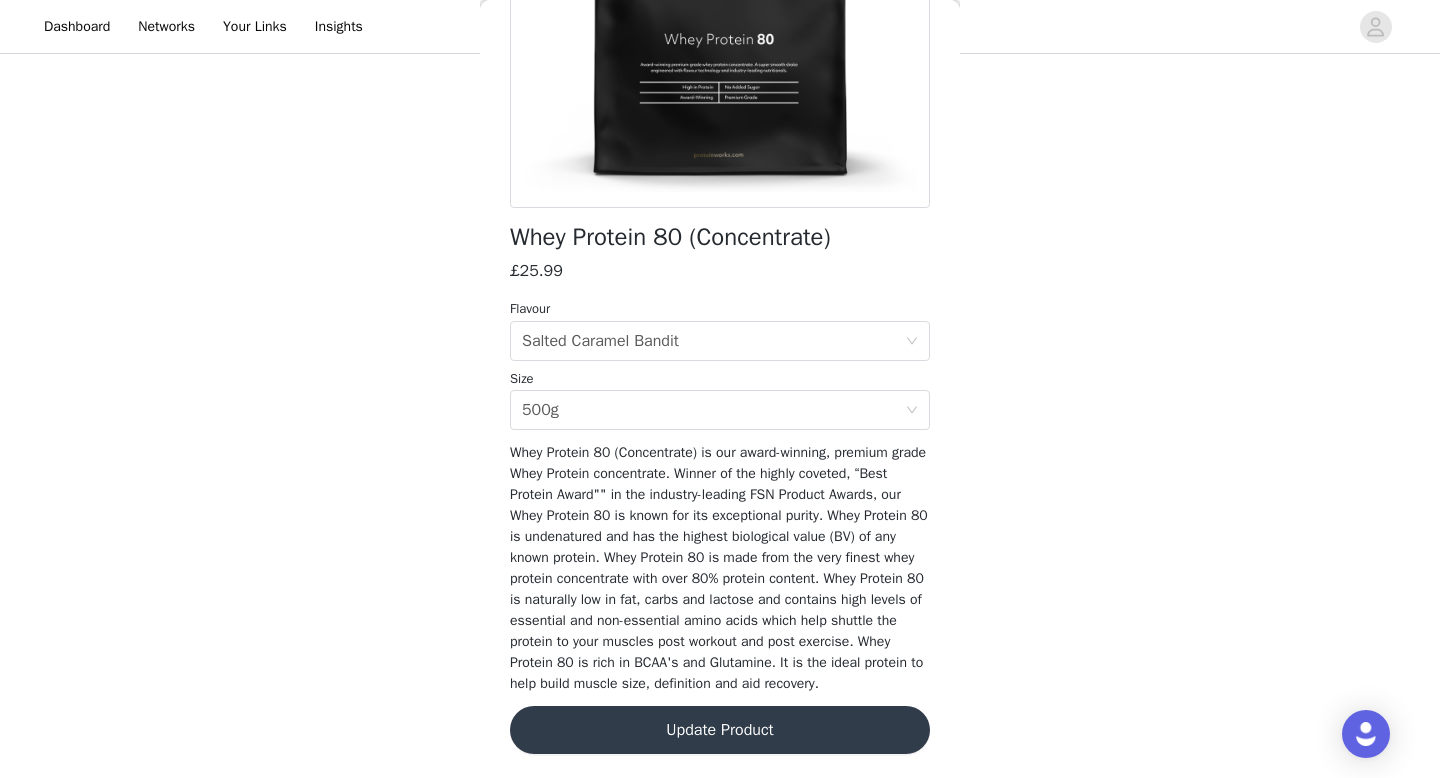 click on "Update Product" at bounding box center (720, 730) 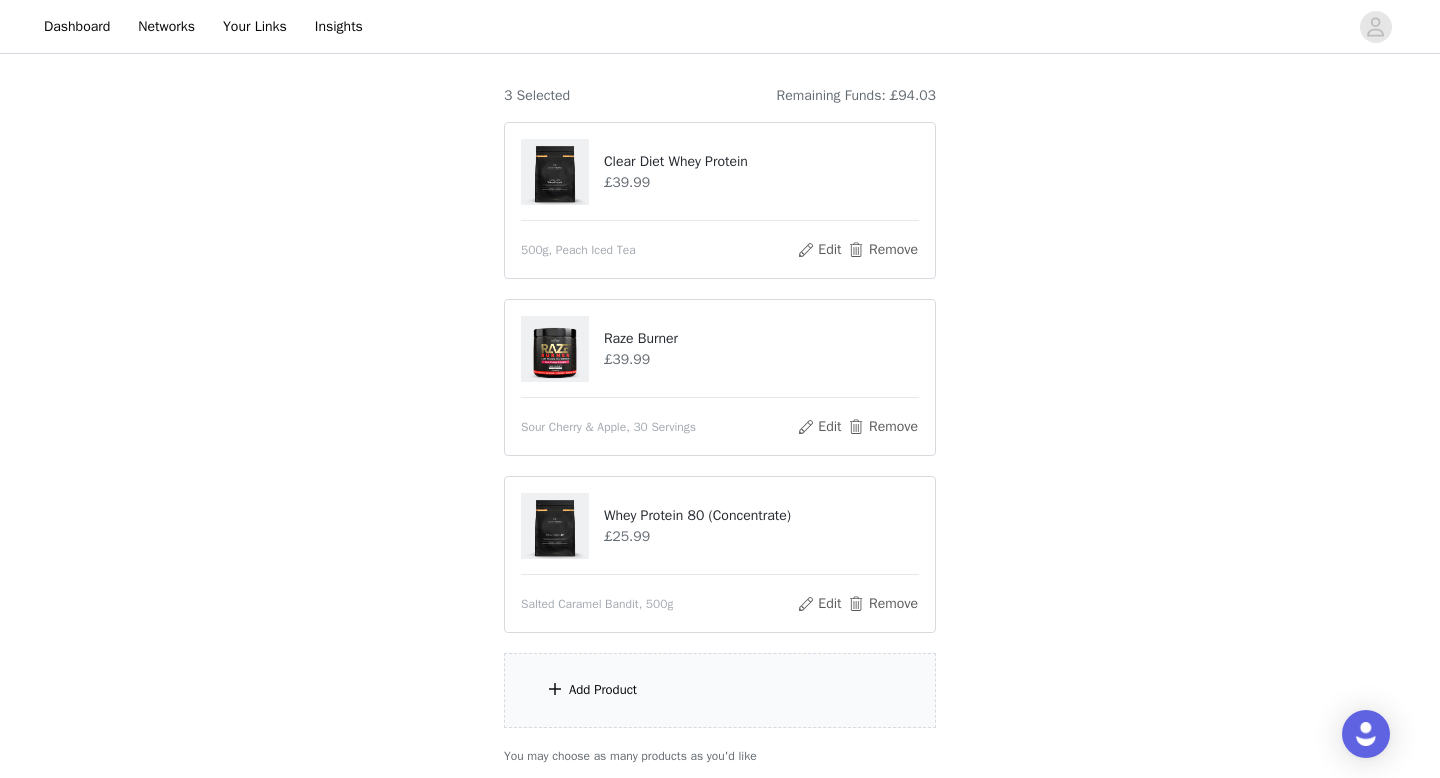 click on "Add Product" at bounding box center (603, 690) 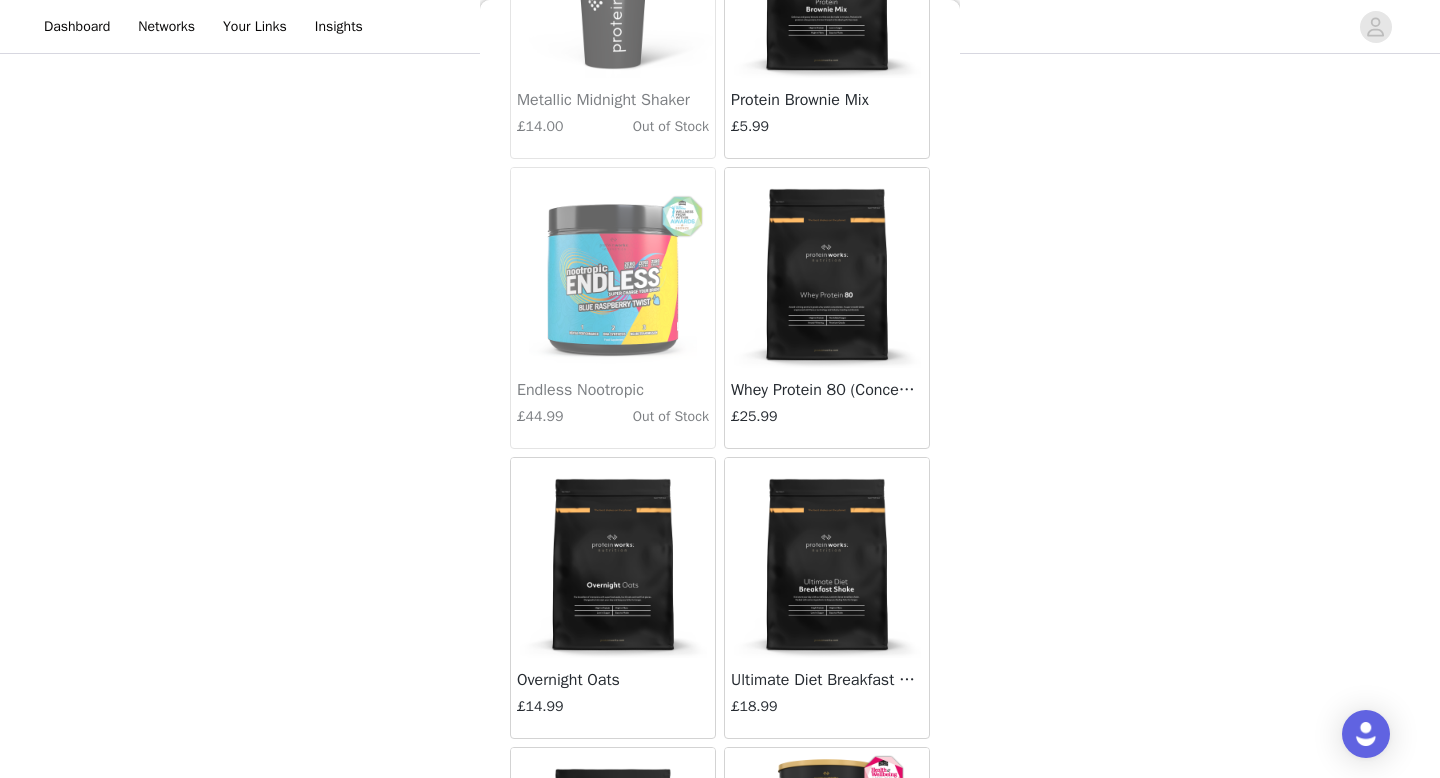 scroll, scrollTop: 15023, scrollLeft: 0, axis: vertical 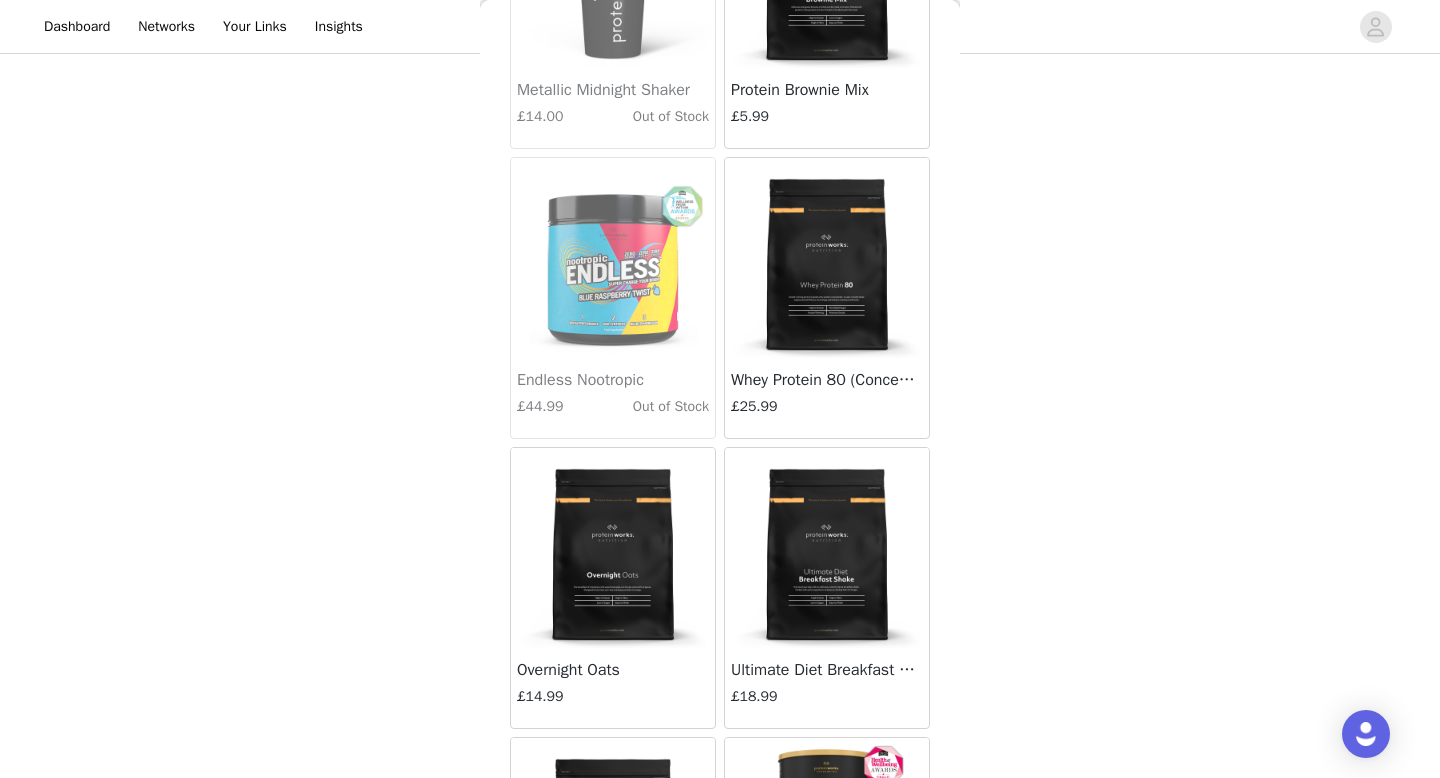 click at bounding box center (827, 258) 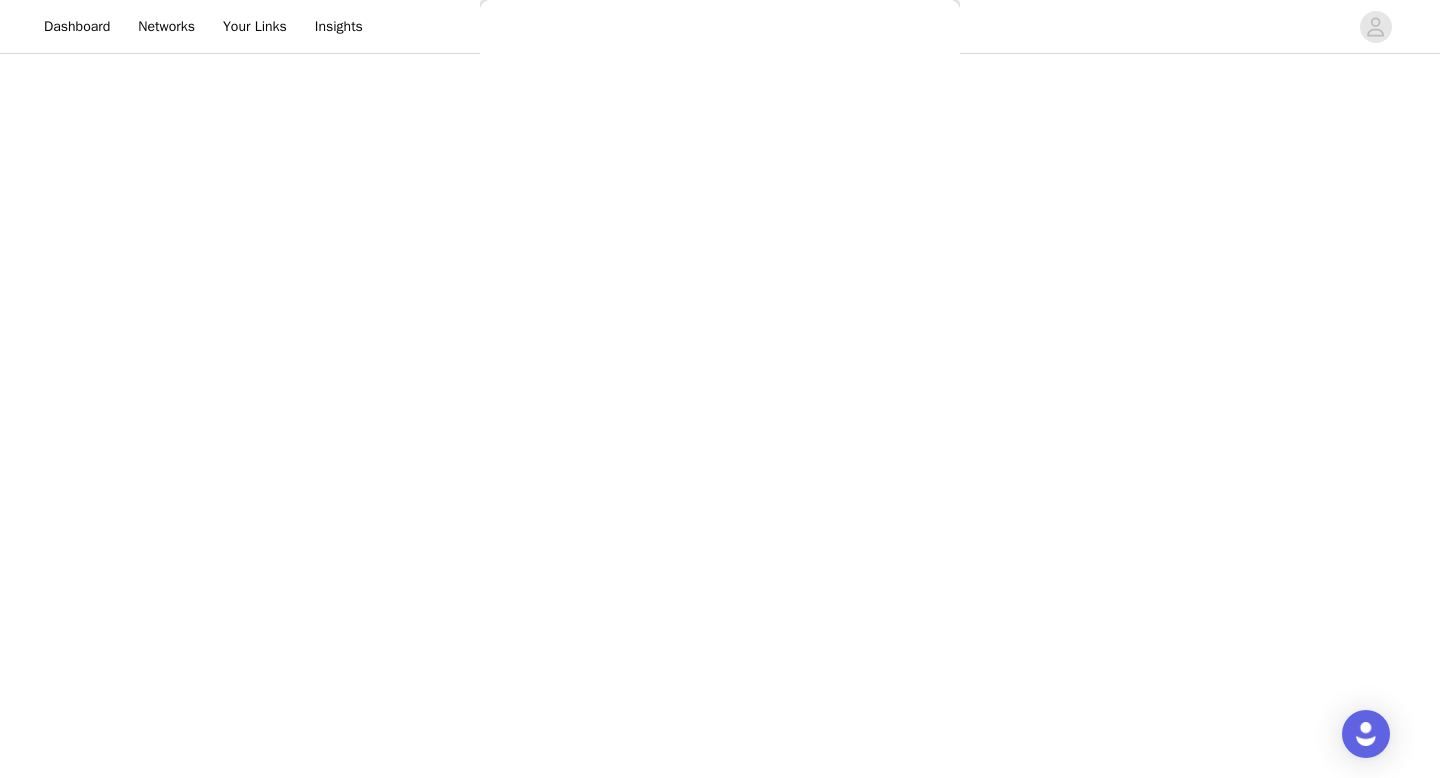 scroll, scrollTop: 363, scrollLeft: 0, axis: vertical 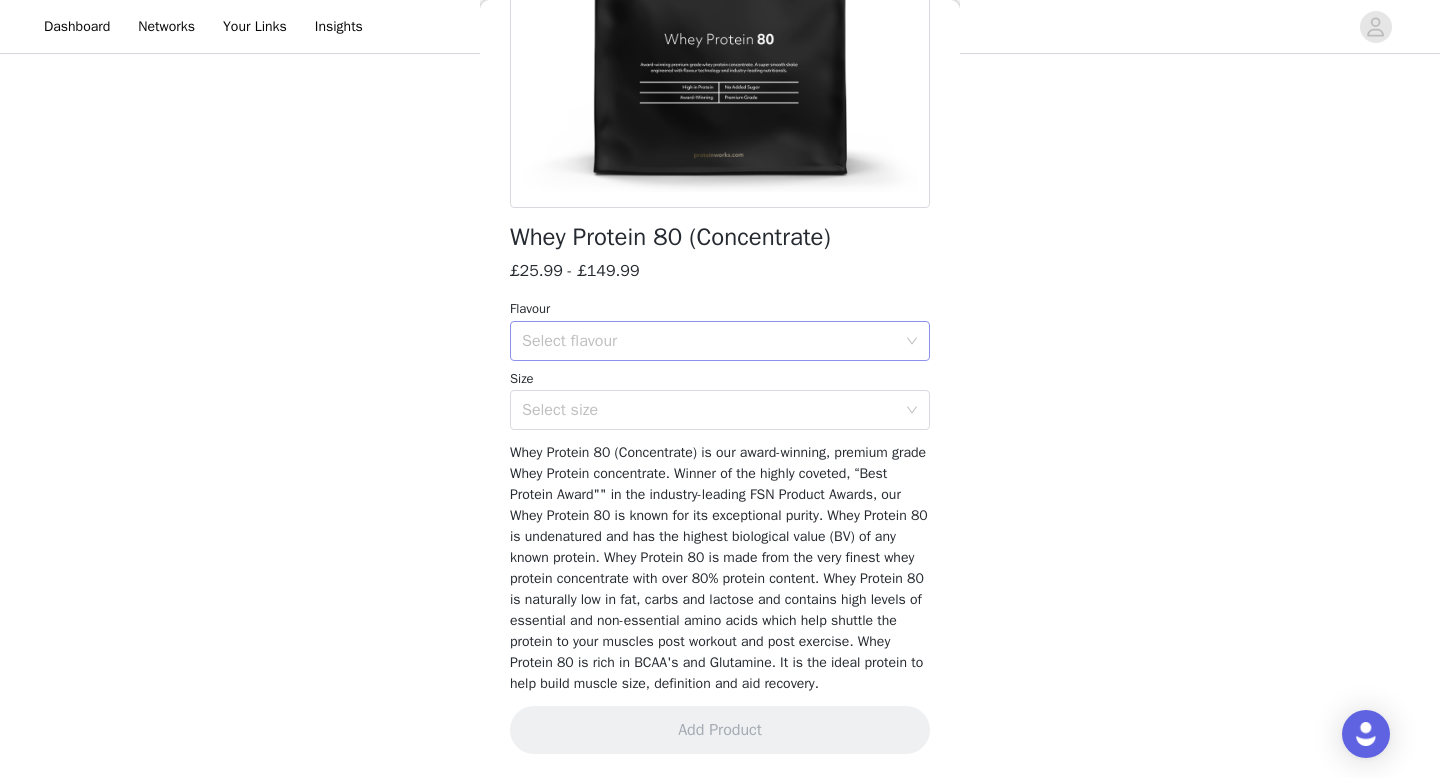 click on "Select flavour" at bounding box center [709, 341] 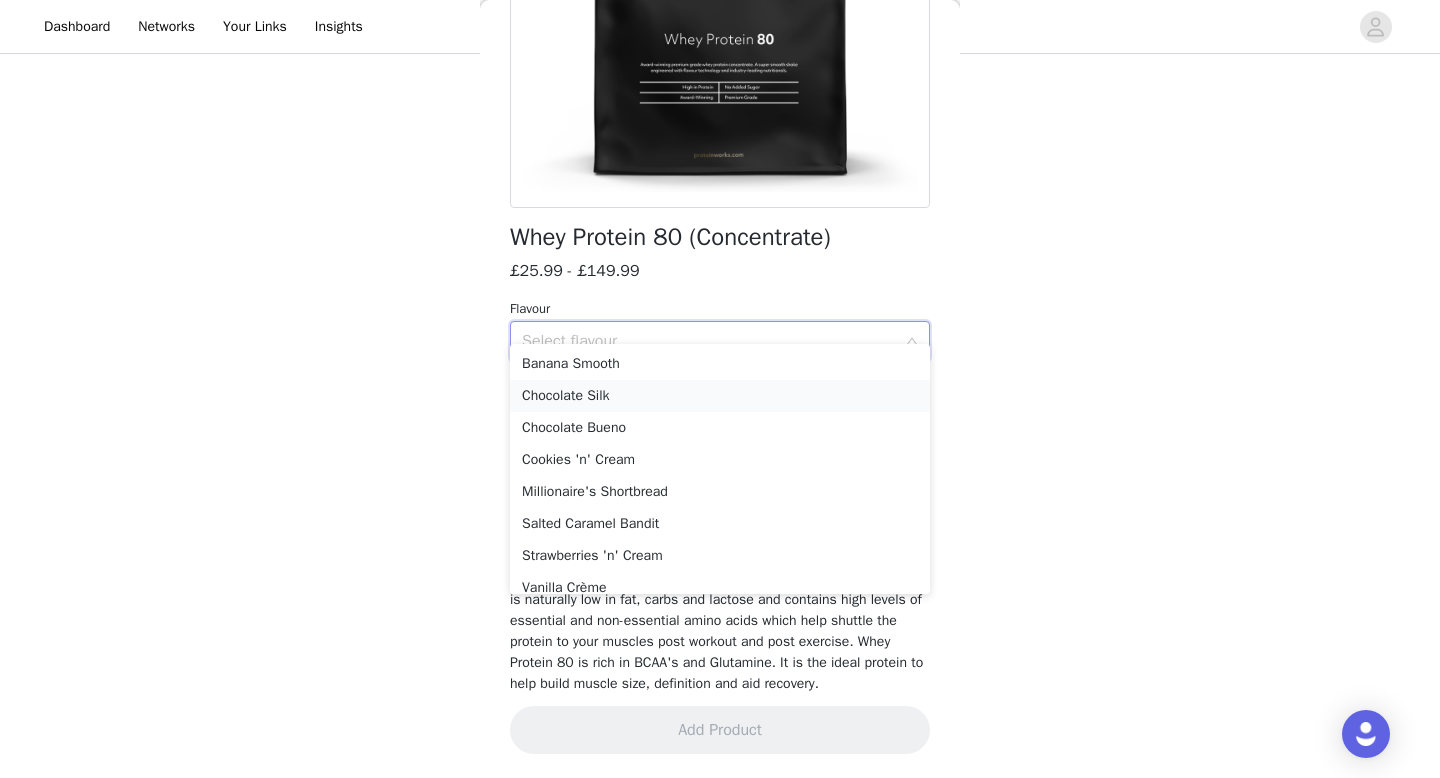 click on "Chocolate Silk" at bounding box center (720, 396) 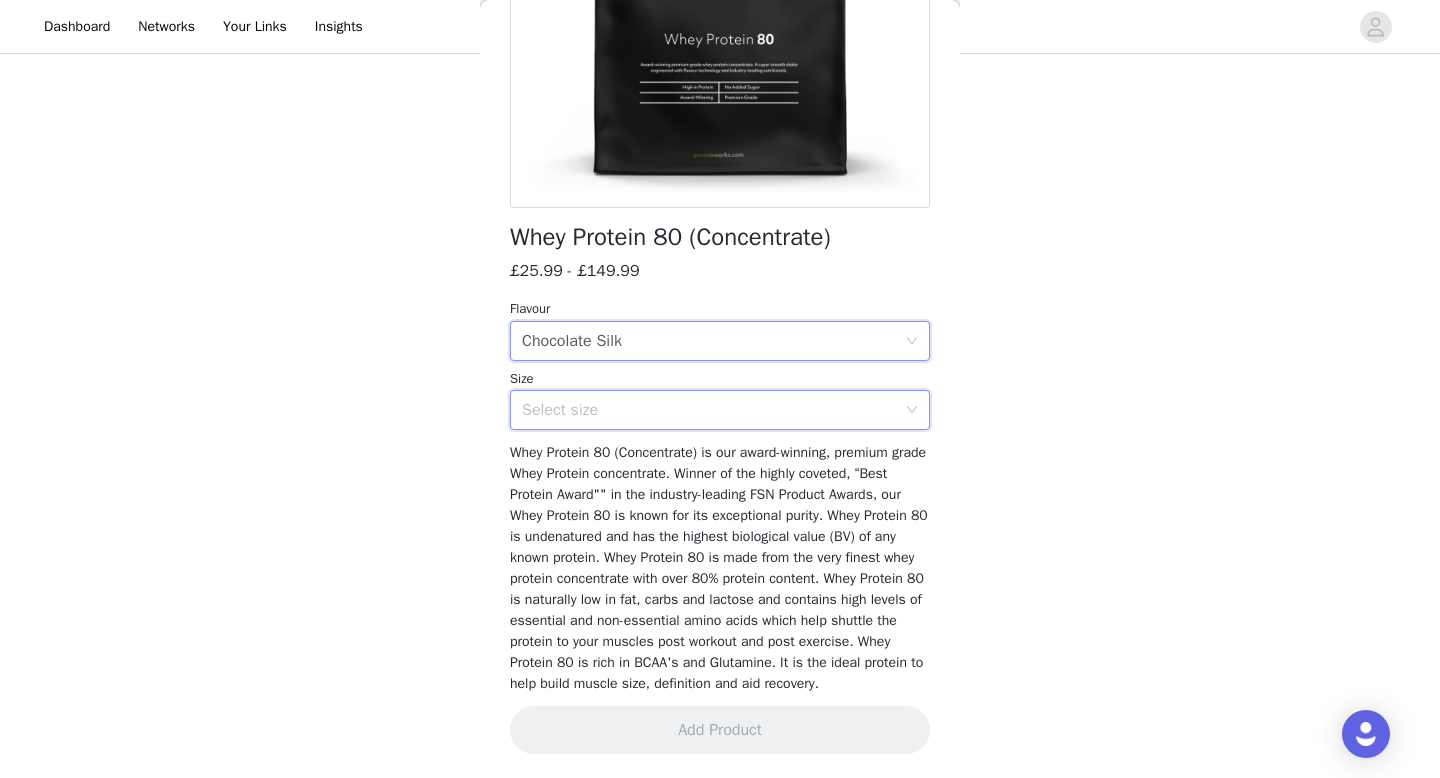 click on "Select size" at bounding box center (713, 410) 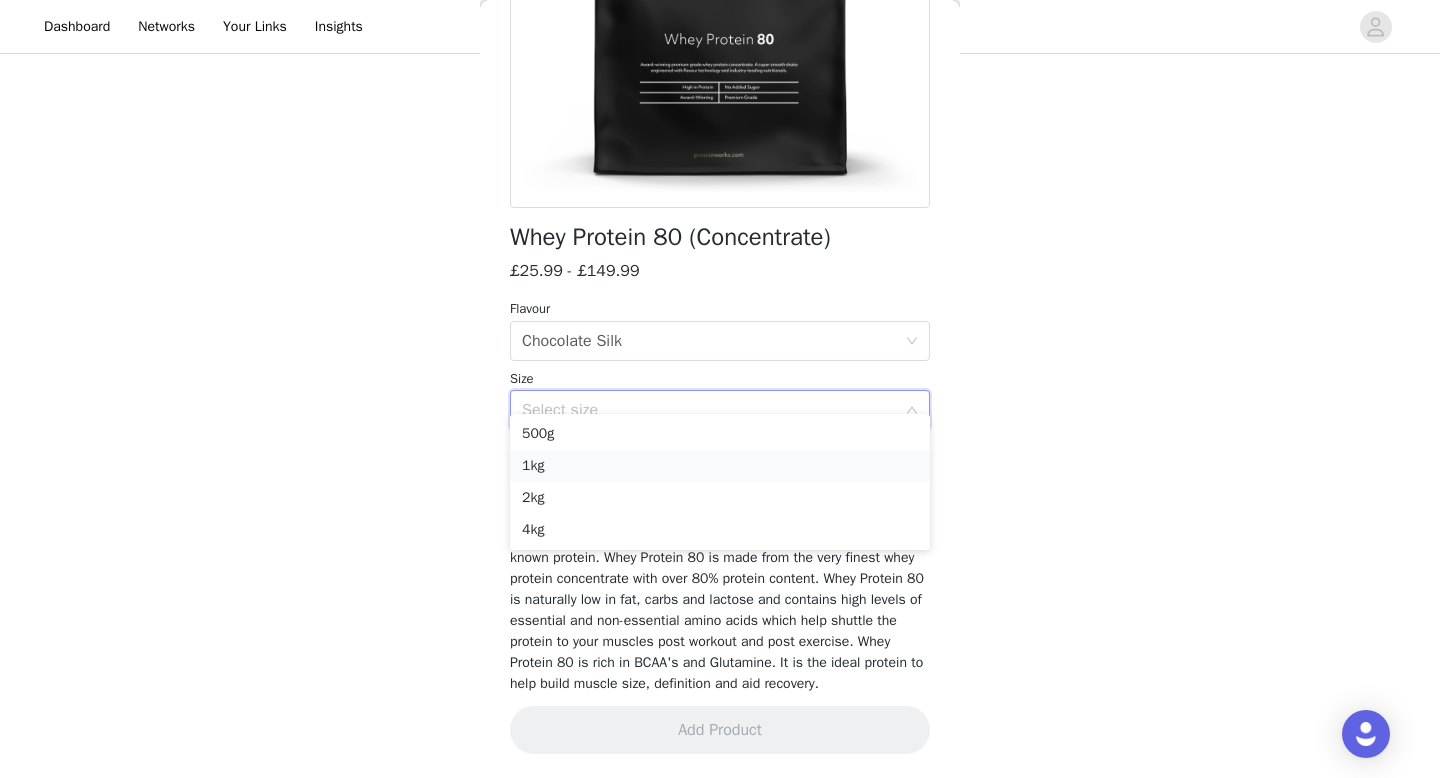 click on "1kg" at bounding box center [720, 466] 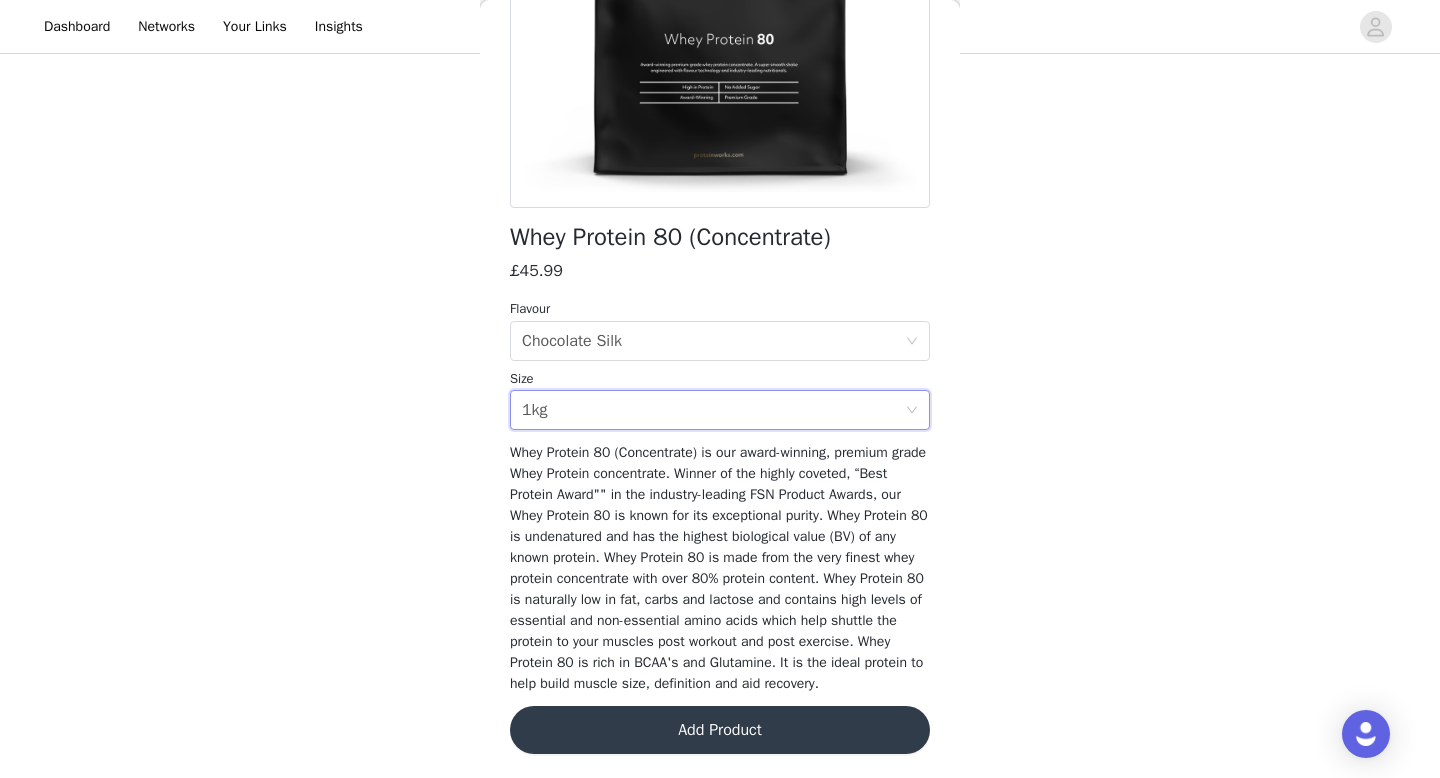 click on "Add Product" at bounding box center (720, 730) 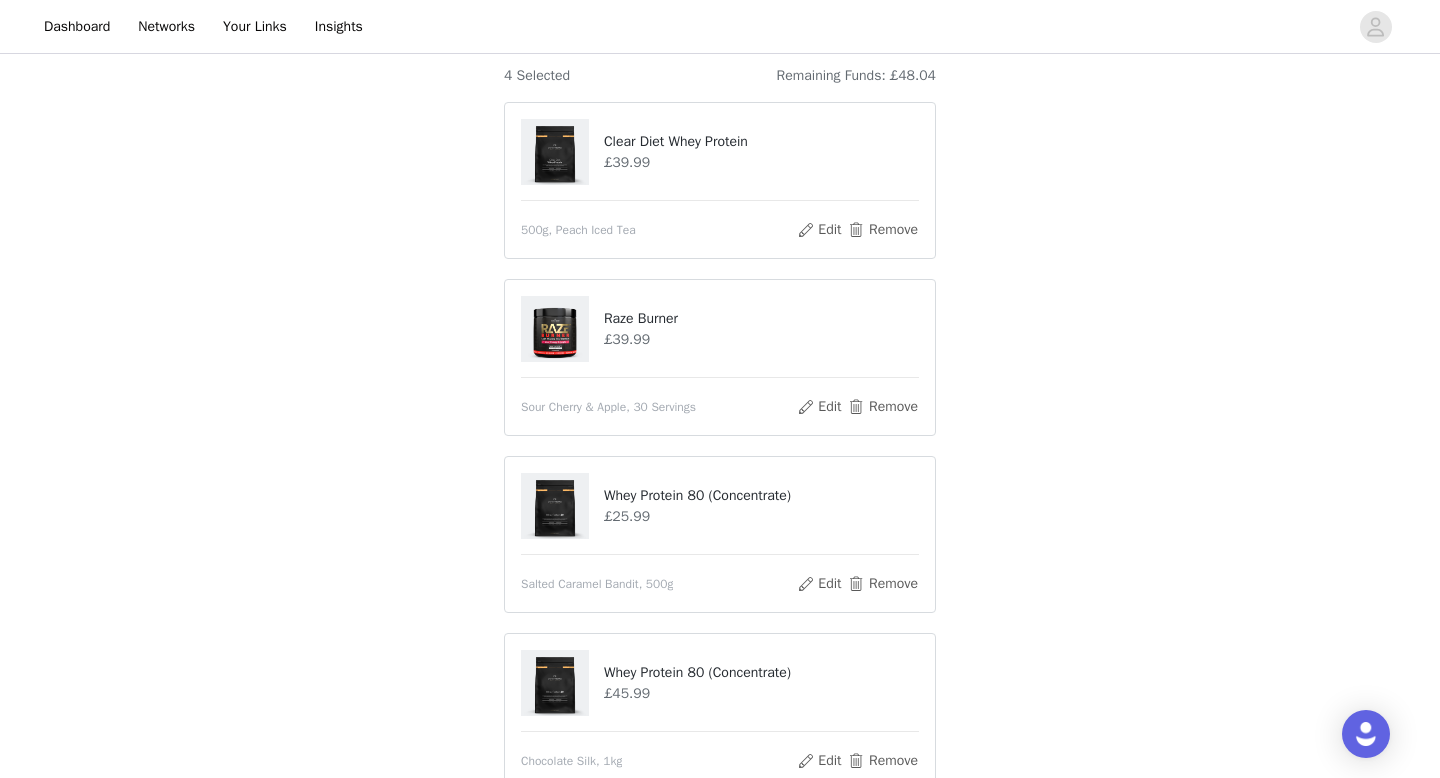 scroll, scrollTop: 190, scrollLeft: 0, axis: vertical 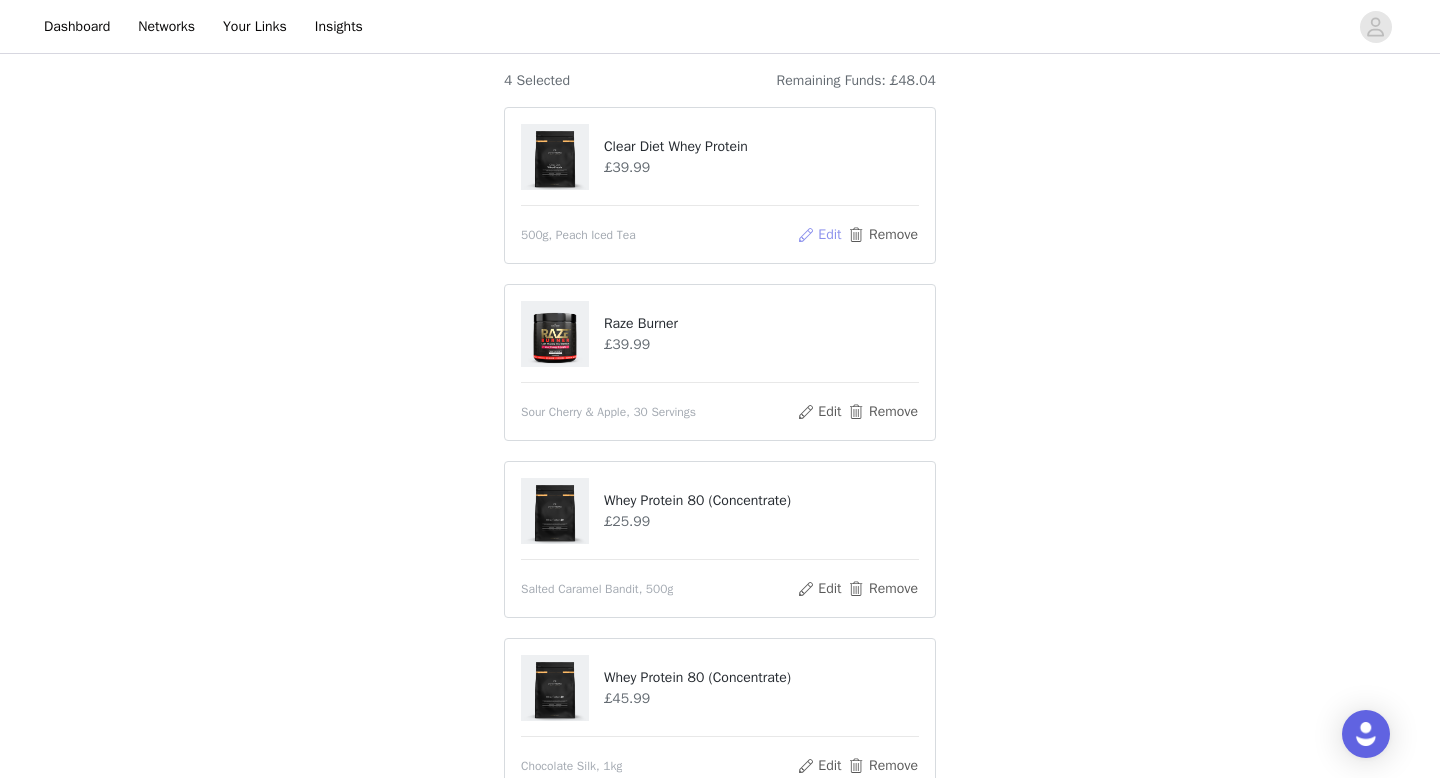 click on "Edit" at bounding box center (819, 235) 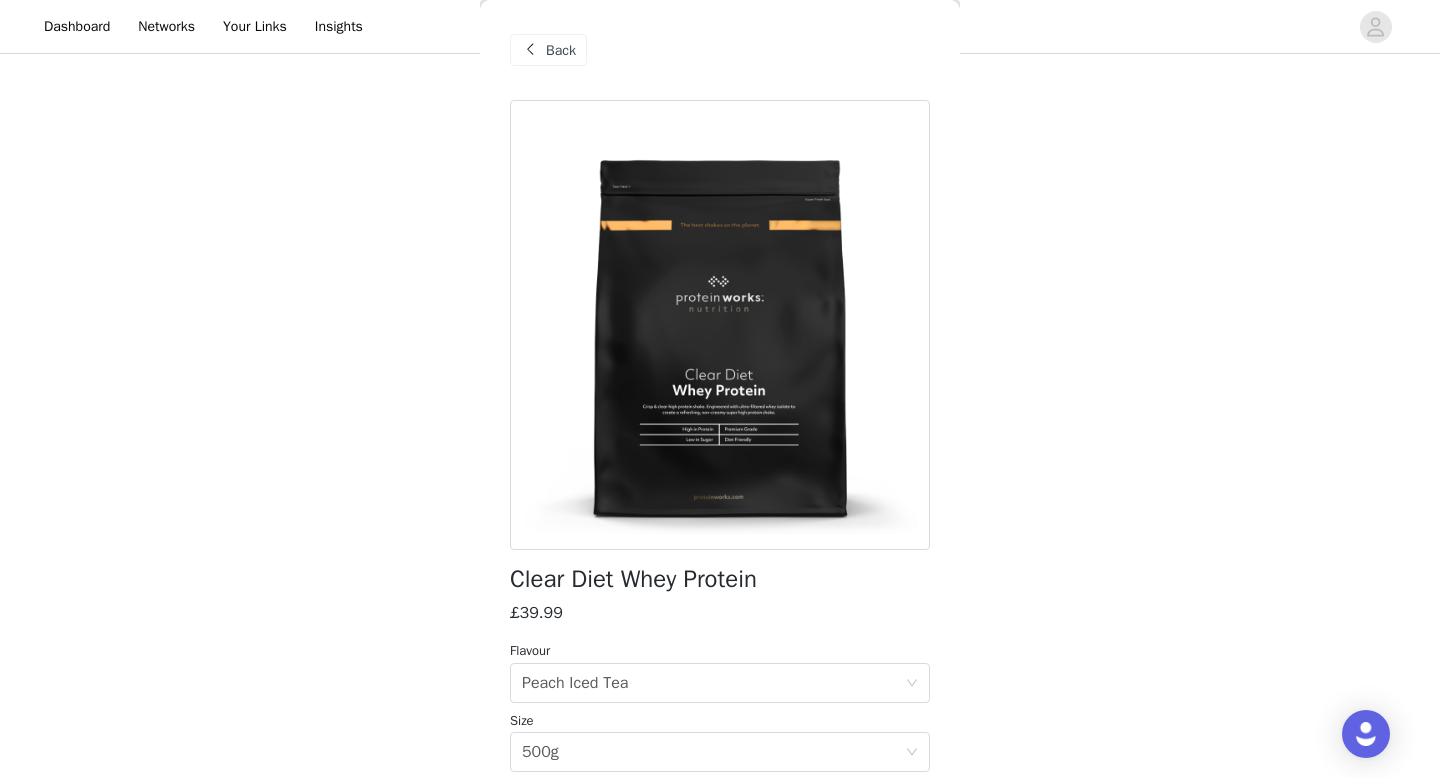scroll, scrollTop: 57, scrollLeft: 0, axis: vertical 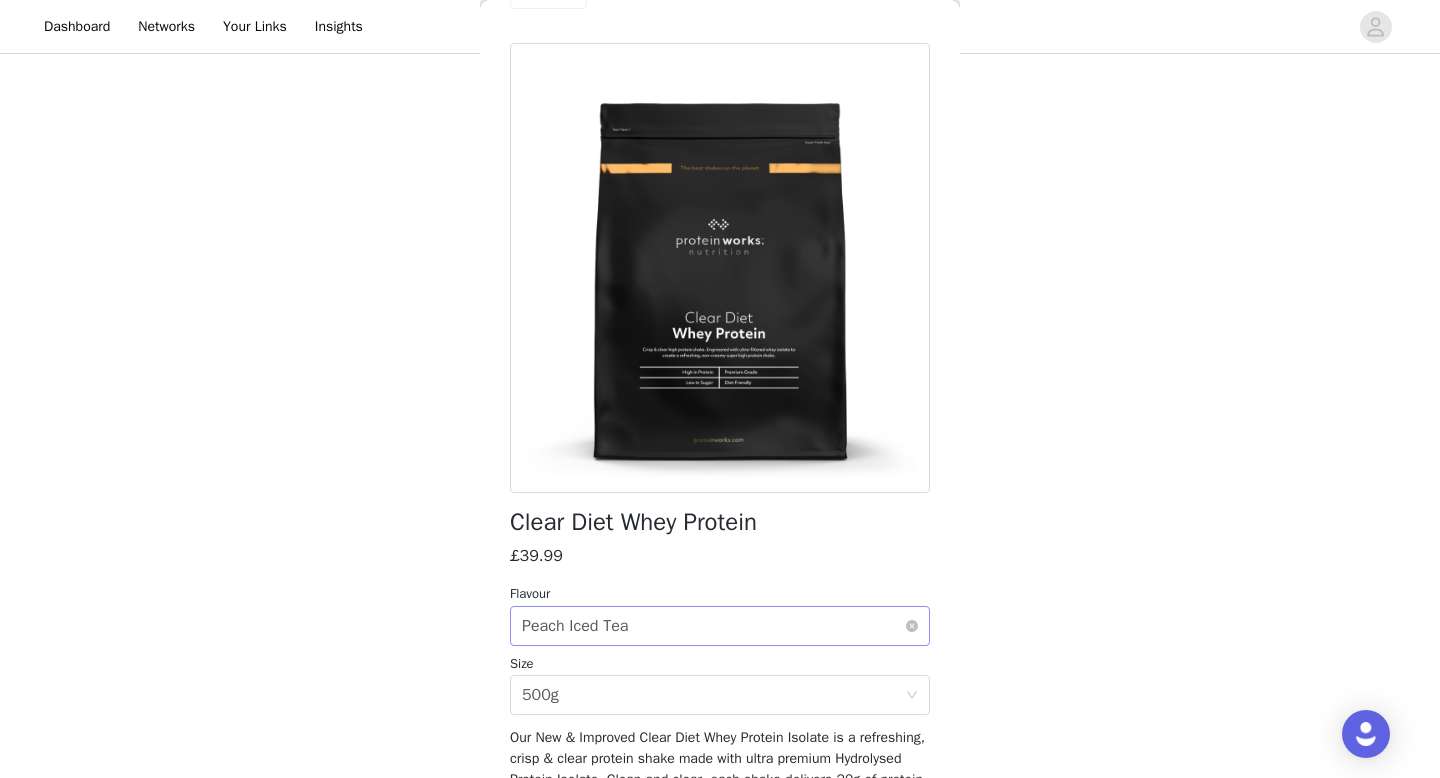 click on "Select flavour Peach Iced Tea" at bounding box center [713, 626] 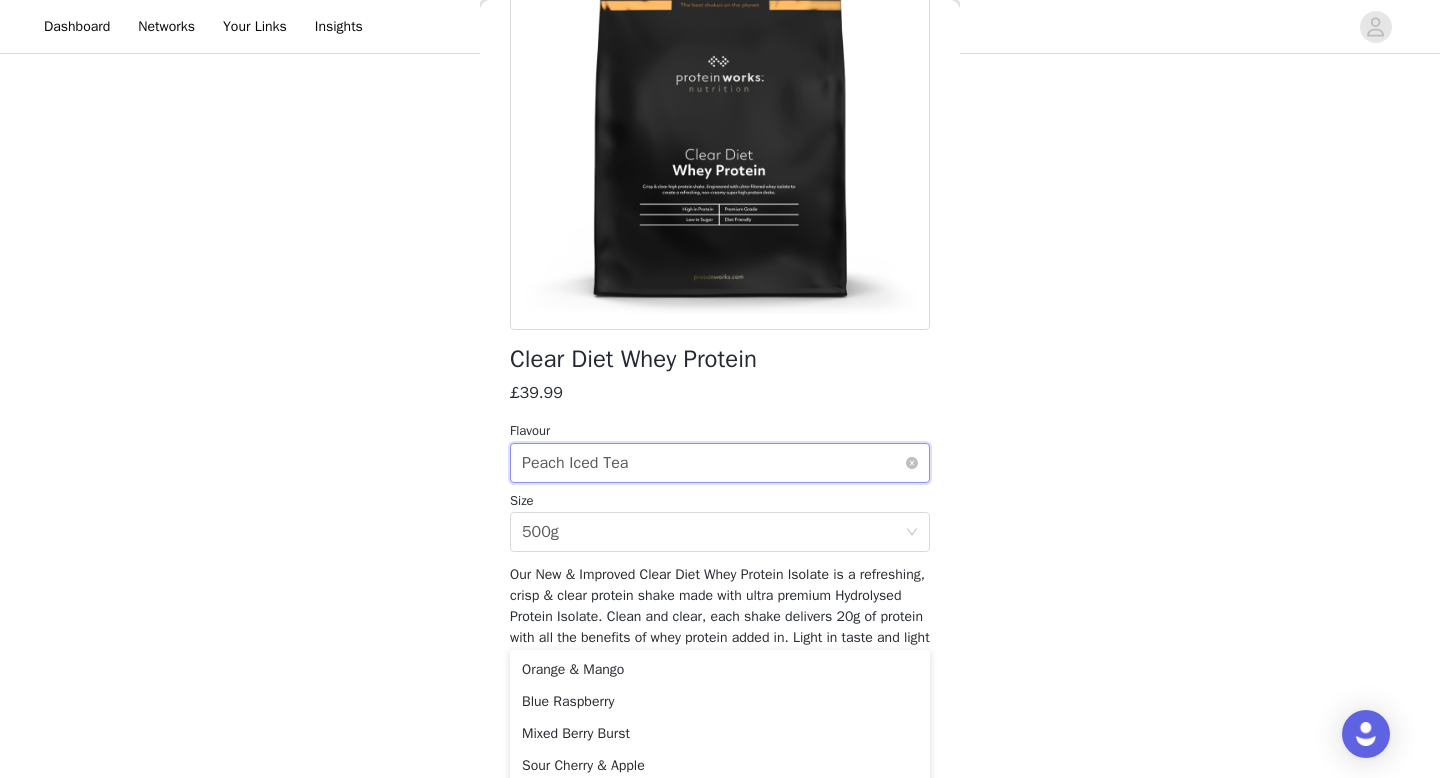 scroll, scrollTop: 221, scrollLeft: 0, axis: vertical 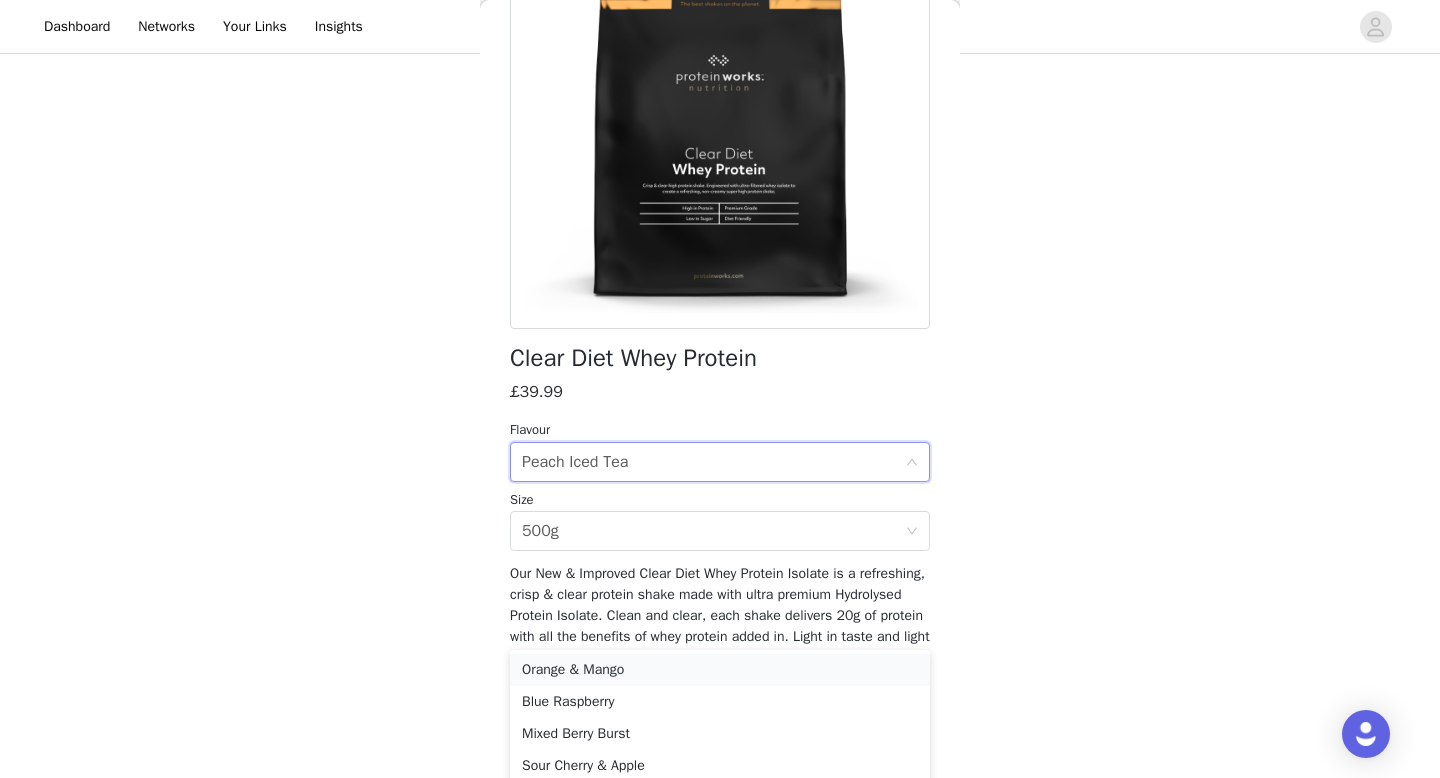 click on "Orange & Mango" at bounding box center (720, 670) 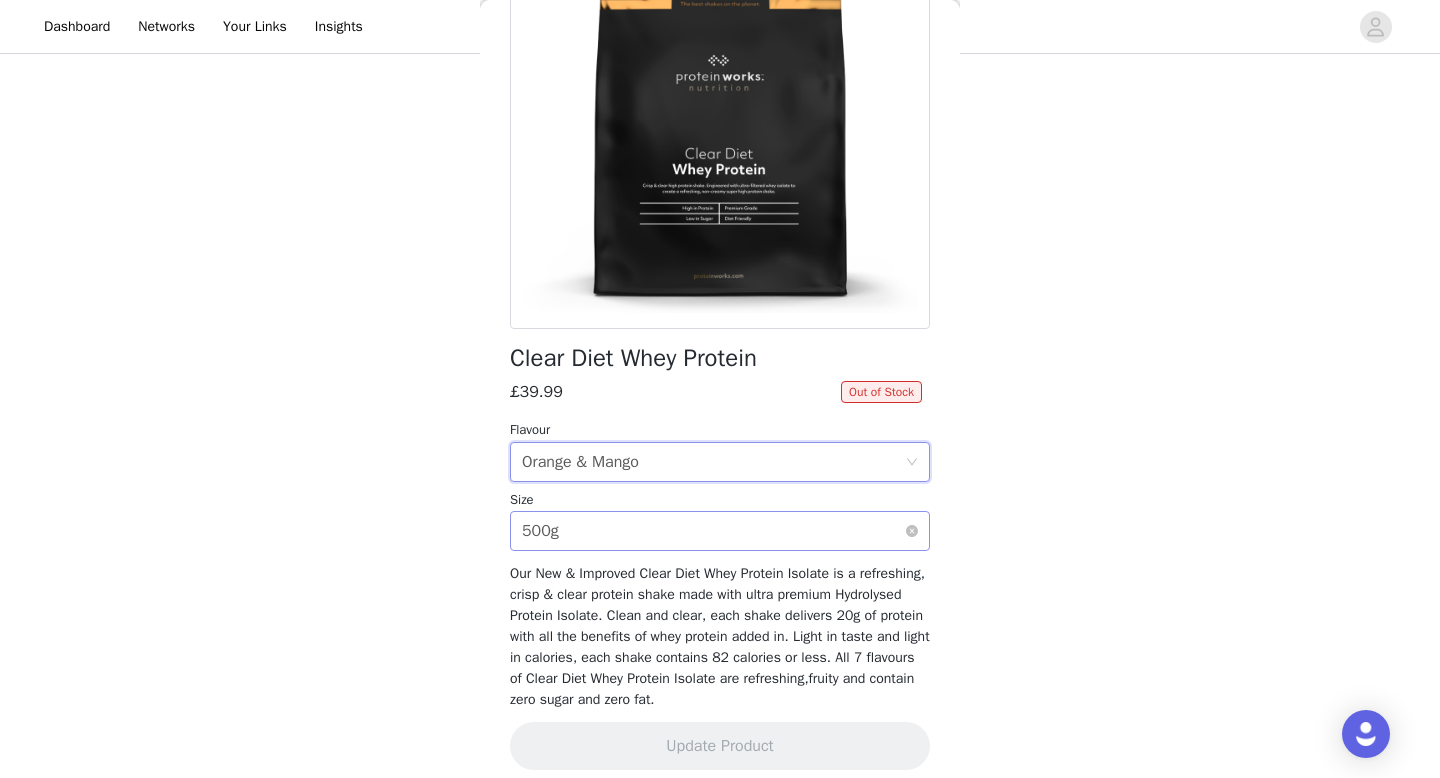 click on "Select size 500g" at bounding box center [713, 531] 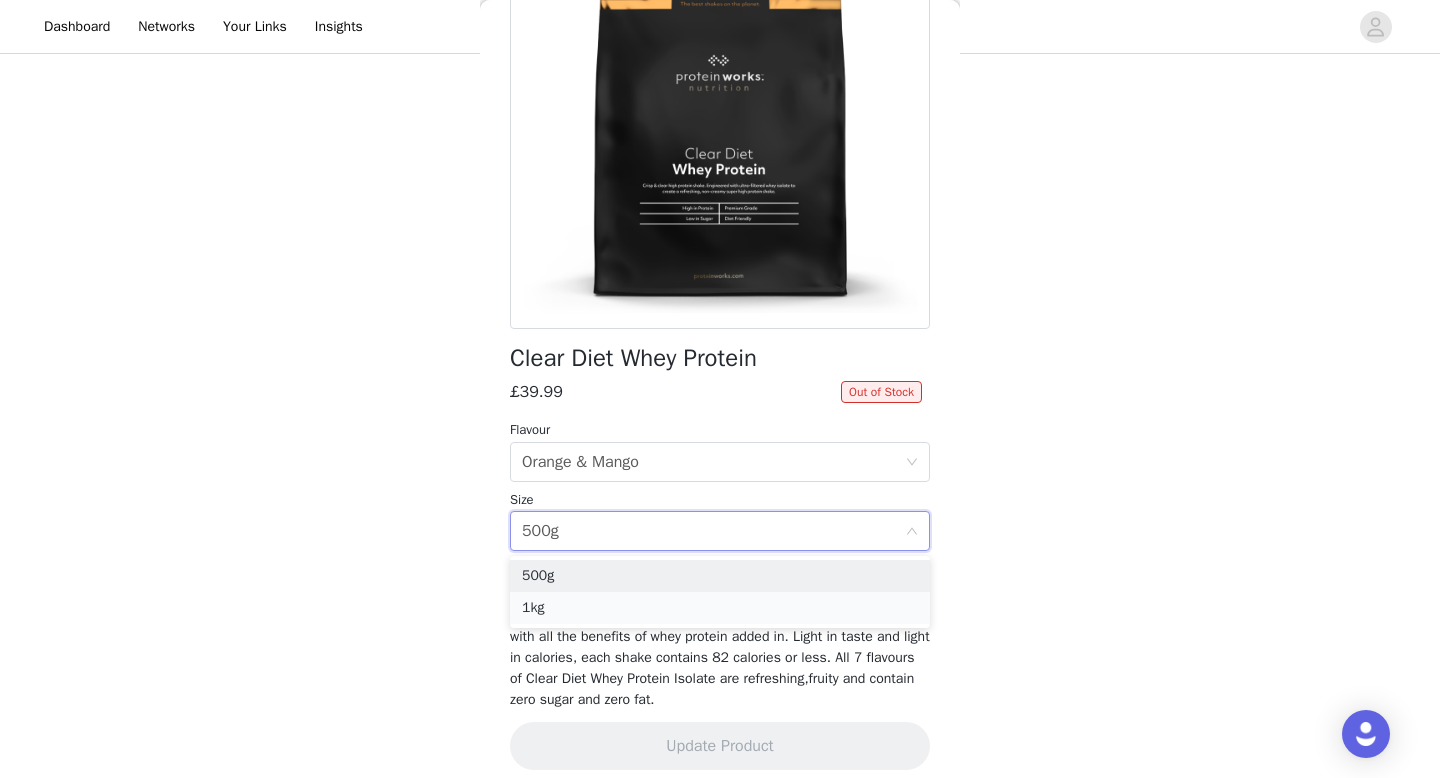 click on "1kg" at bounding box center (720, 608) 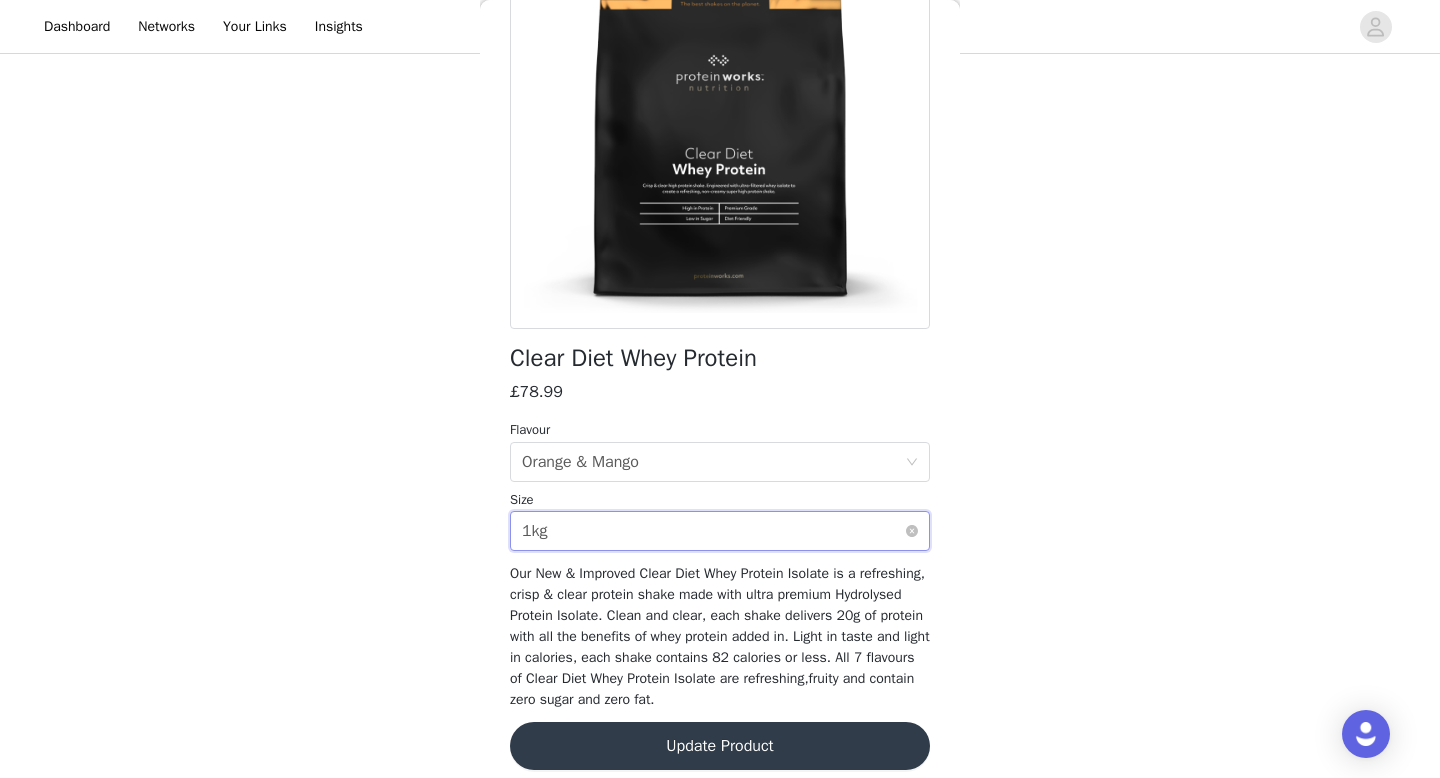 click on "Select size 1kg" at bounding box center (713, 531) 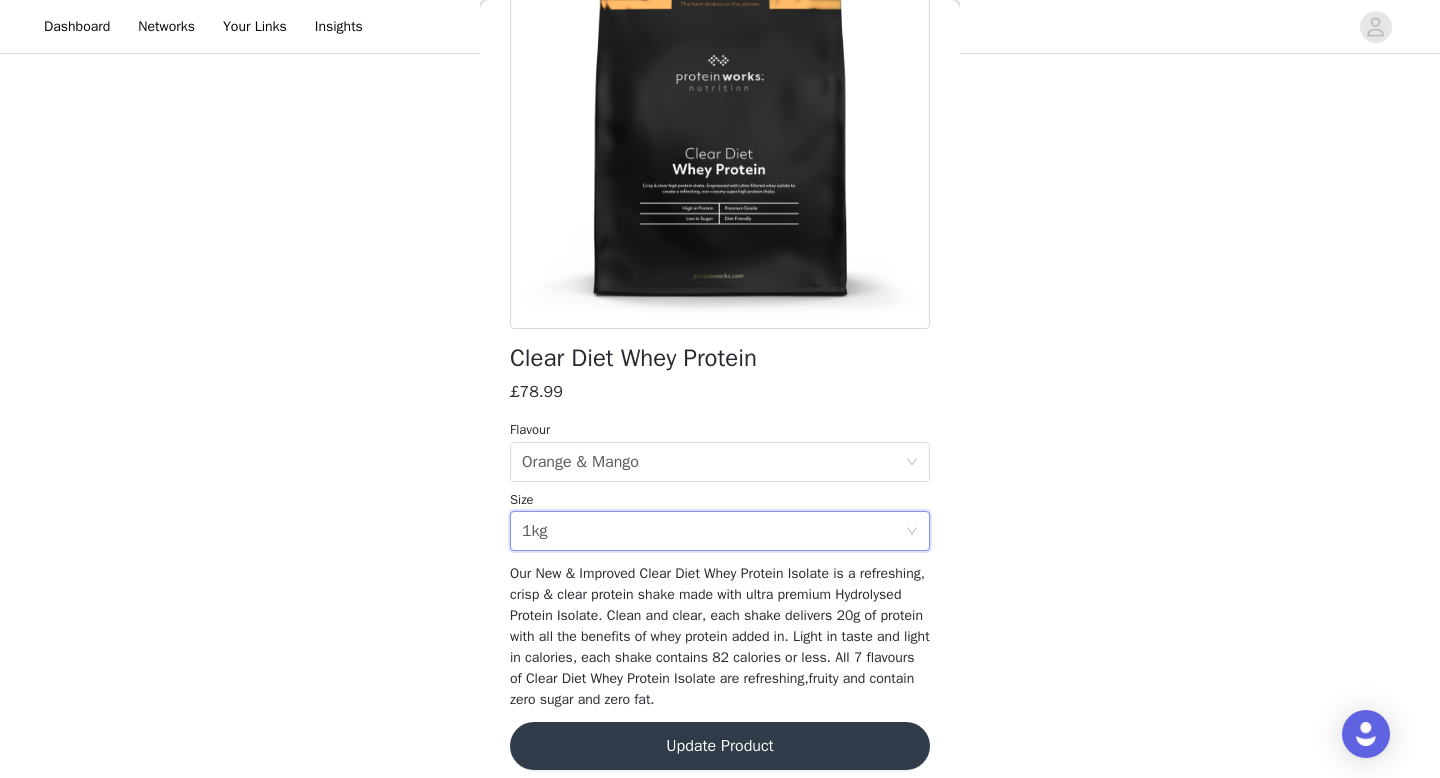 click on "Flavour   Select flavour Orange & Mango  Size   Select size 1kg" at bounding box center [720, 485] 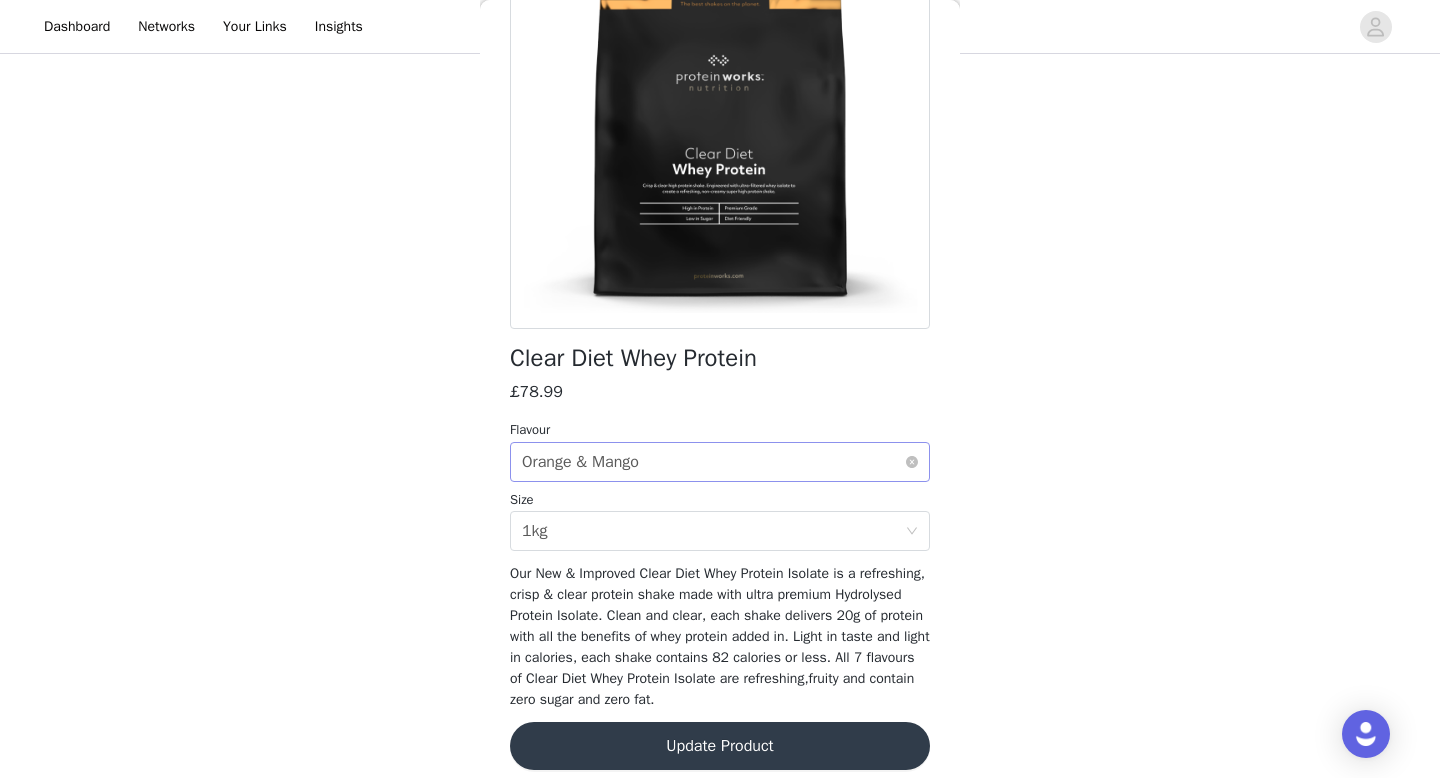 click on "Orange & Mango" at bounding box center (580, 462) 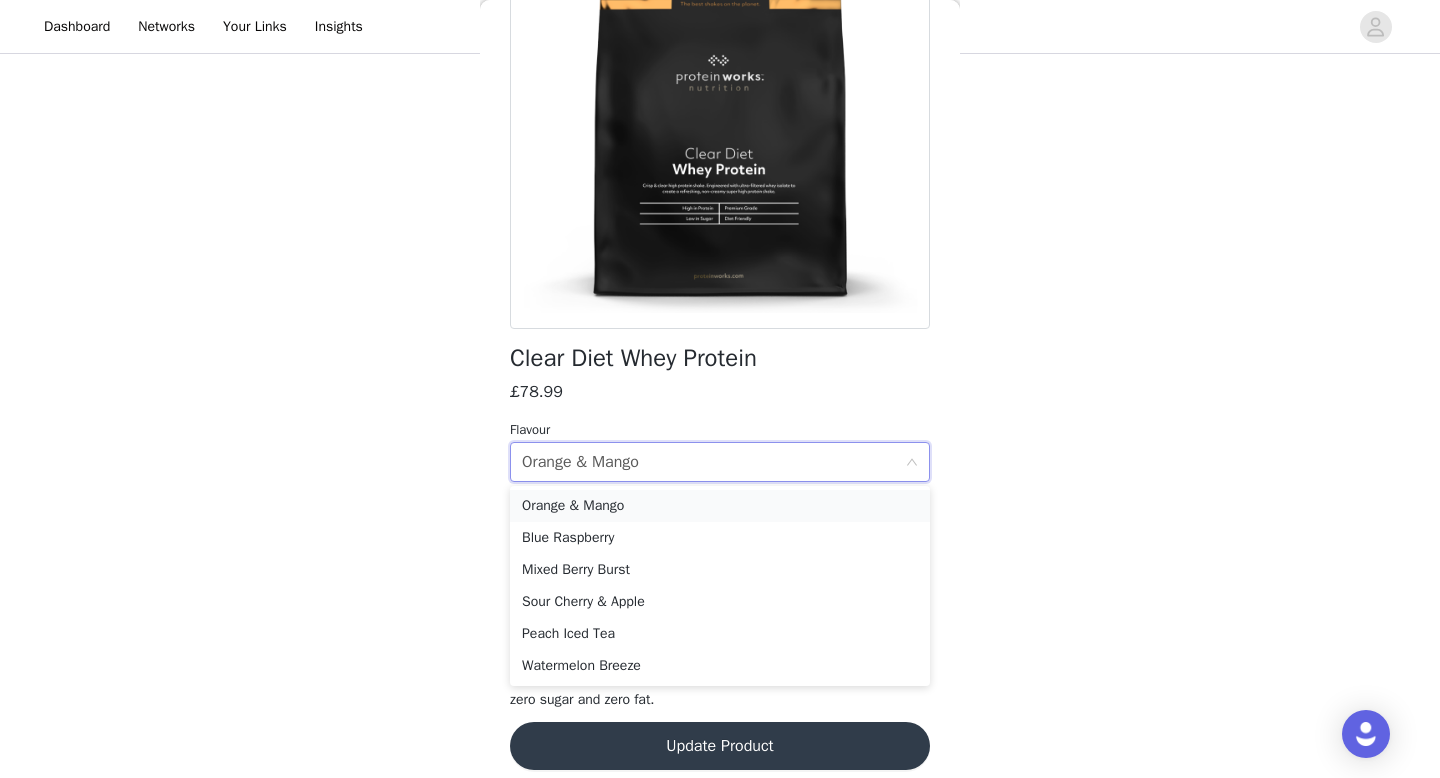 click on "Orange & Mango" at bounding box center (720, 506) 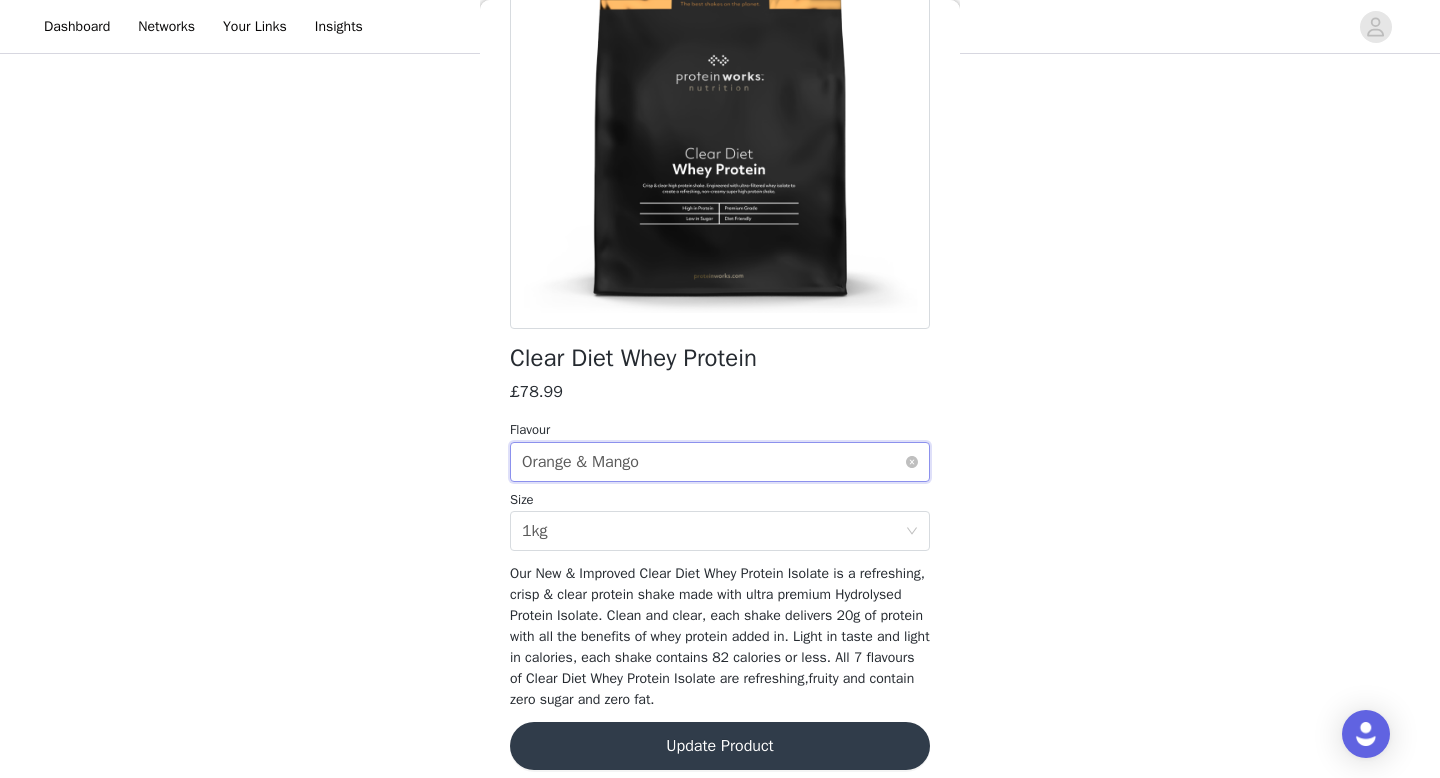 click on "Orange & Mango" at bounding box center (580, 462) 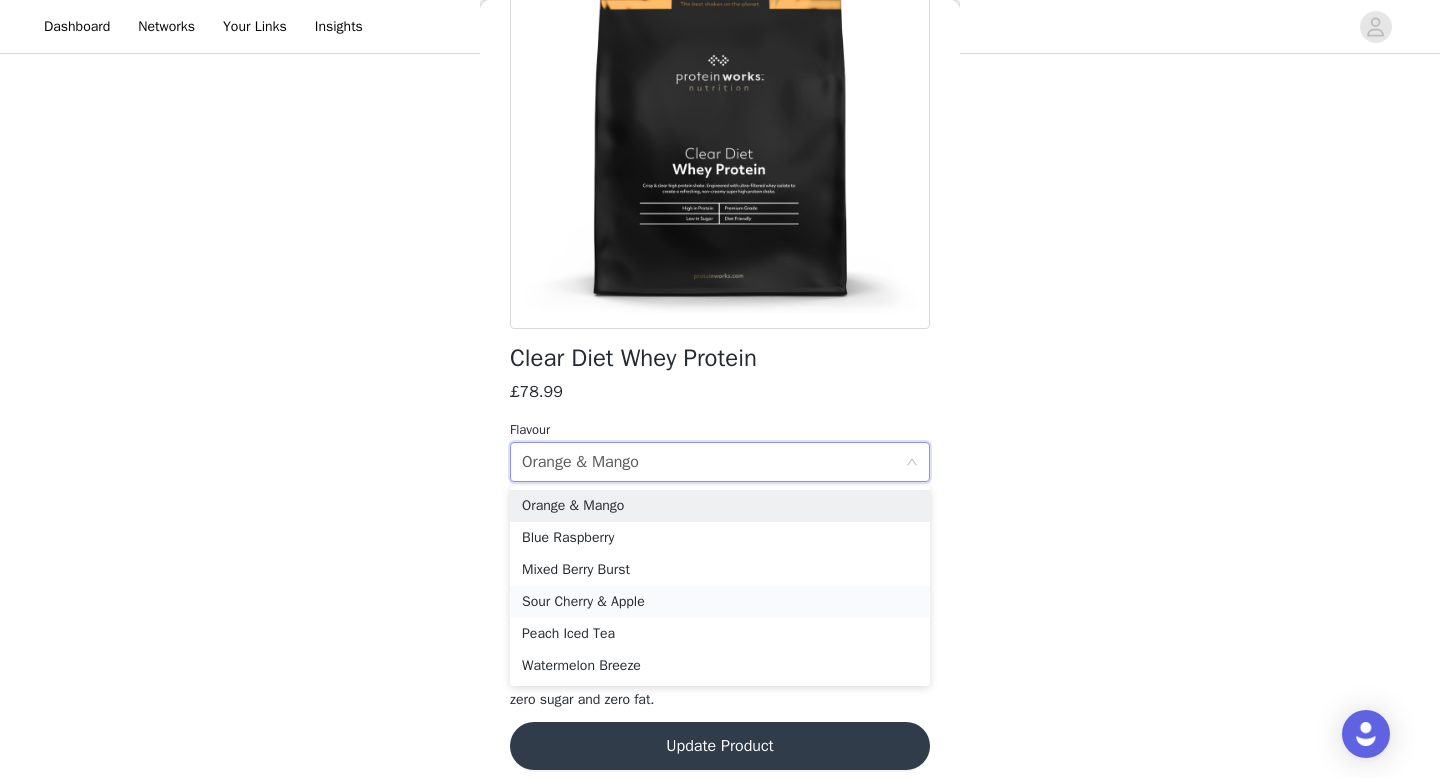 click on "Sour Cherry & Apple" at bounding box center (720, 602) 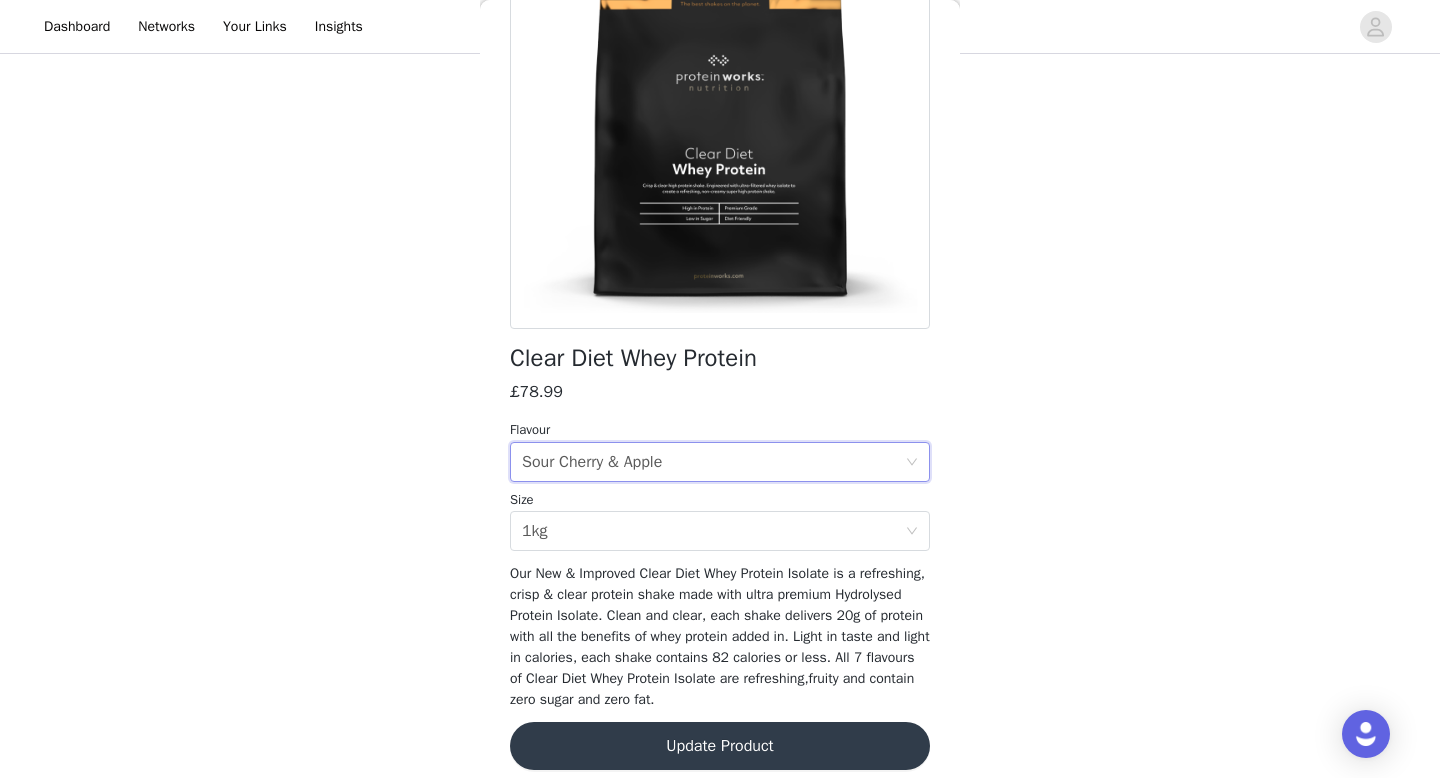 click on "Update Product" at bounding box center [720, 746] 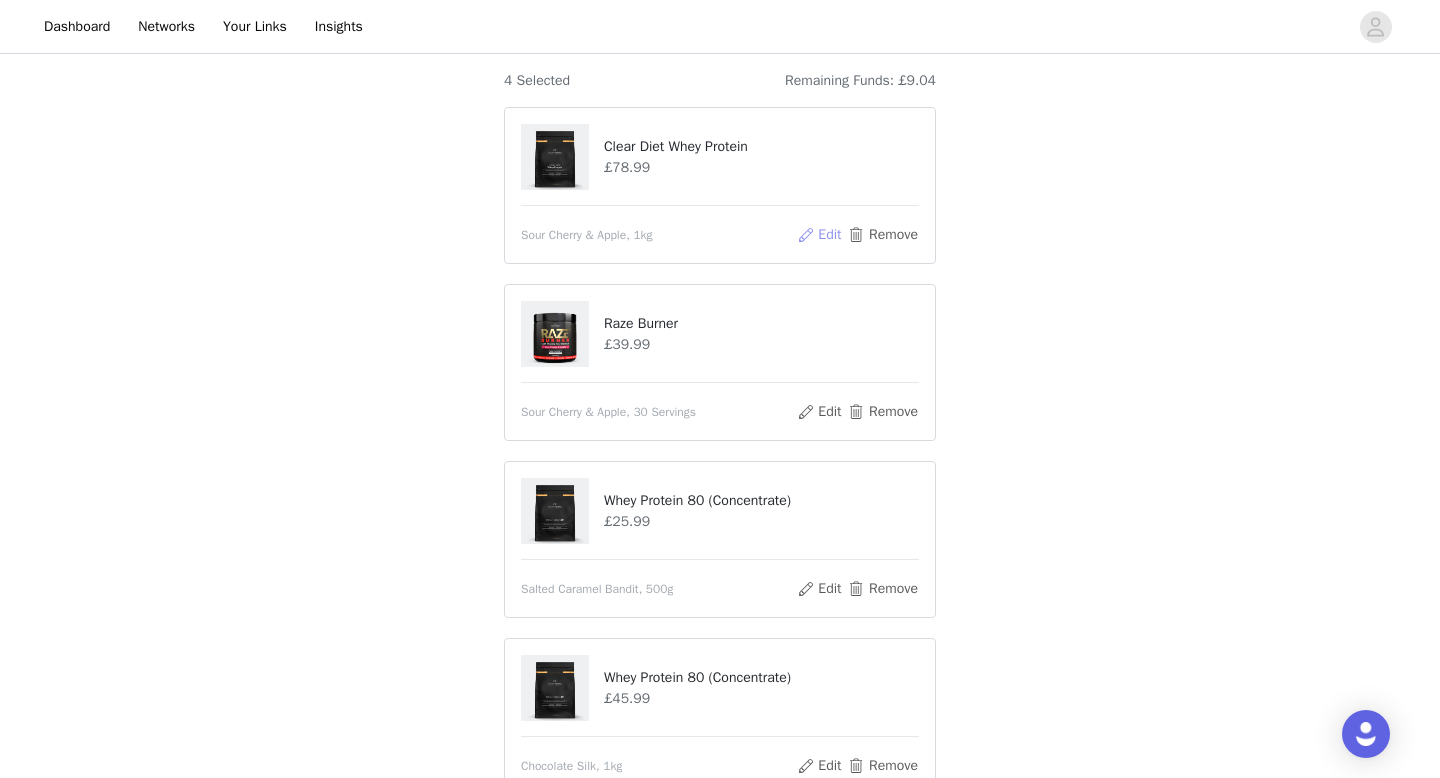 click on "Edit" at bounding box center [819, 235] 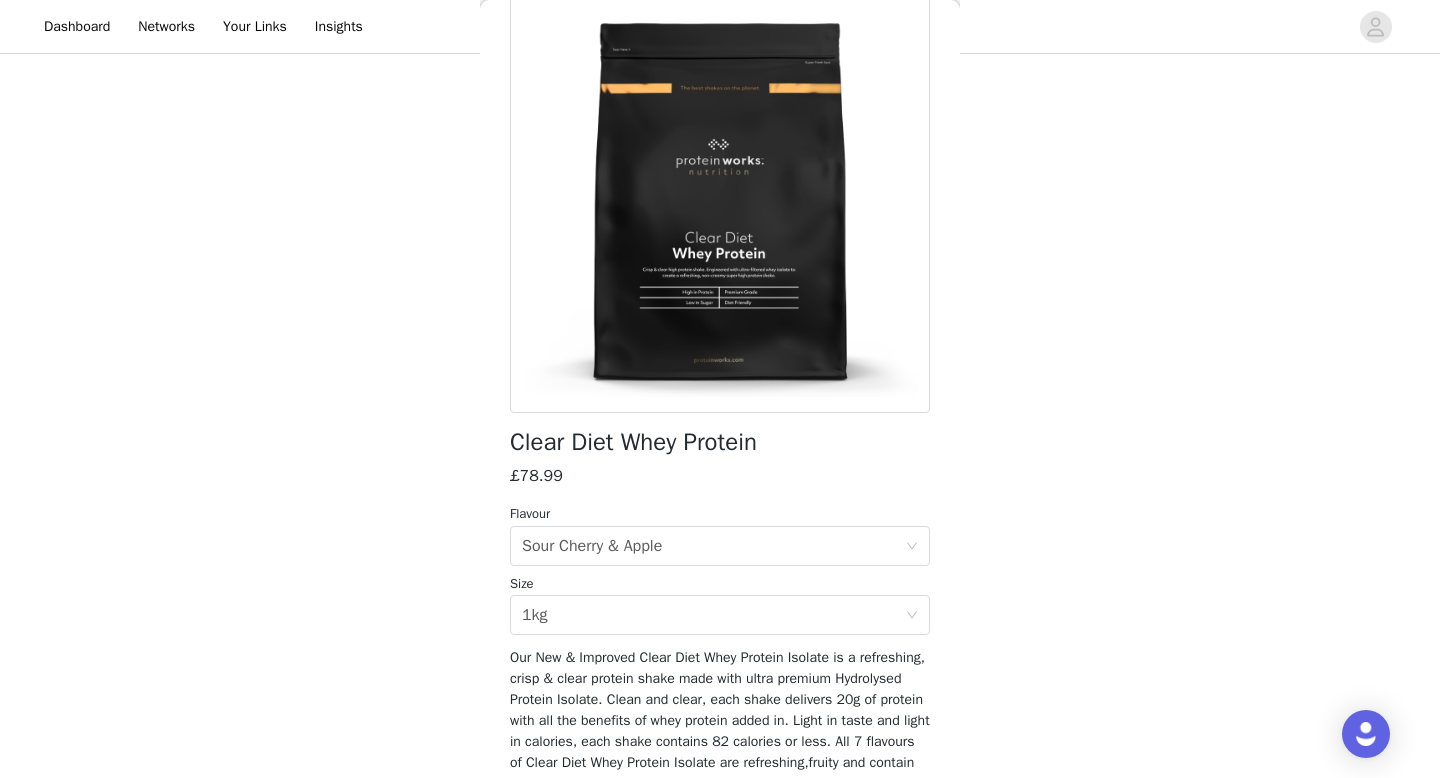 scroll, scrollTop: 237, scrollLeft: 0, axis: vertical 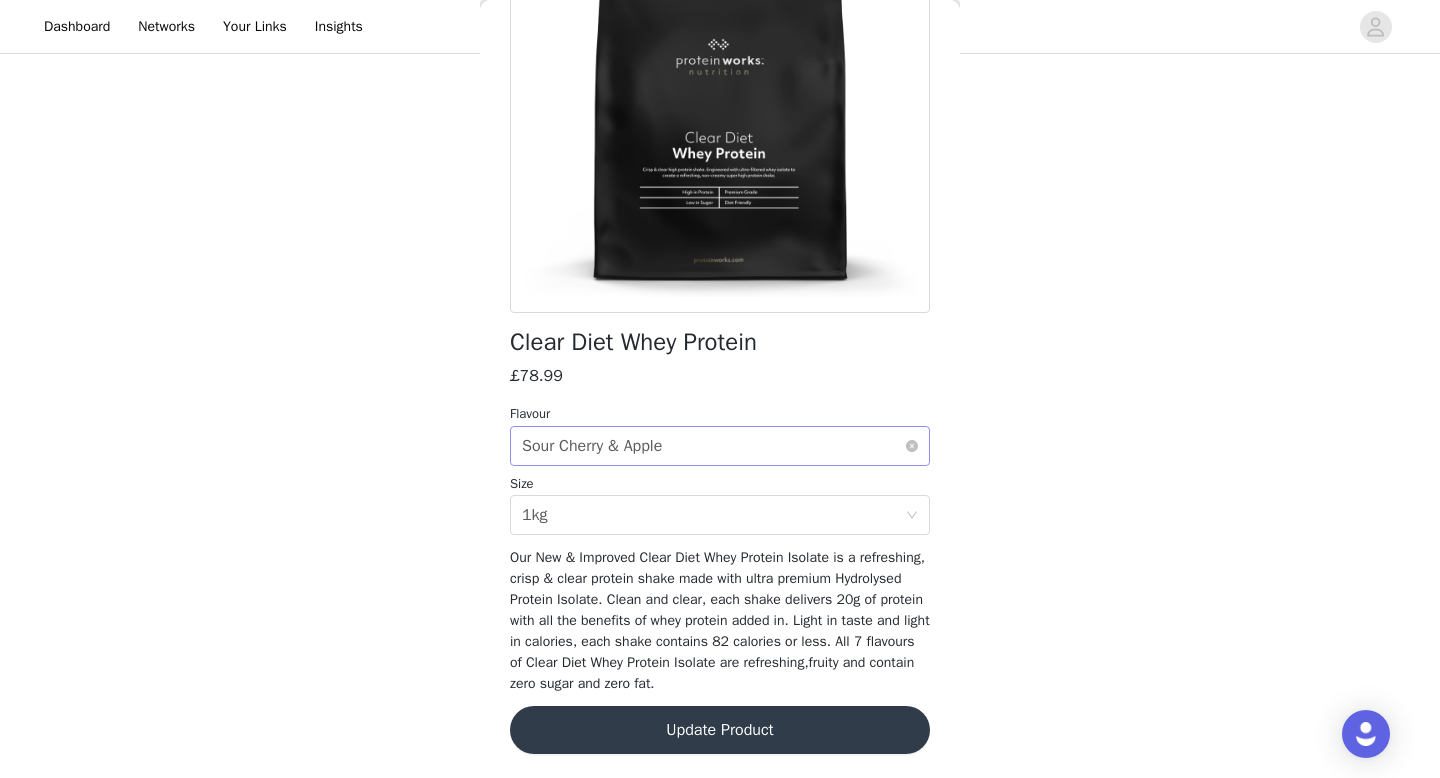 click on "Sour Cherry & Apple" at bounding box center [592, 446] 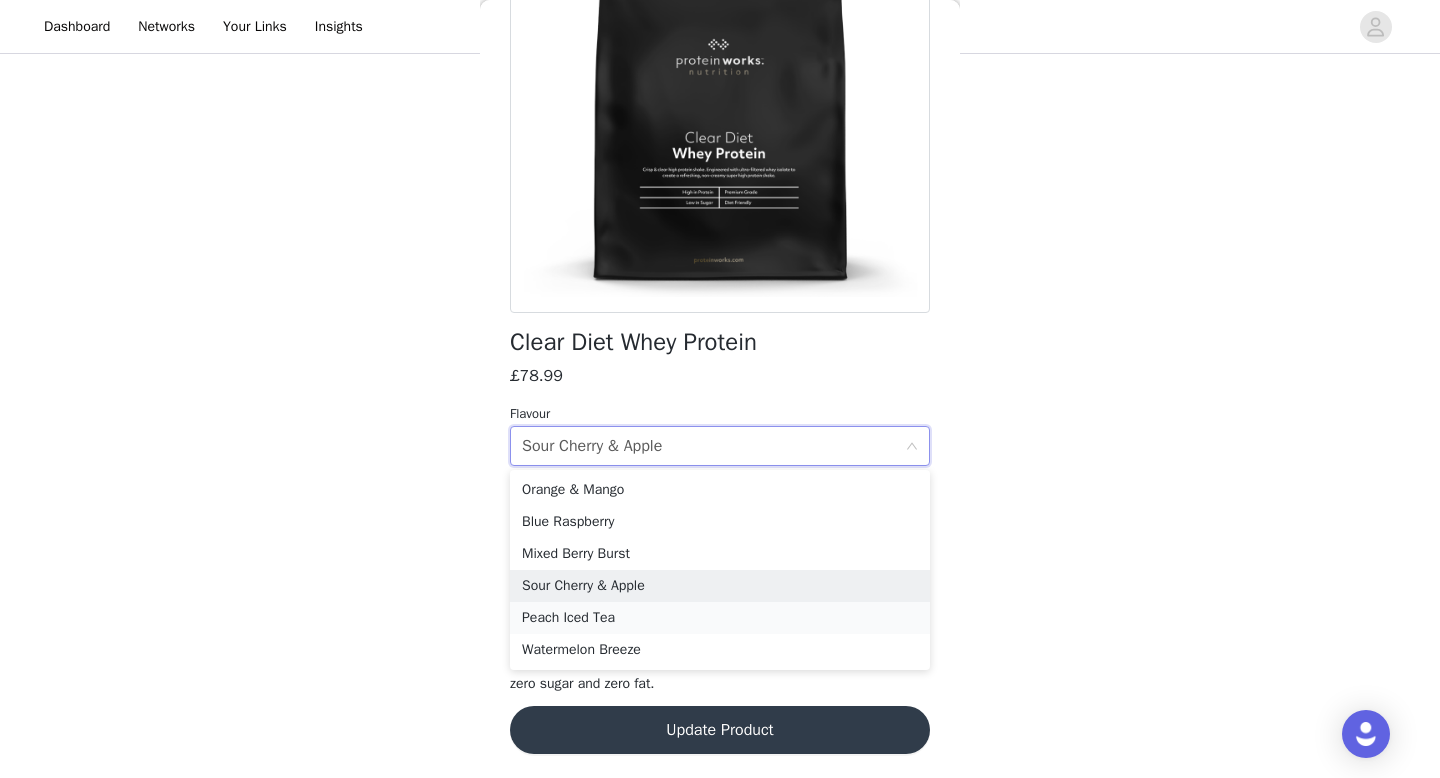 click on "Peach Iced Tea" at bounding box center (720, 618) 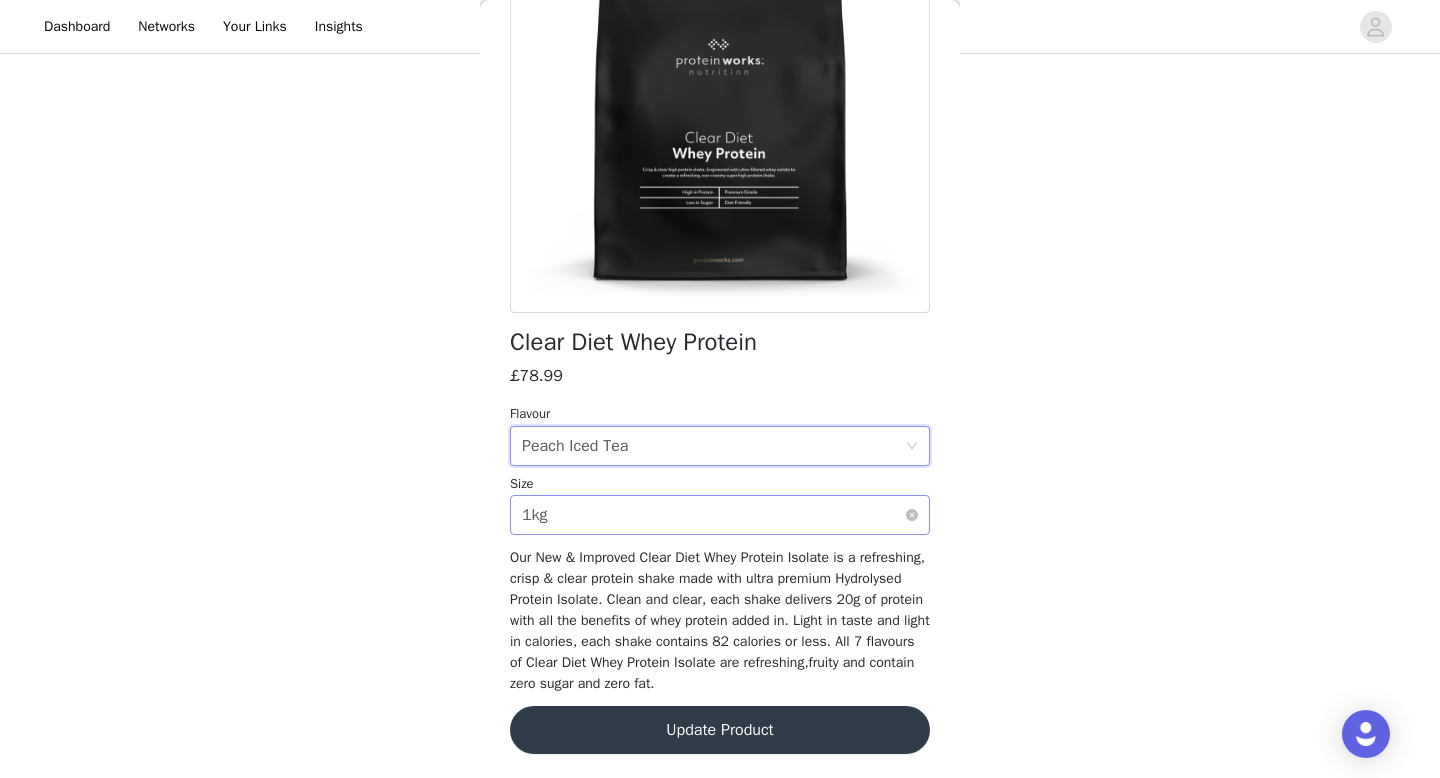 click on "Select size 1kg" at bounding box center (713, 515) 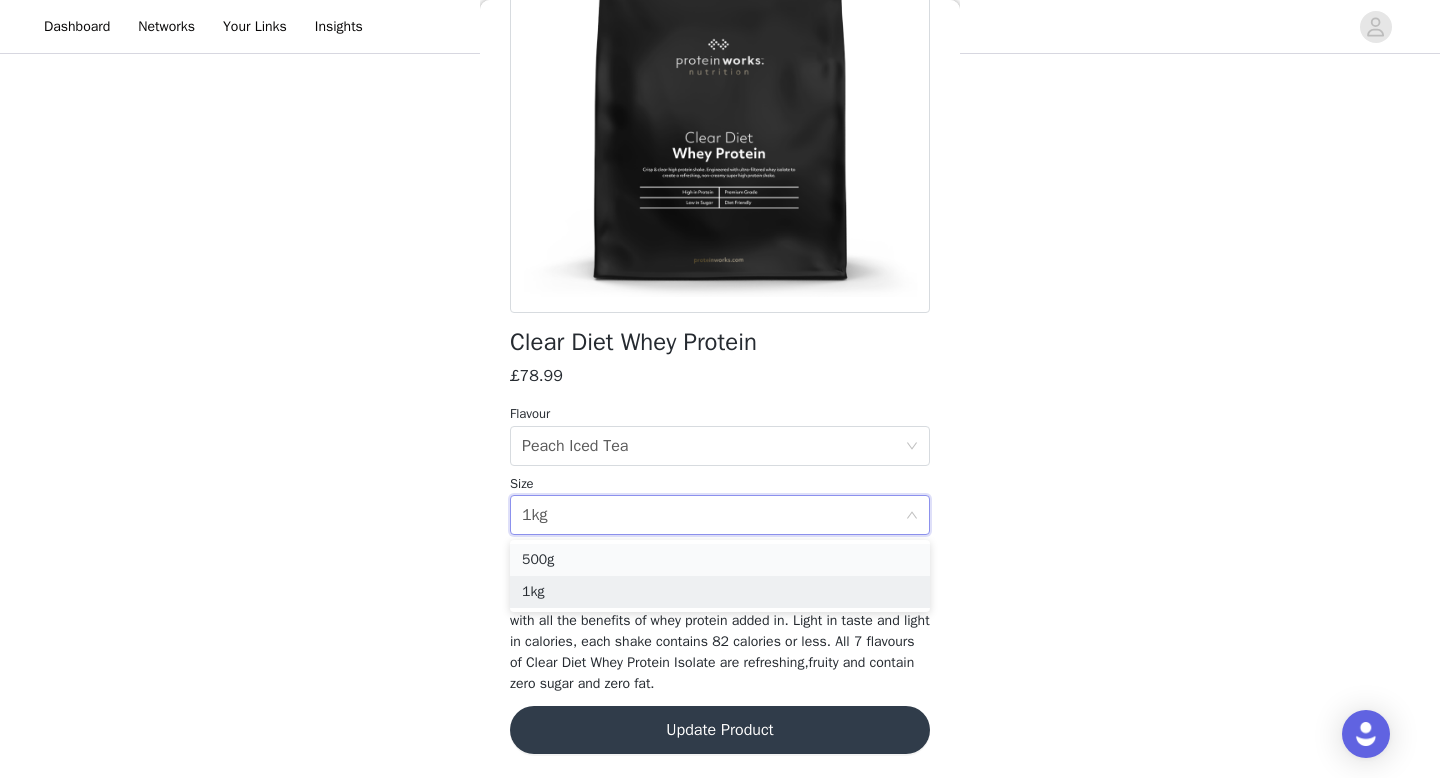 click on "500g" at bounding box center [720, 560] 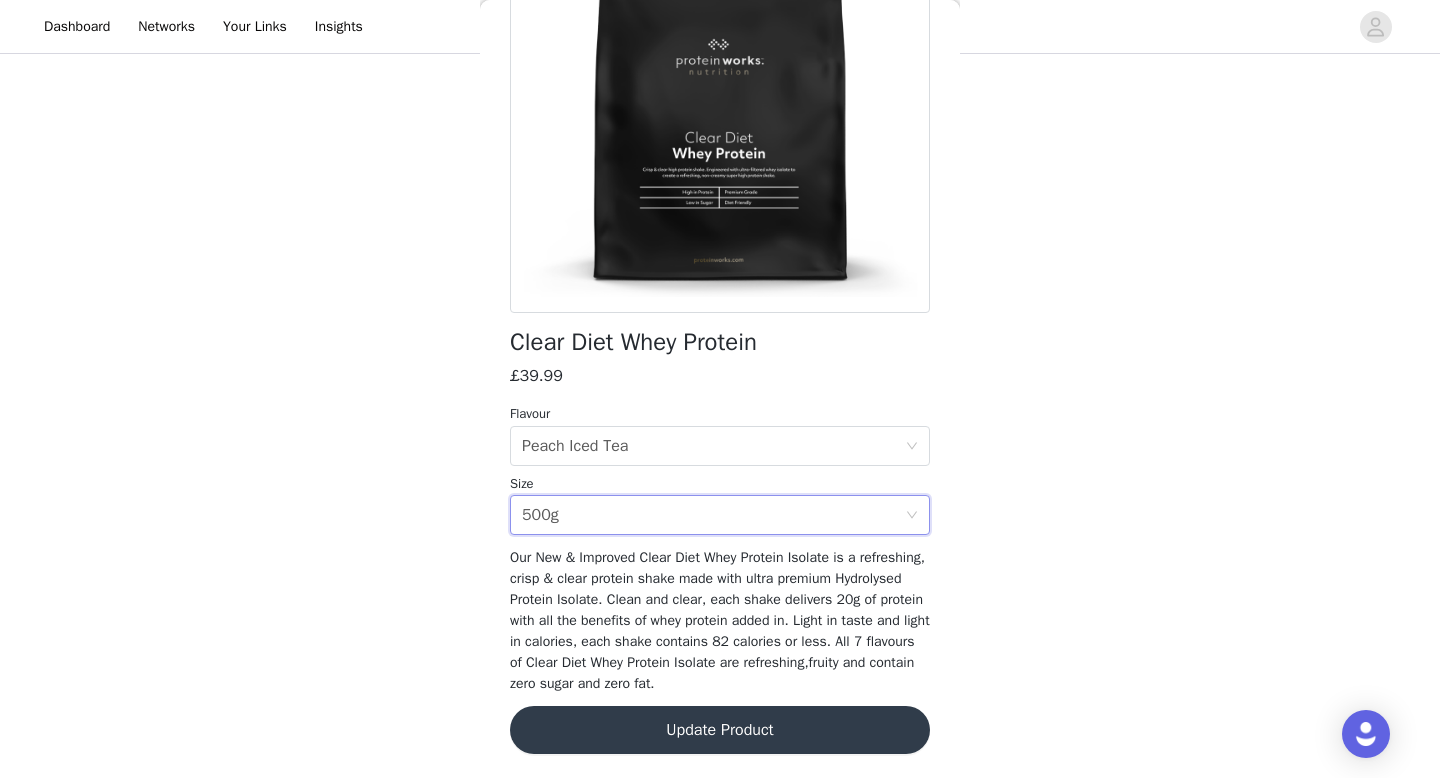 click on "Clear Diet Whey Protein       £39.99         Flavour   Select flavour Peach Iced Tea Size   Select size 500g   Our New & Improved Clear Diet Whey Protein Isolate is a refreshing, crisp & clear protein shake made with ultra premium Hydrolysed Protein Isolate. Clean and clear, each shake delivers 20g of protein with all the benefits of whey protein added in. Light in taste and light in calories, each shake contains 82 calories or less. All 7 flavours of Clear Diet Whey Protein Isolate are refreshing,fruity and contain zero sugar and zero fat.   Update Product" at bounding box center (720, 320) 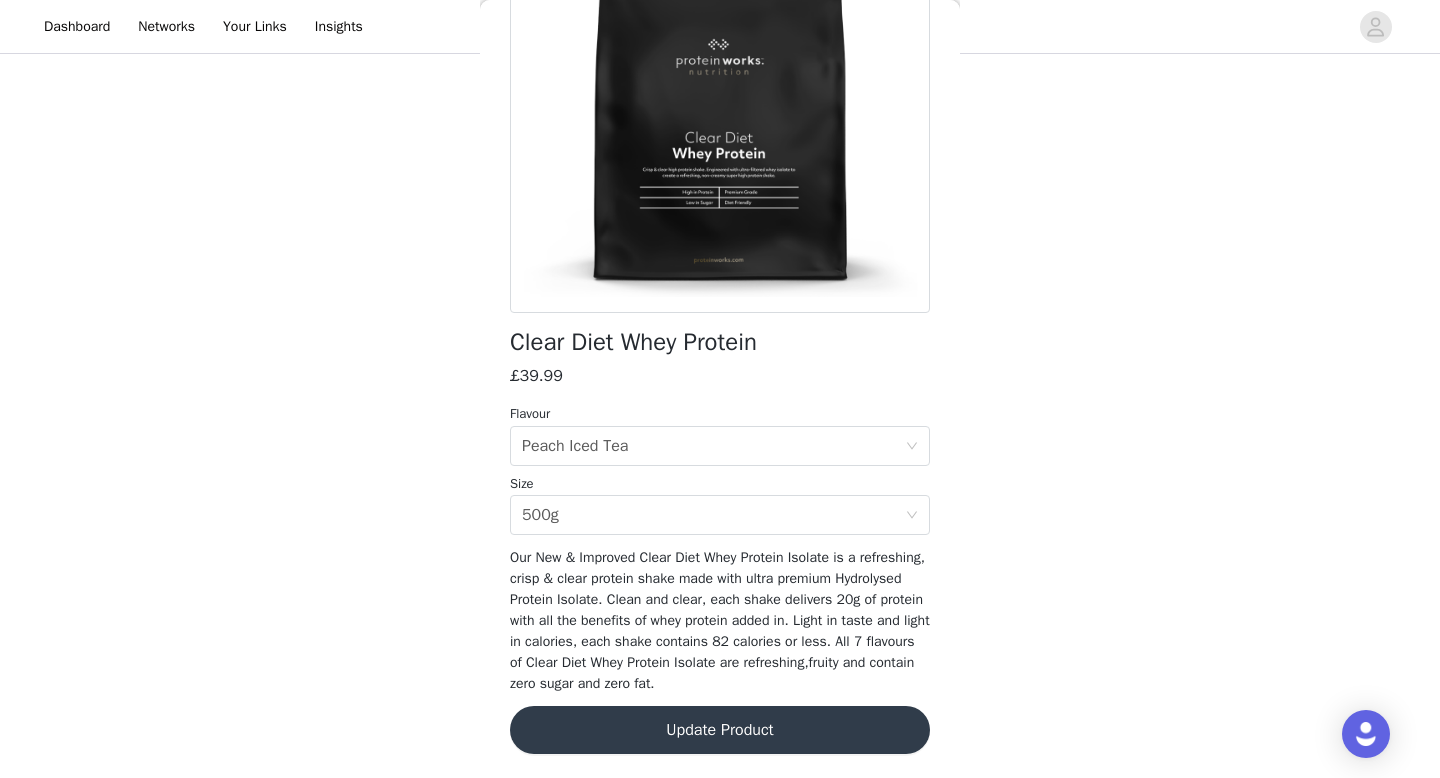 click on "Update Product" at bounding box center [720, 730] 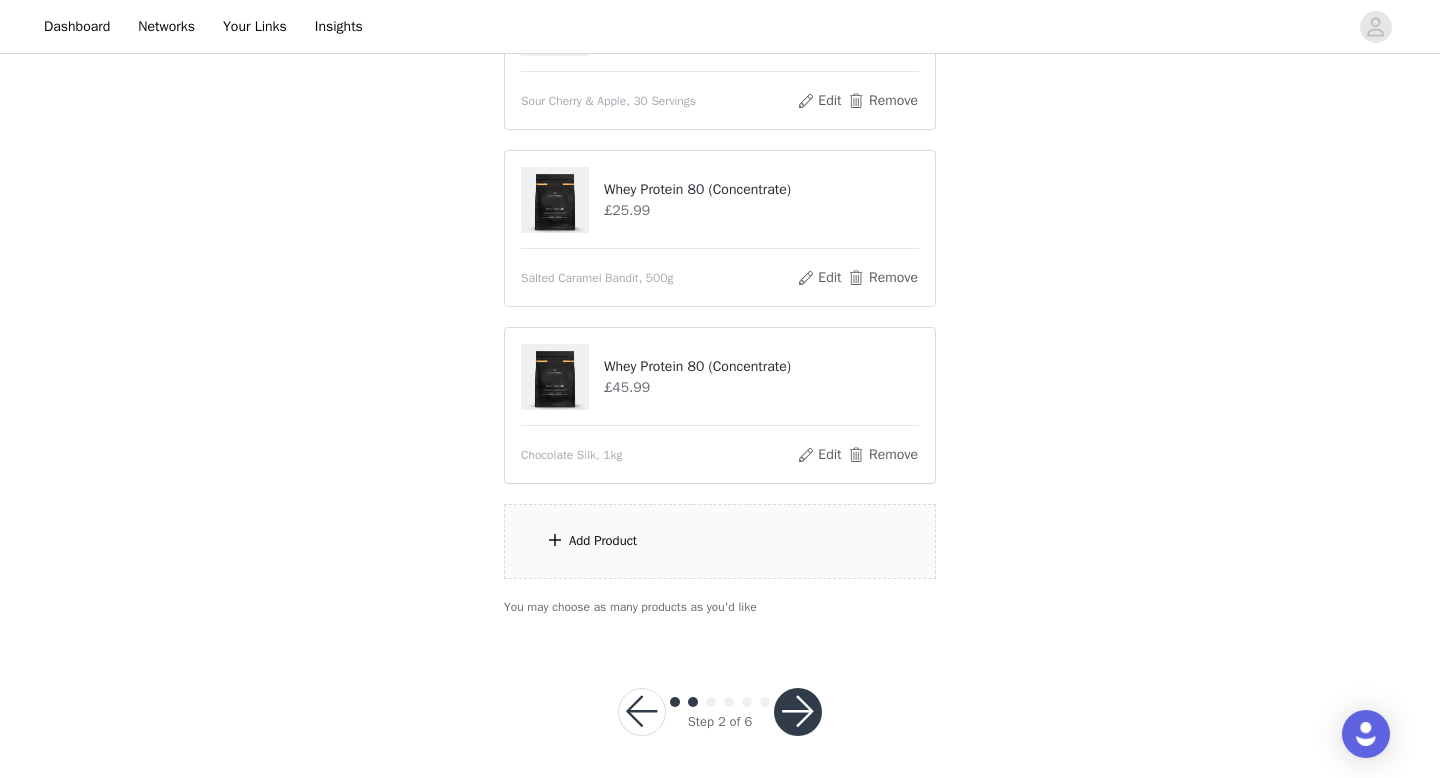 scroll, scrollTop: 507, scrollLeft: 0, axis: vertical 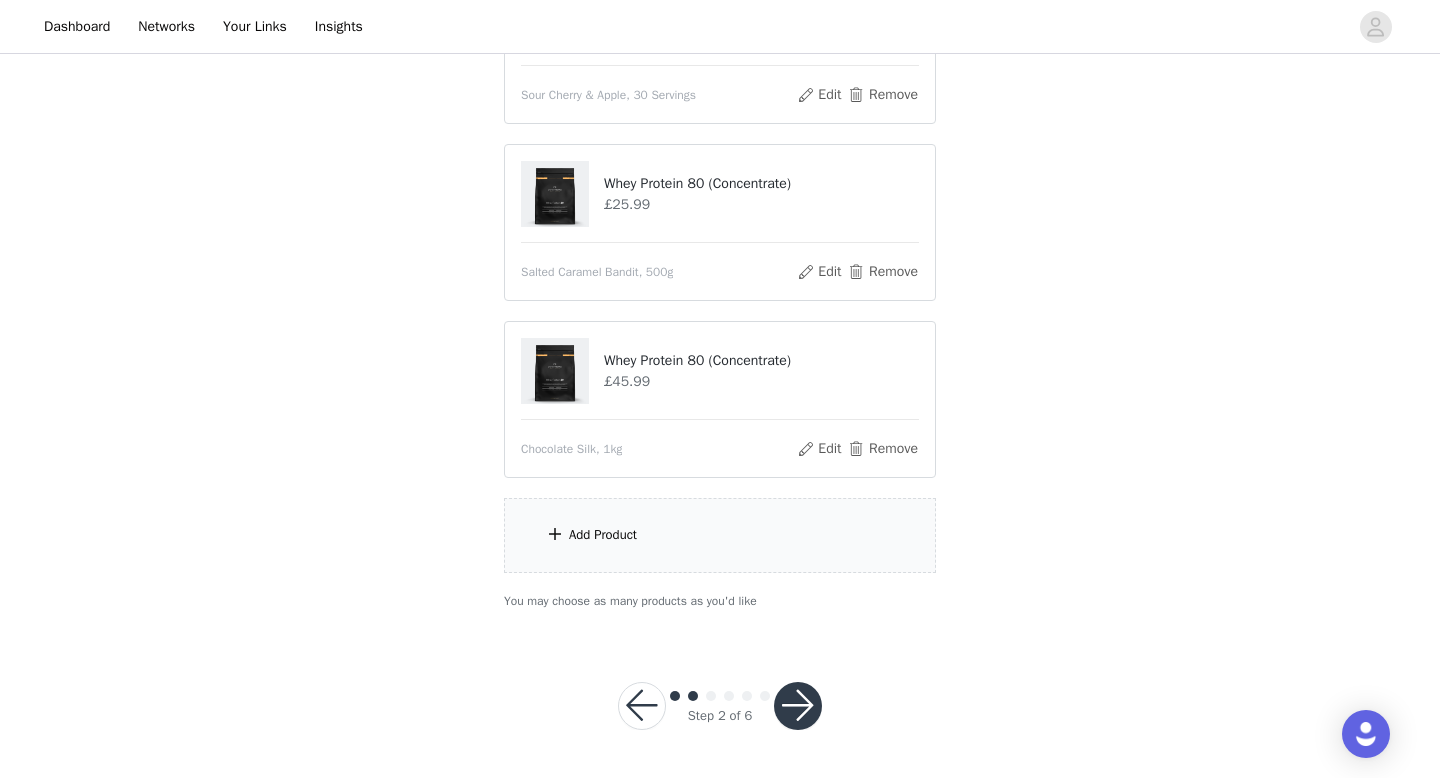 click on "Add Product" at bounding box center [720, 535] 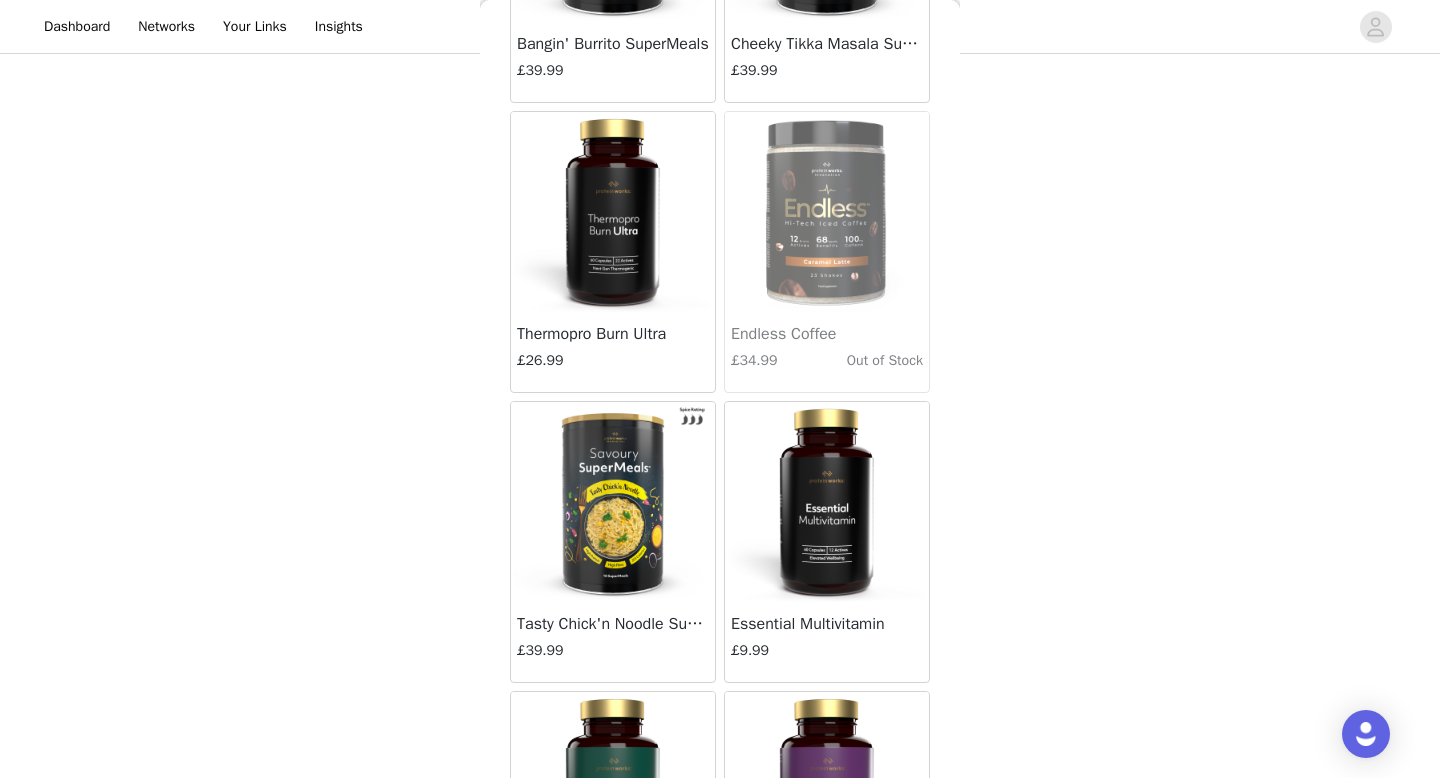 scroll, scrollTop: 2024, scrollLeft: 0, axis: vertical 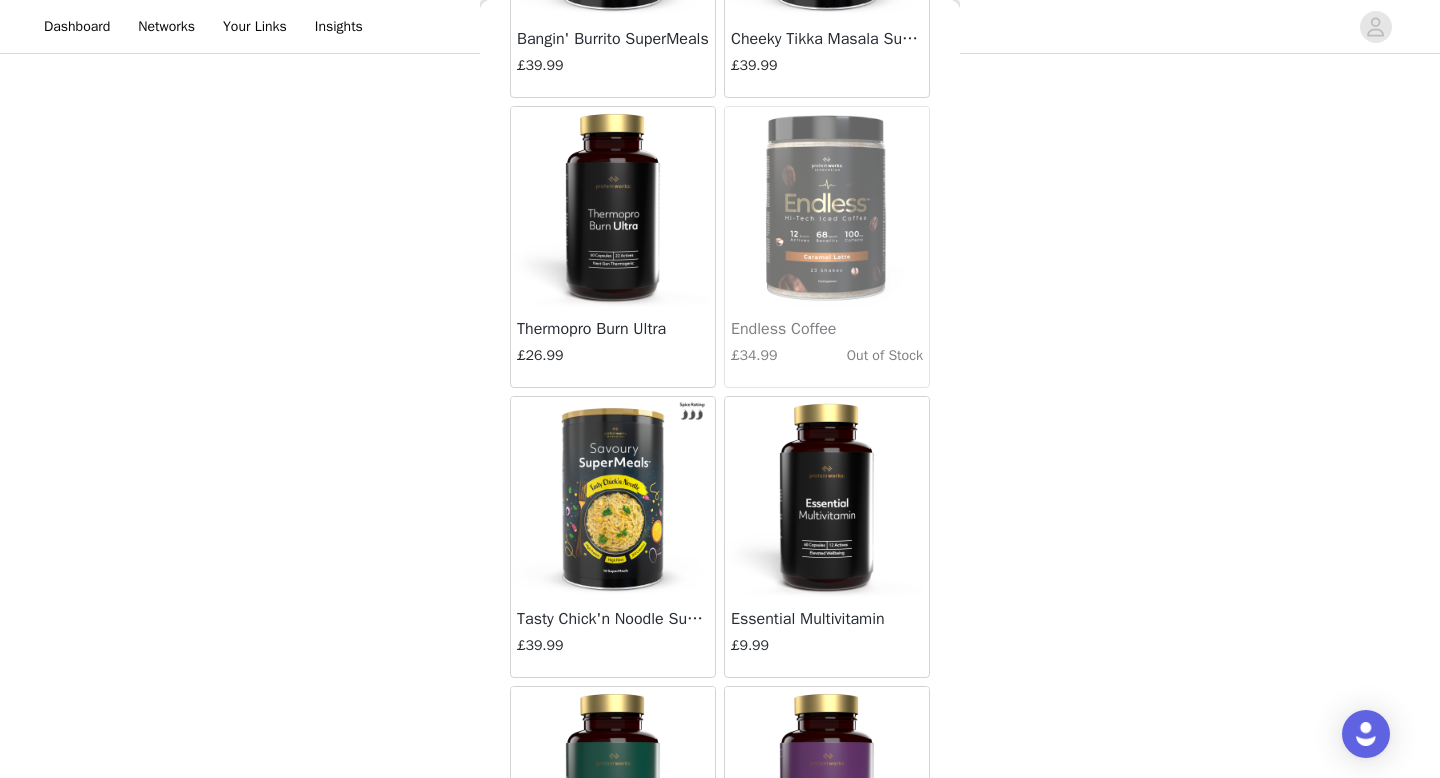 click at bounding box center (827, 497) 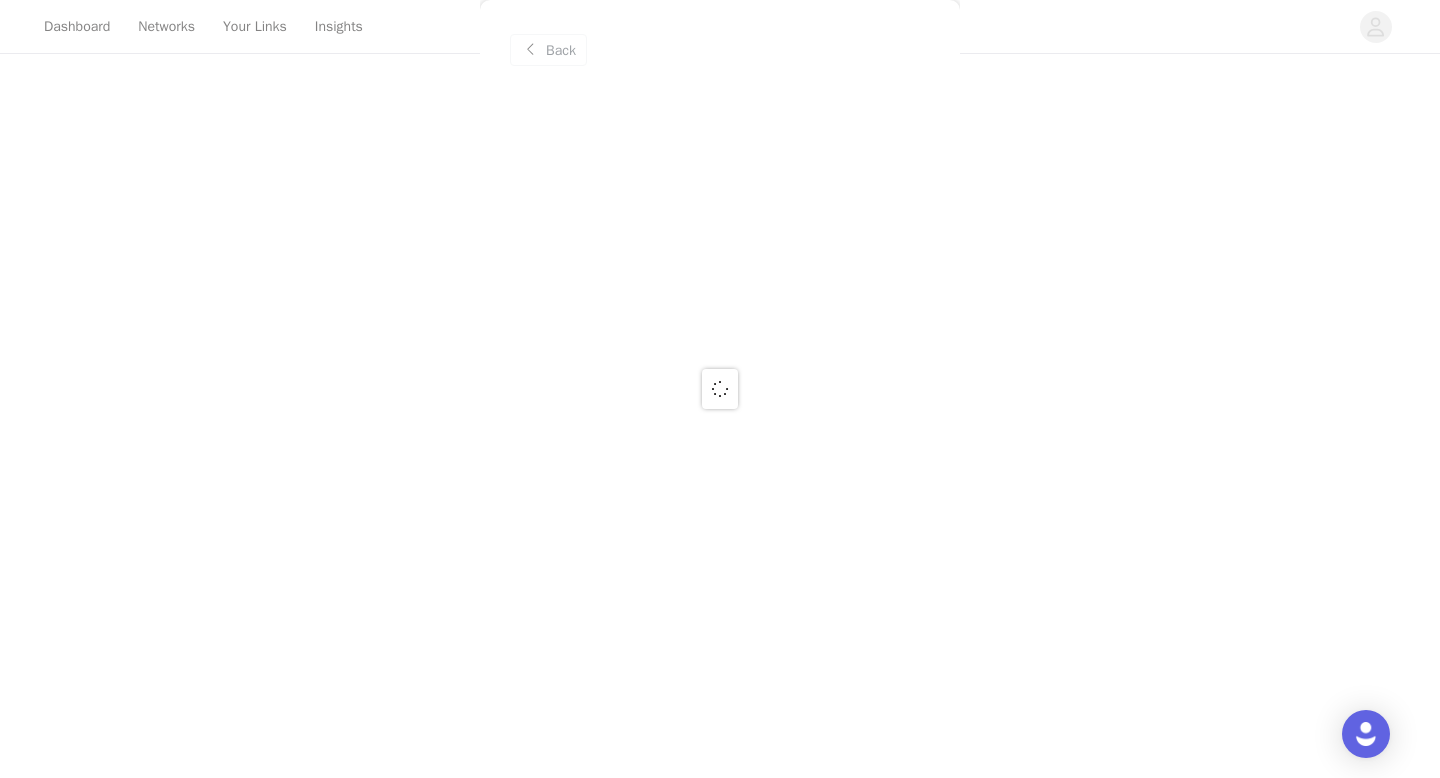 scroll, scrollTop: 0, scrollLeft: 0, axis: both 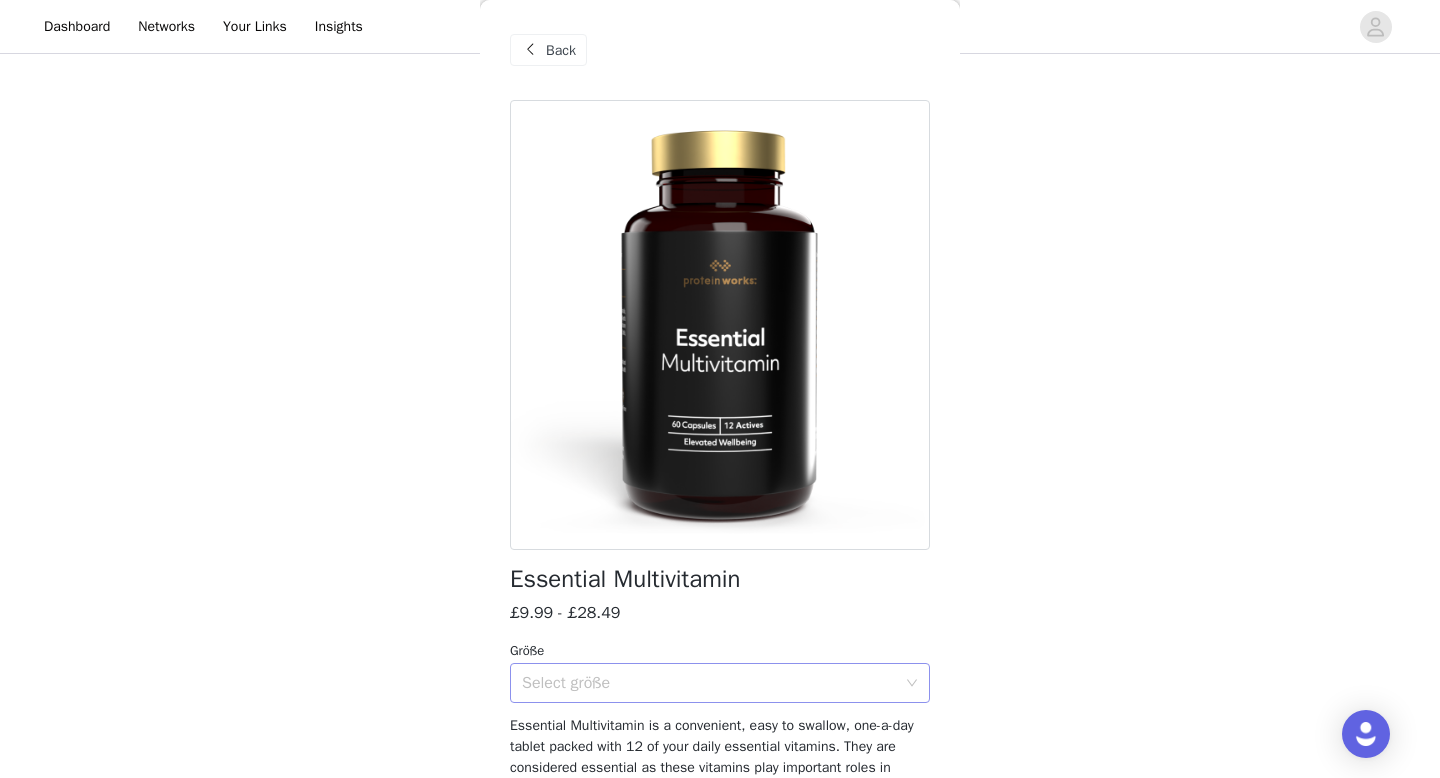 click on "Select größe" at bounding box center (709, 683) 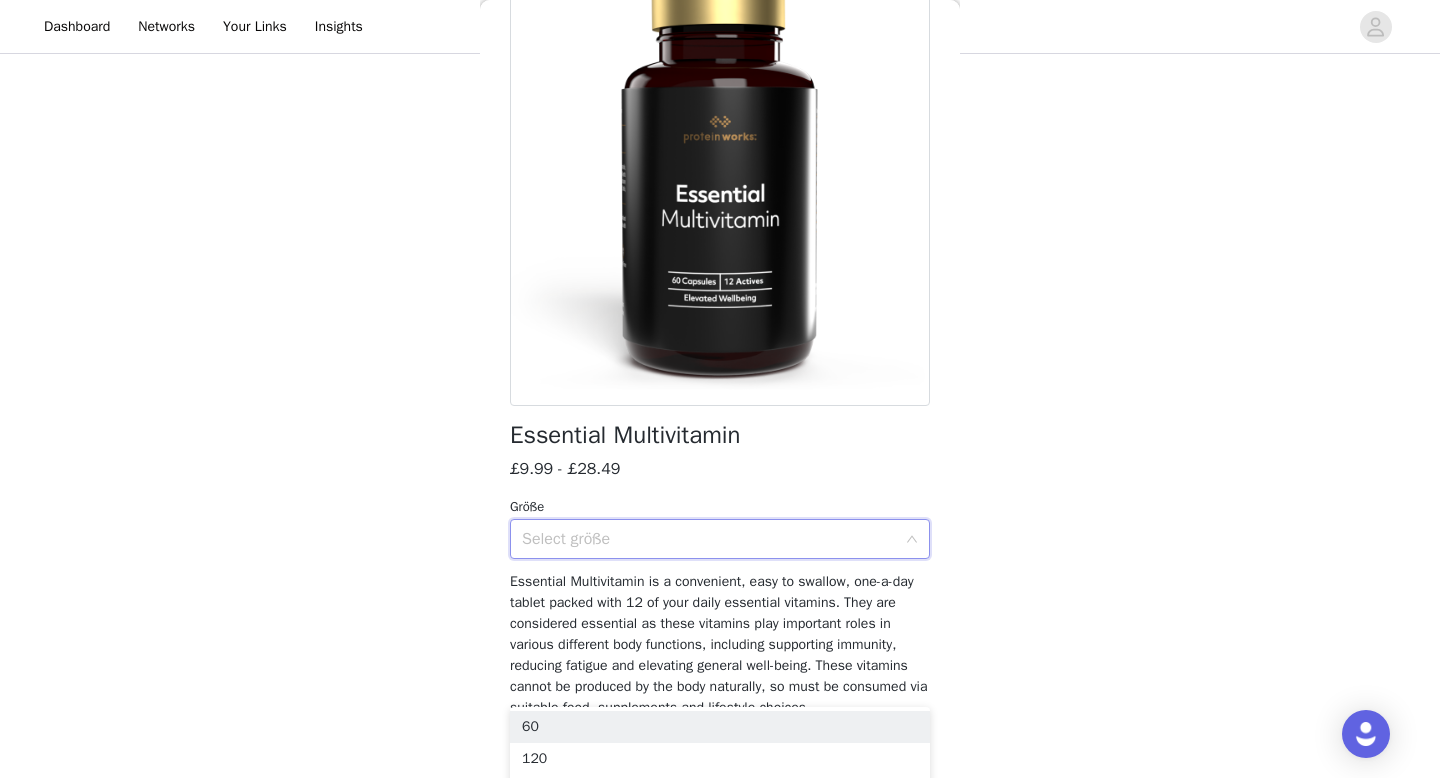 scroll, scrollTop: 167, scrollLeft: 0, axis: vertical 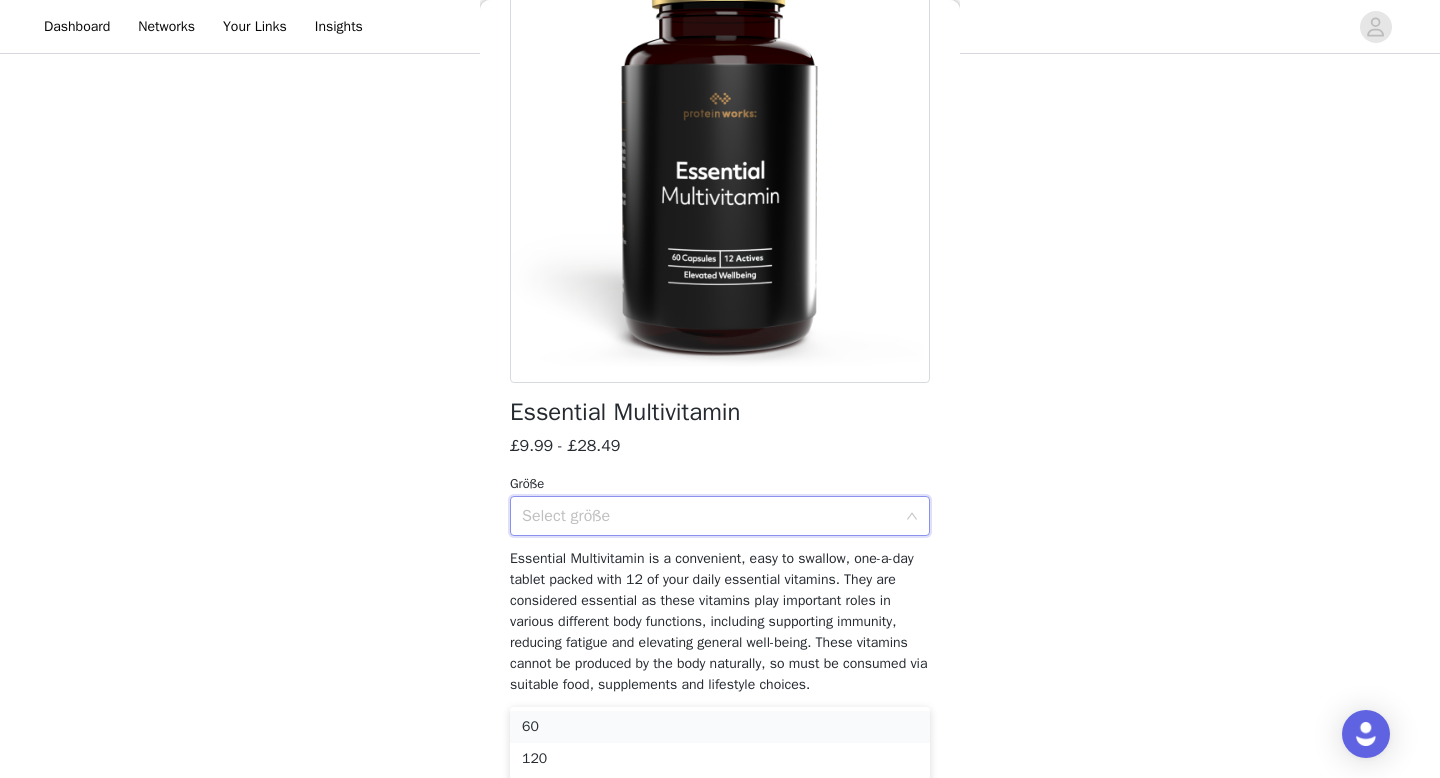 click on "60" at bounding box center (720, 727) 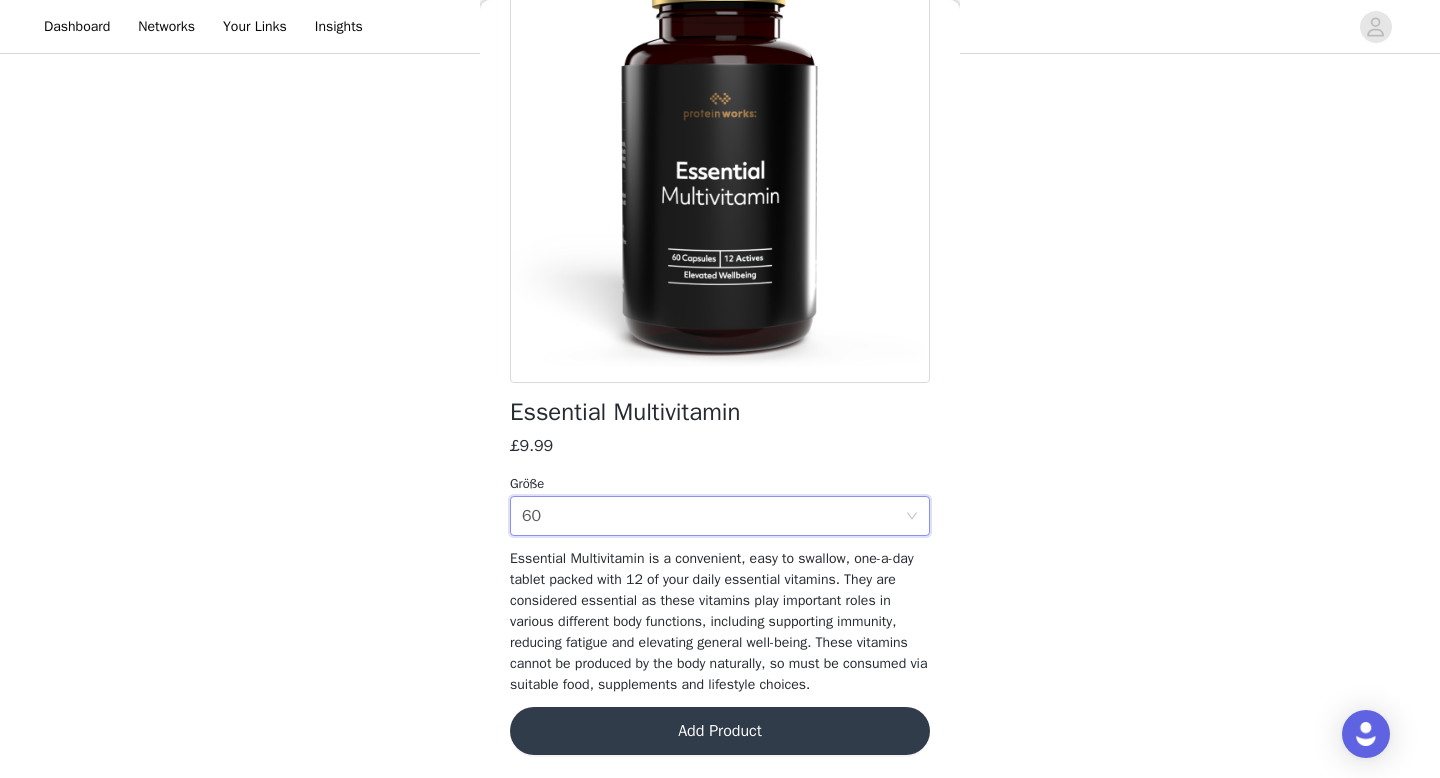 click on "Add Product" at bounding box center (720, 731) 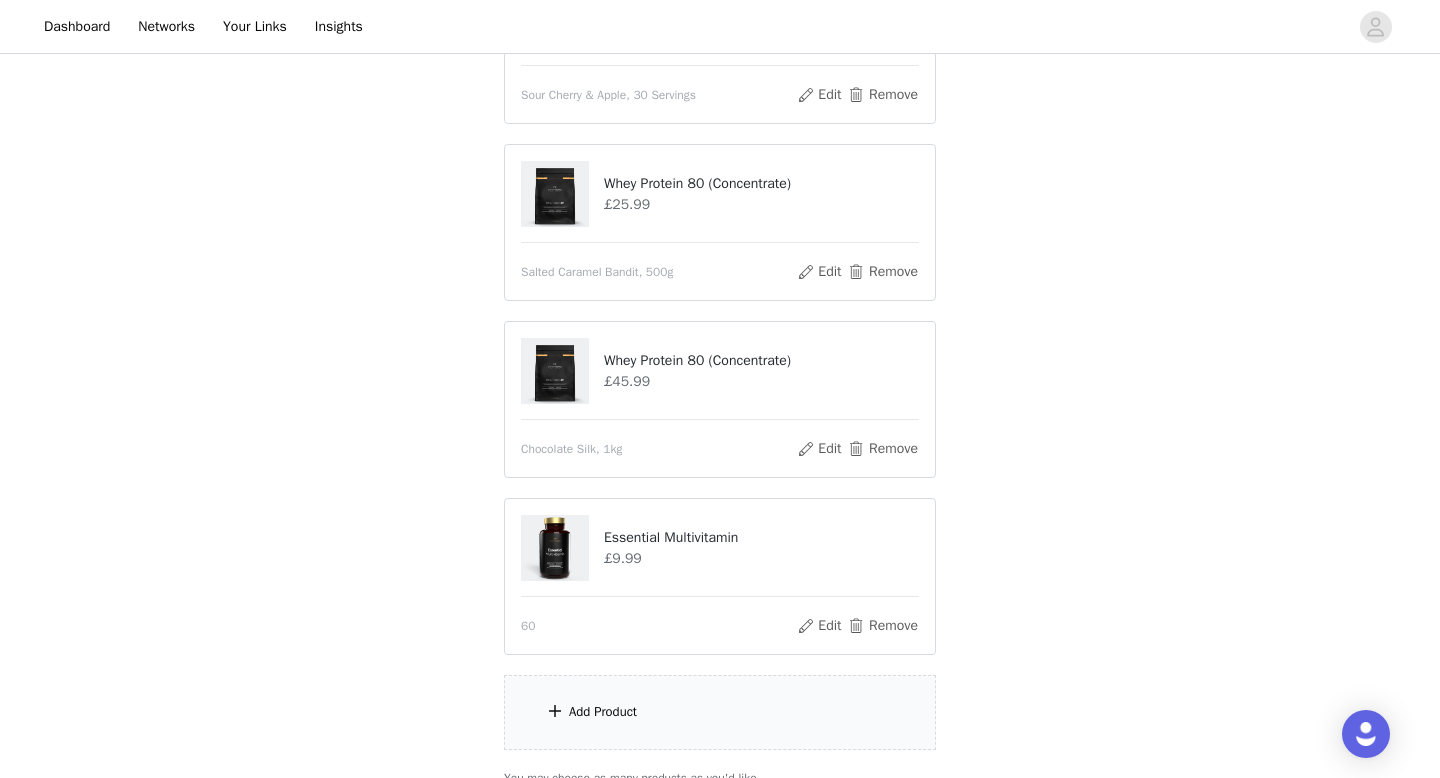 click on "Add Product" at bounding box center (720, 712) 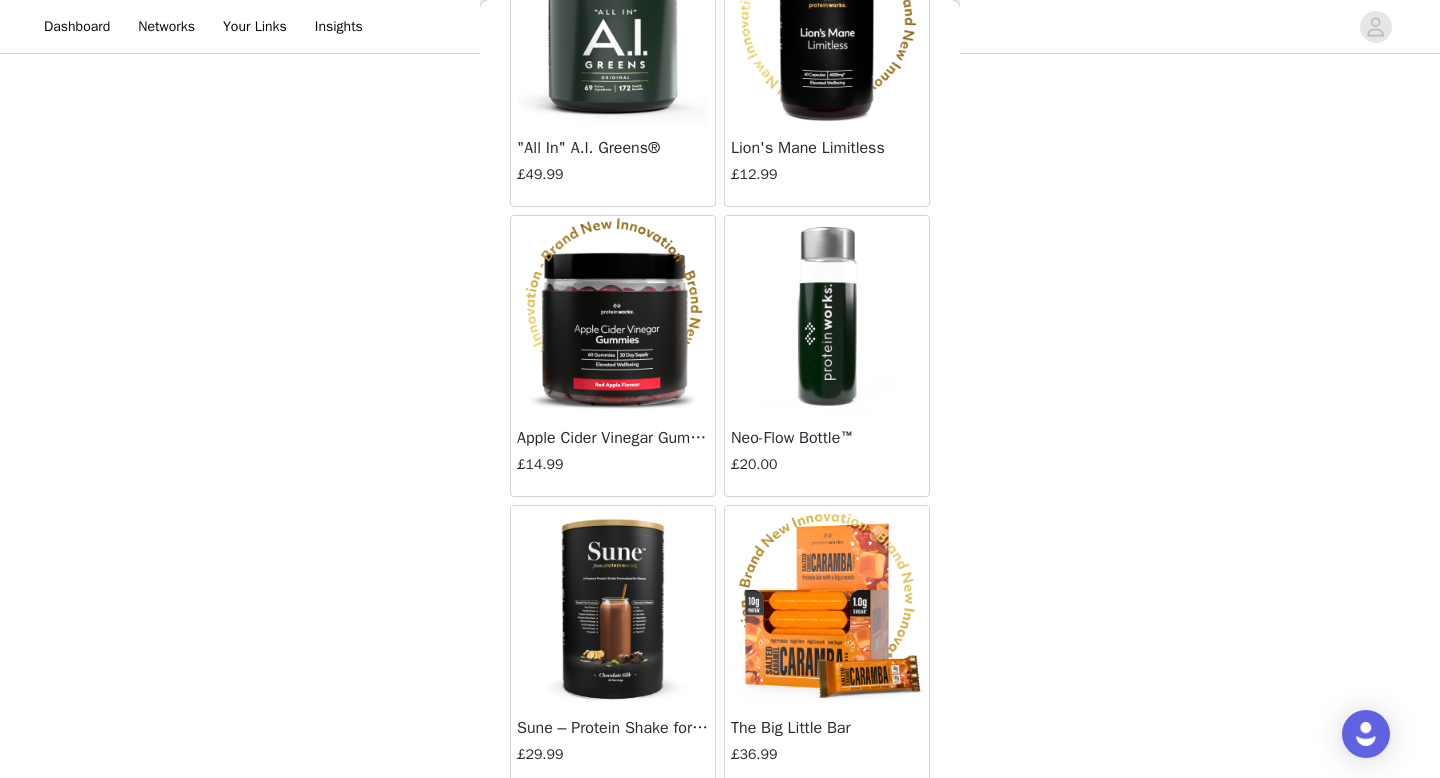 scroll, scrollTop: 6542, scrollLeft: 0, axis: vertical 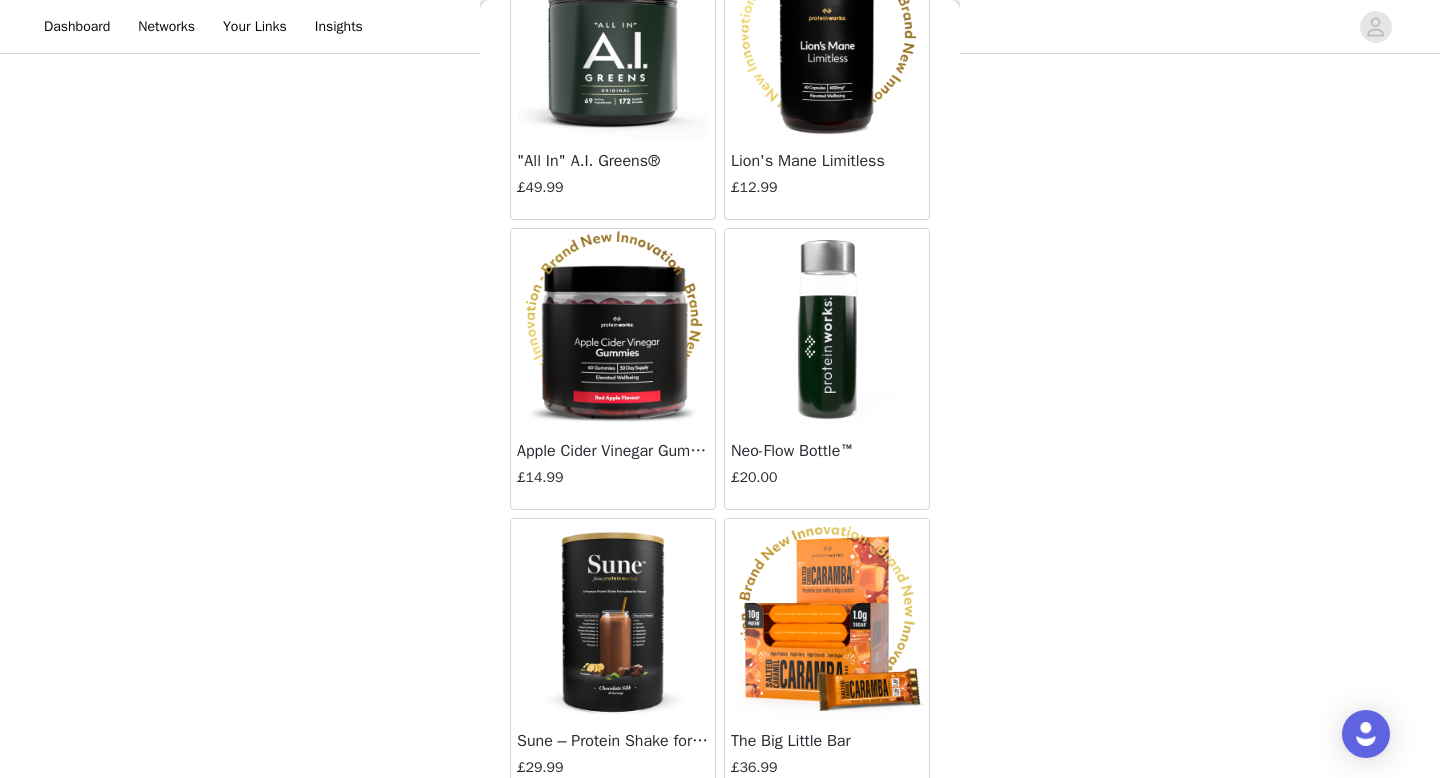 click at bounding box center (827, 619) 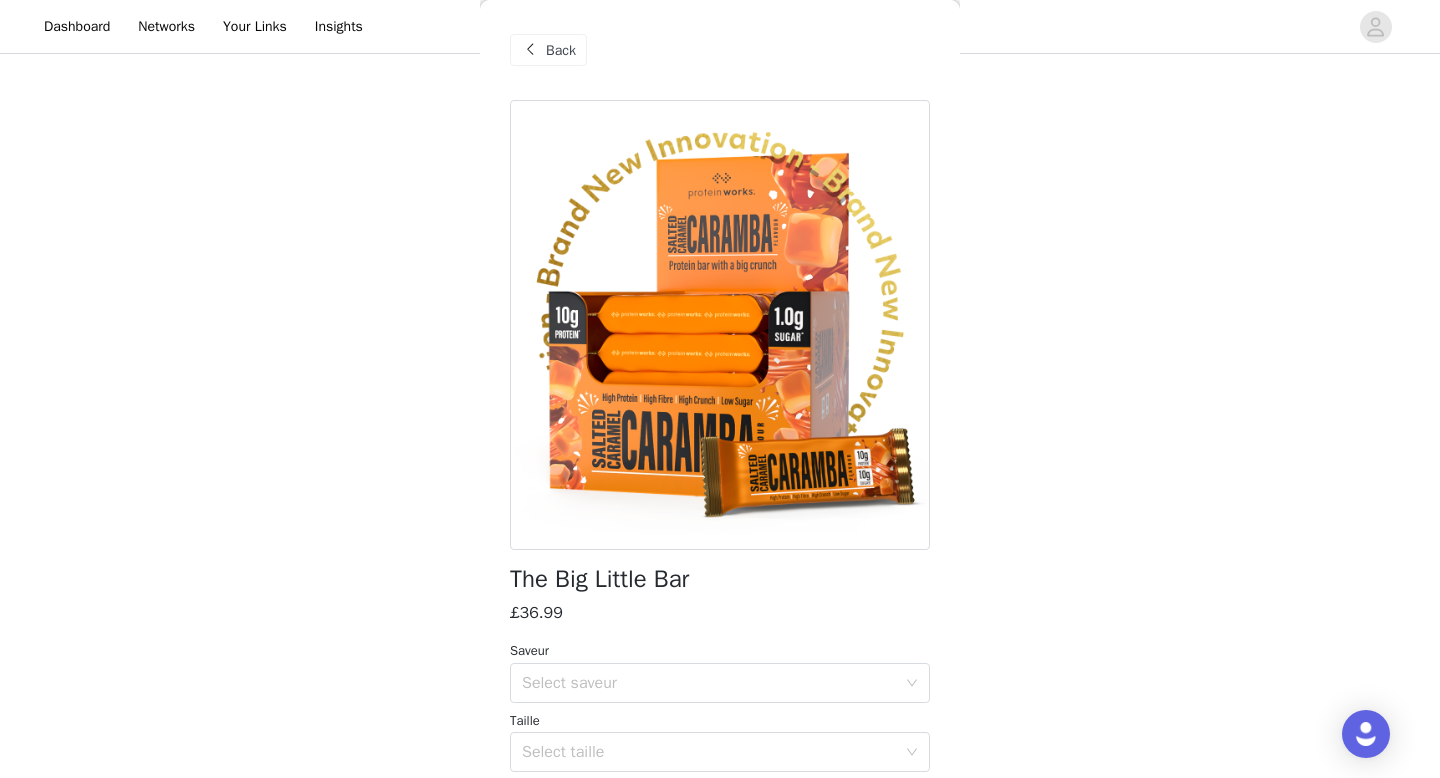 scroll, scrollTop: 30, scrollLeft: 0, axis: vertical 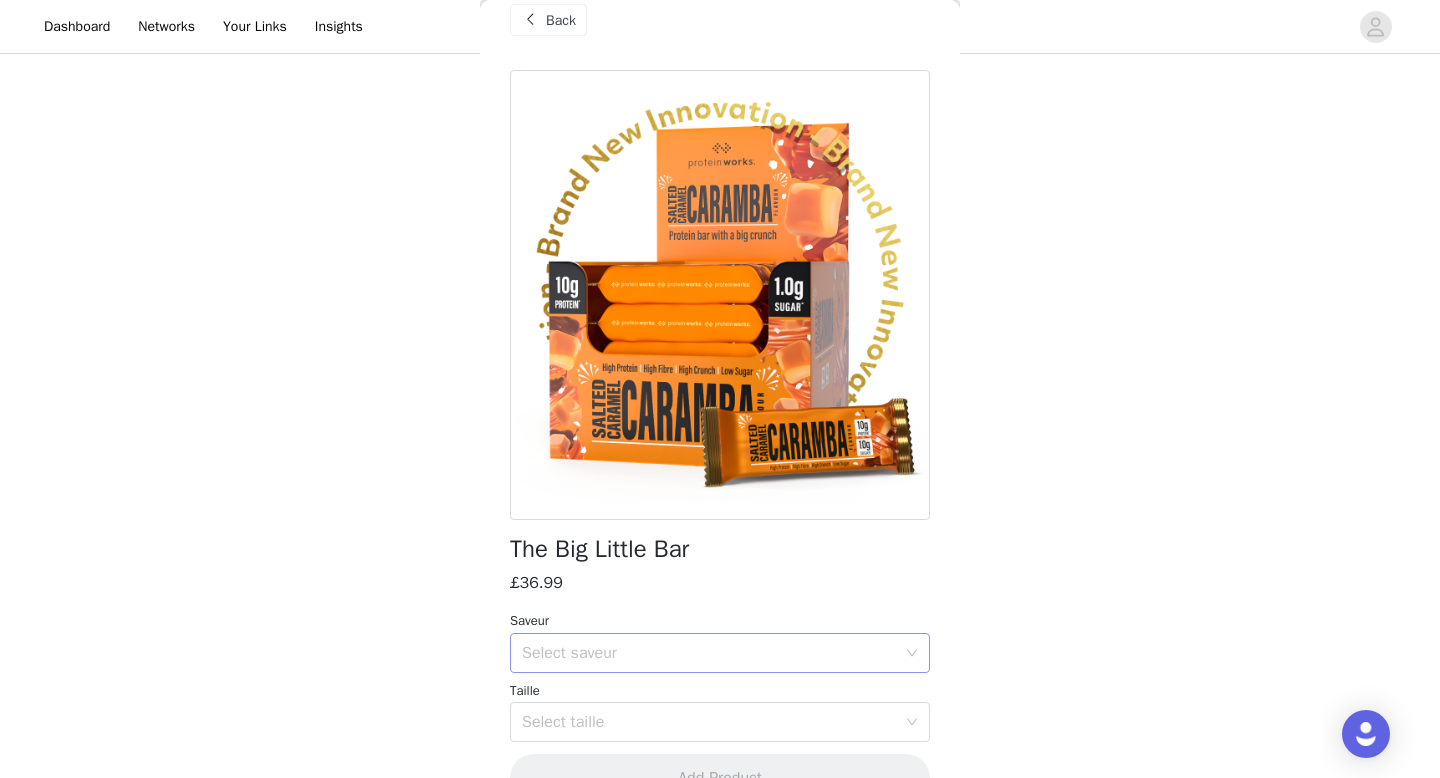 click on "Select saveur" at bounding box center (709, 653) 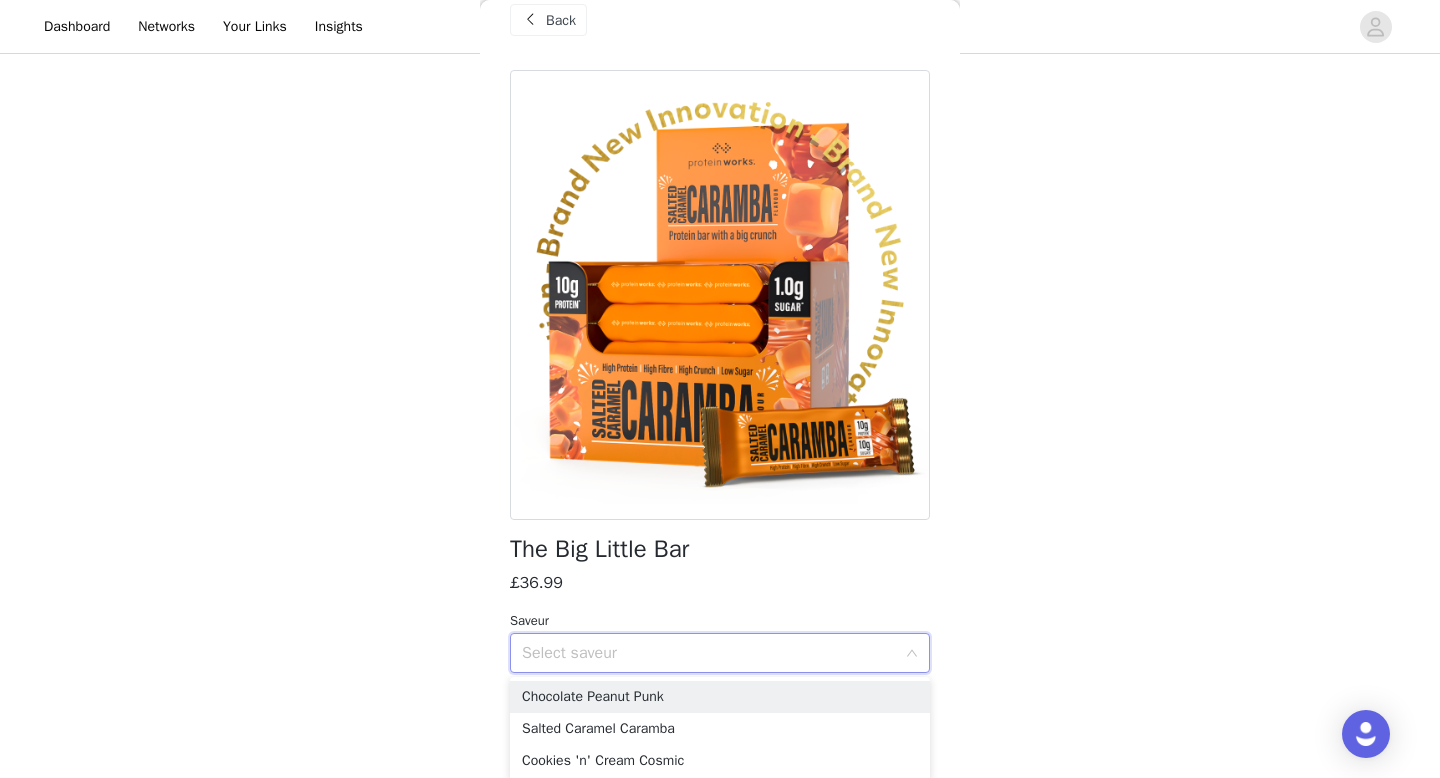 scroll, scrollTop: 78, scrollLeft: 0, axis: vertical 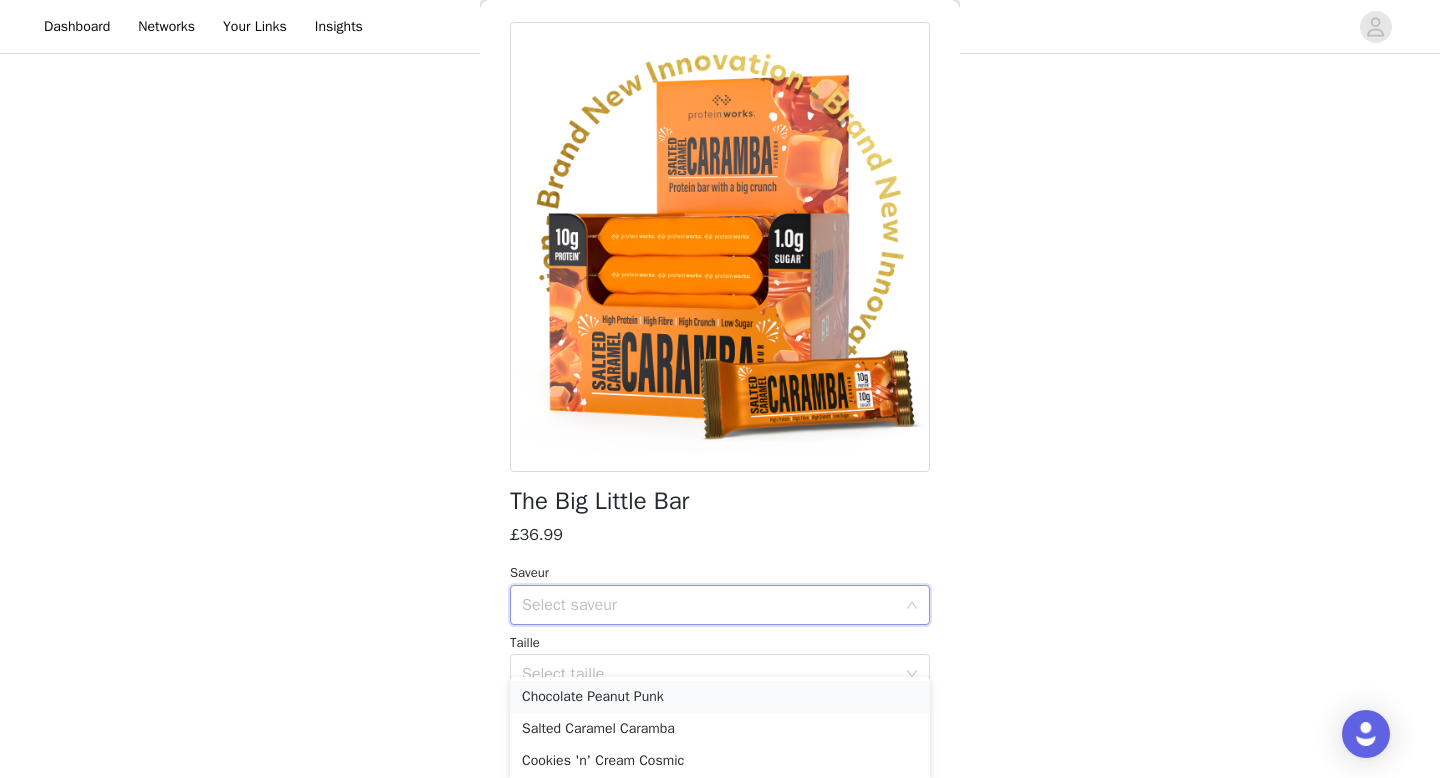 click on "Chocolate Peanut Punk" at bounding box center [720, 697] 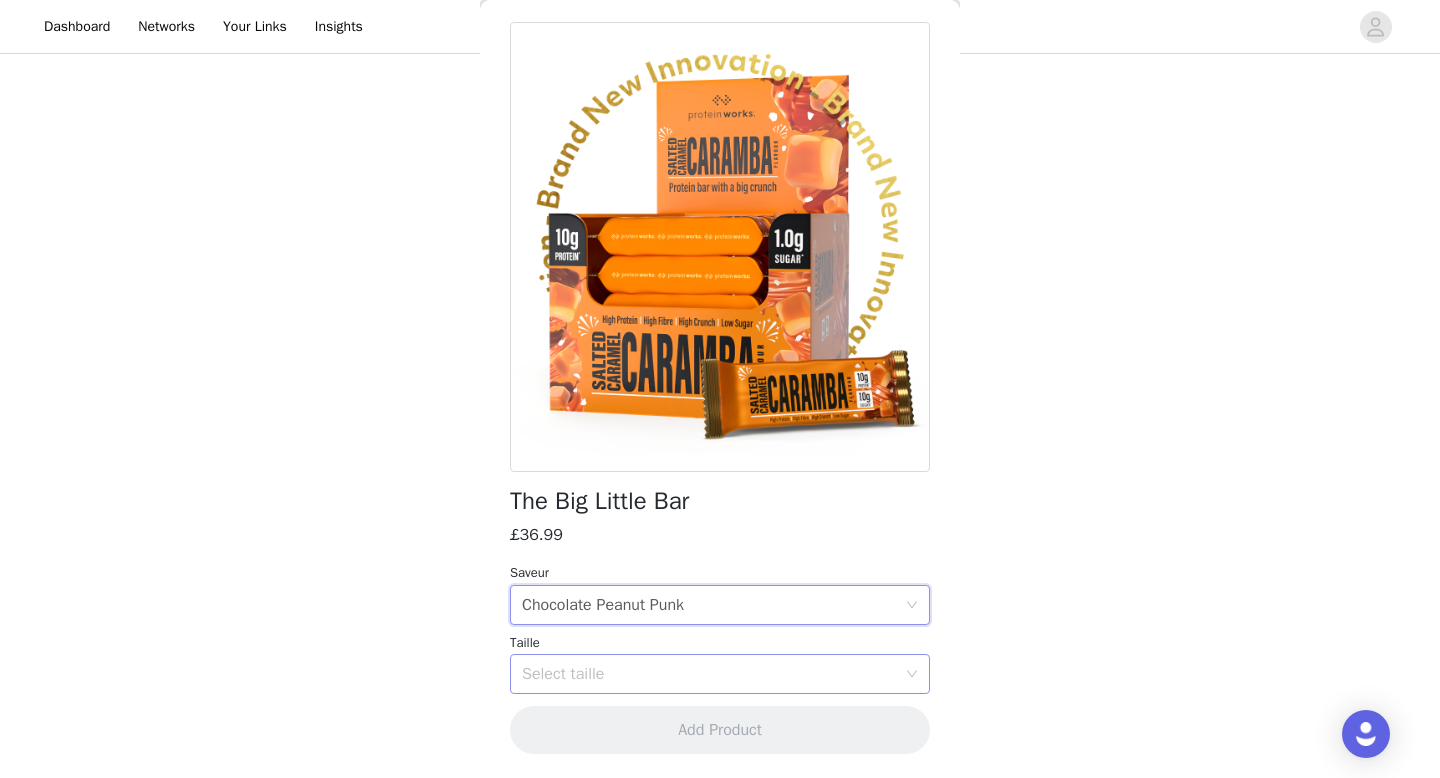 click on "Select taille" at bounding box center (709, 674) 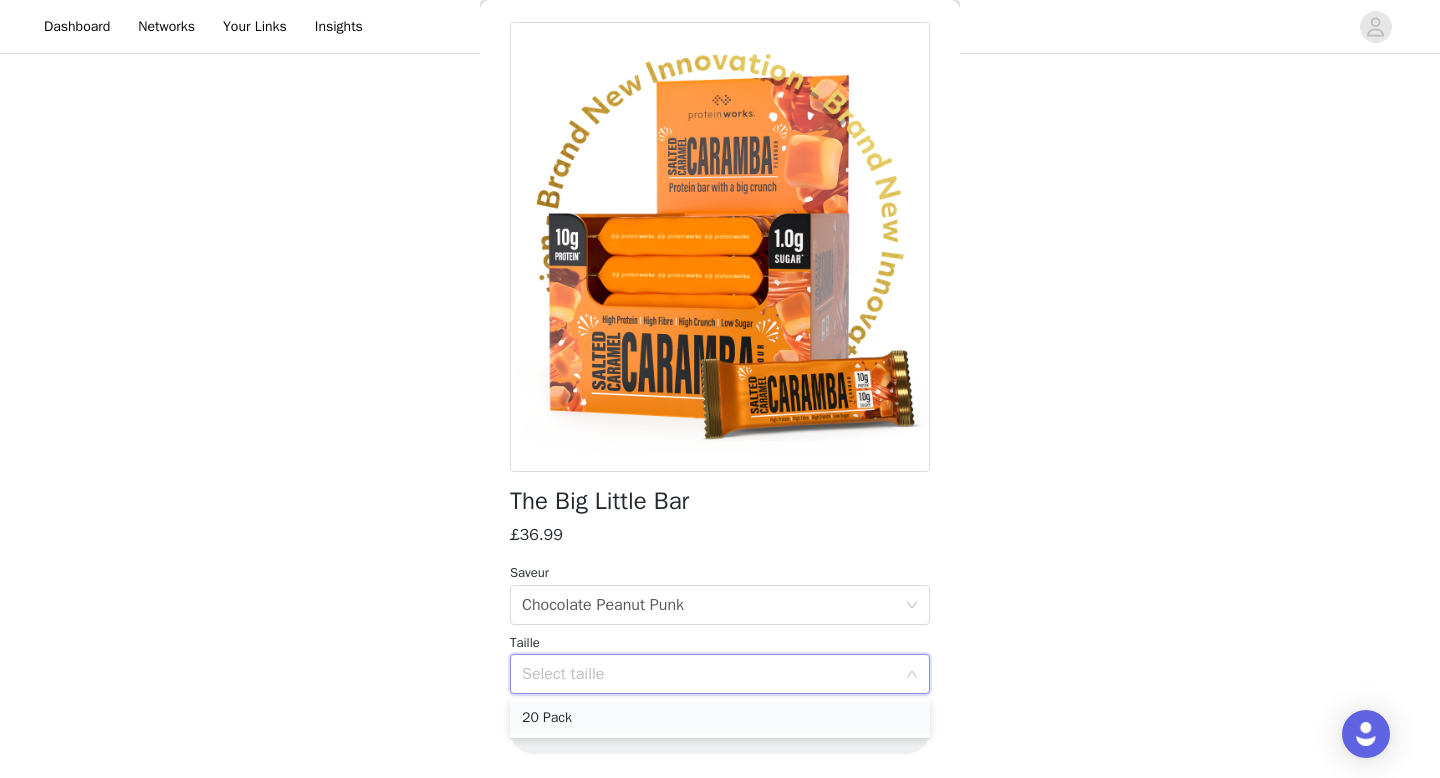 click on "20 Pack" at bounding box center (720, 718) 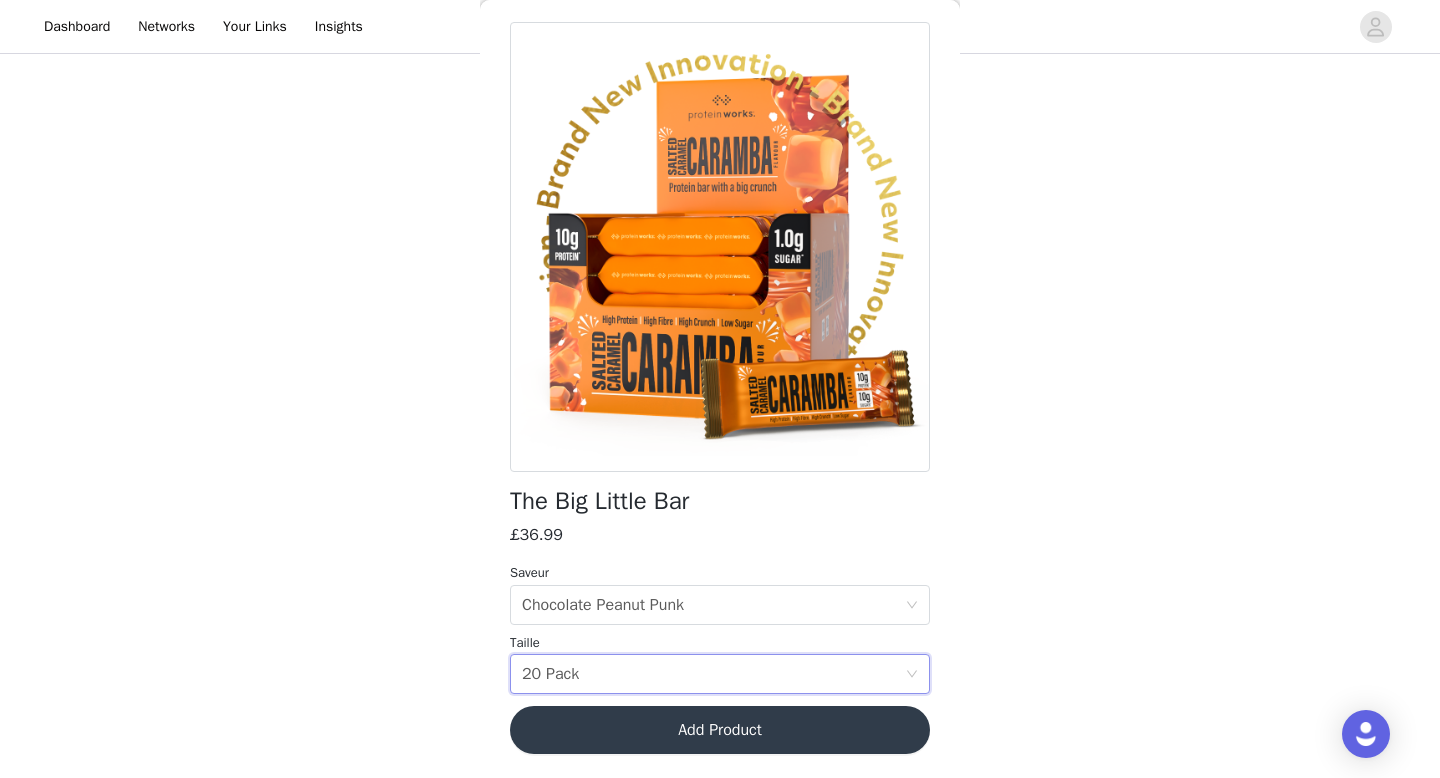 click on "Add Product" at bounding box center [720, 730] 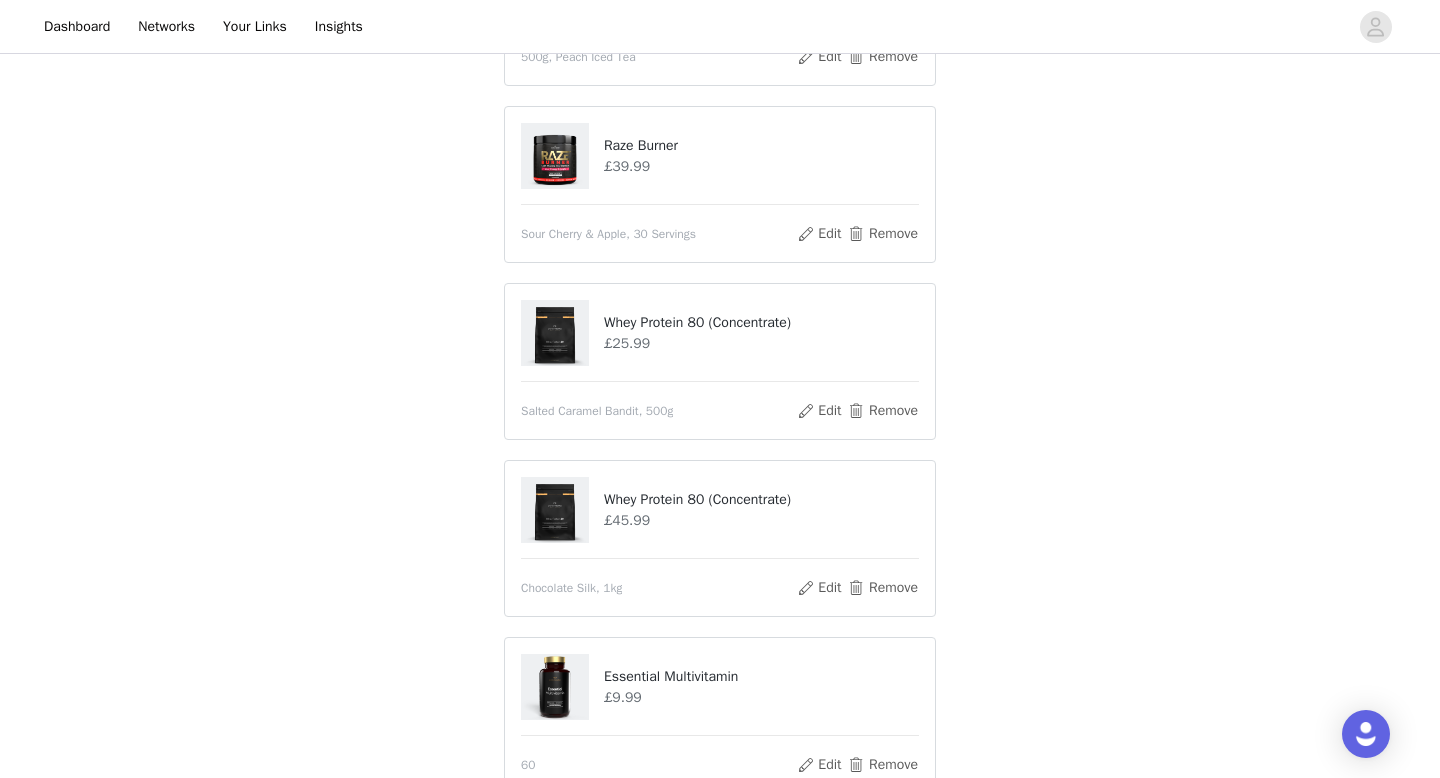 scroll, scrollTop: 361, scrollLeft: 0, axis: vertical 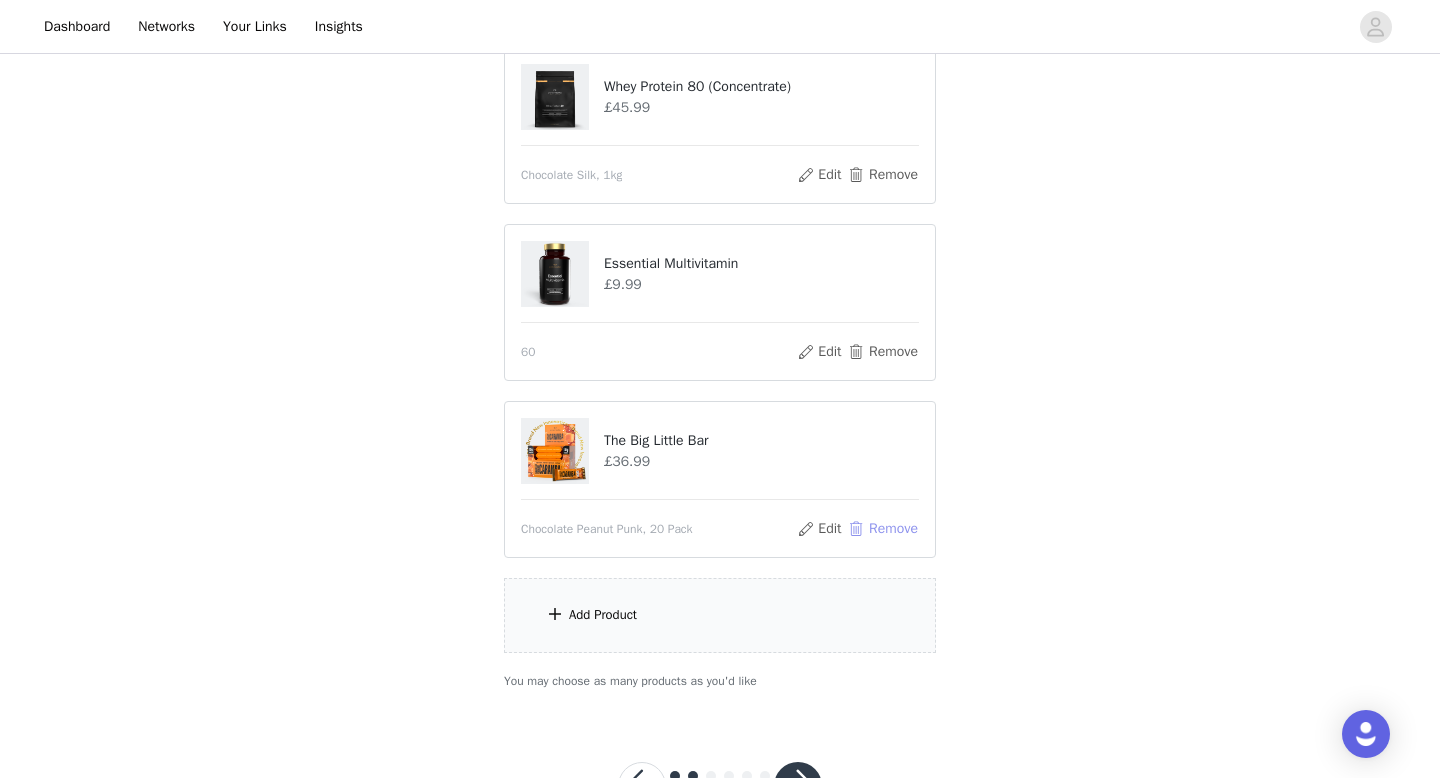 click on "Remove" at bounding box center (883, 529) 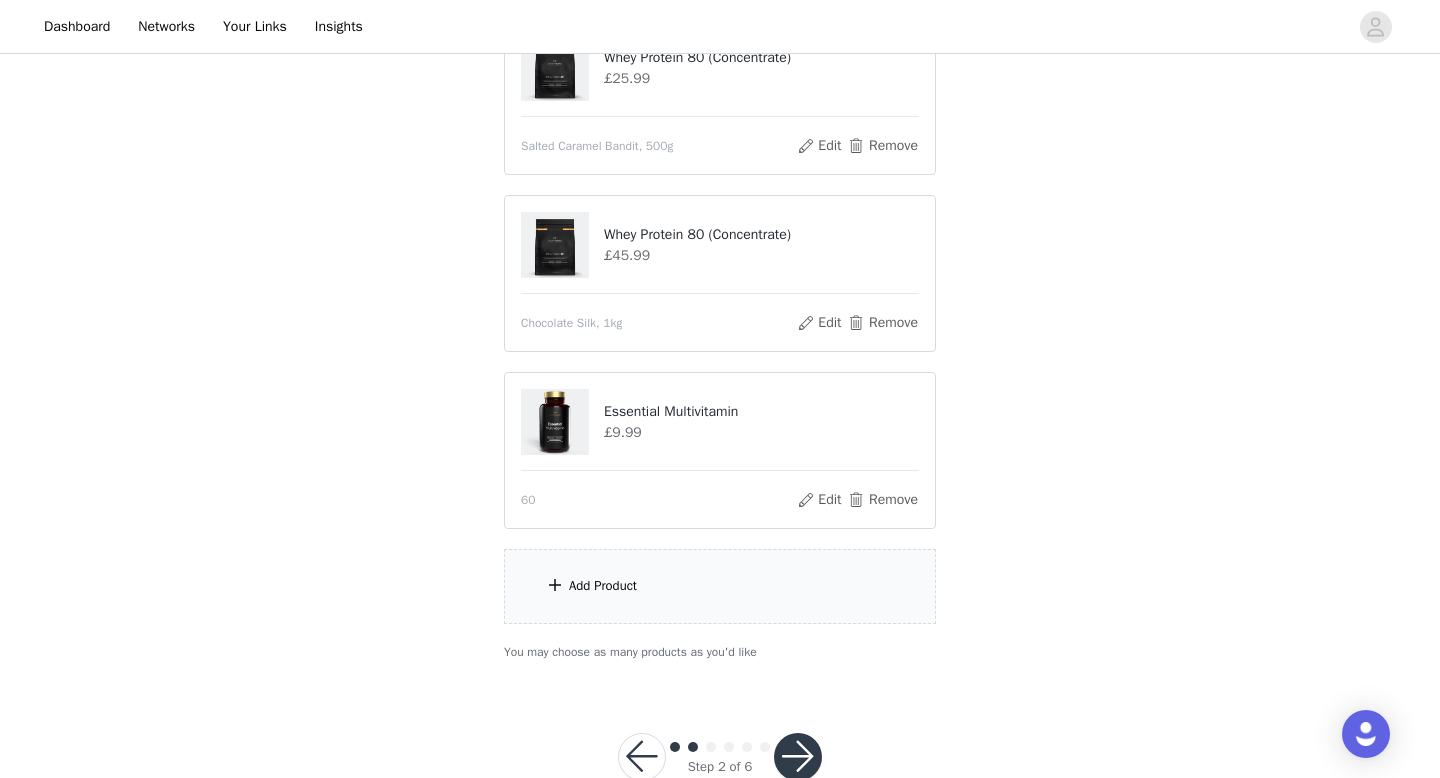 scroll, scrollTop: 684, scrollLeft: 0, axis: vertical 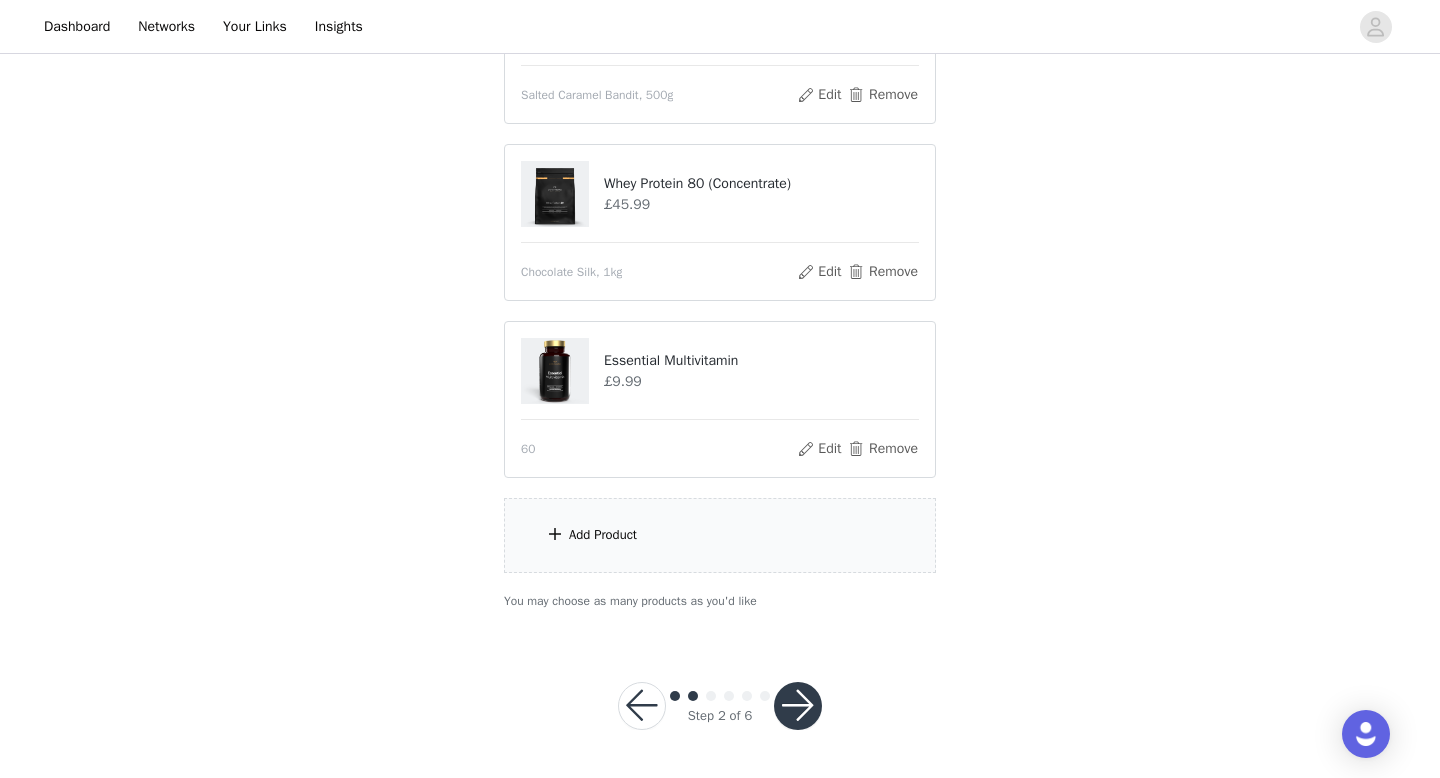 click on "Add Product" at bounding box center (603, 535) 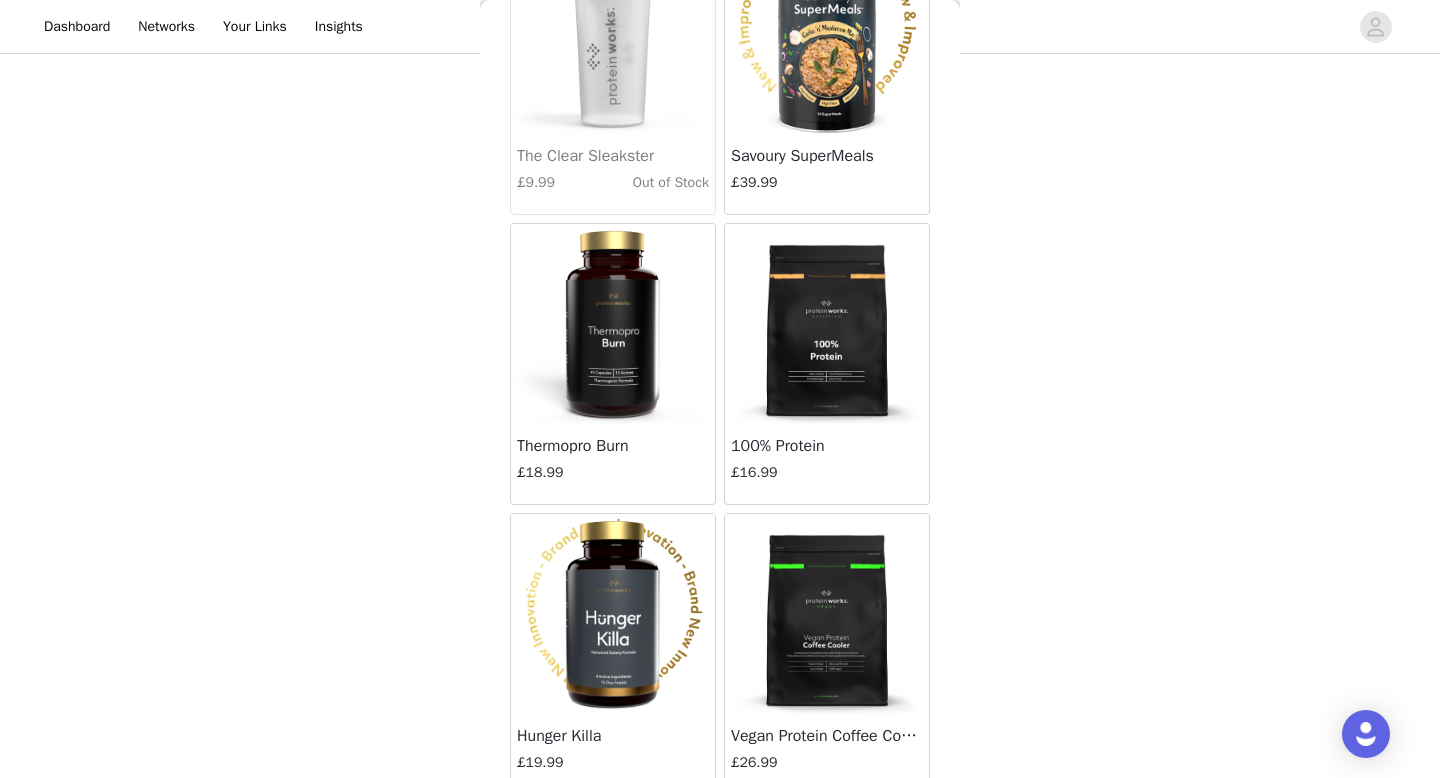 scroll, scrollTop: 3943, scrollLeft: 0, axis: vertical 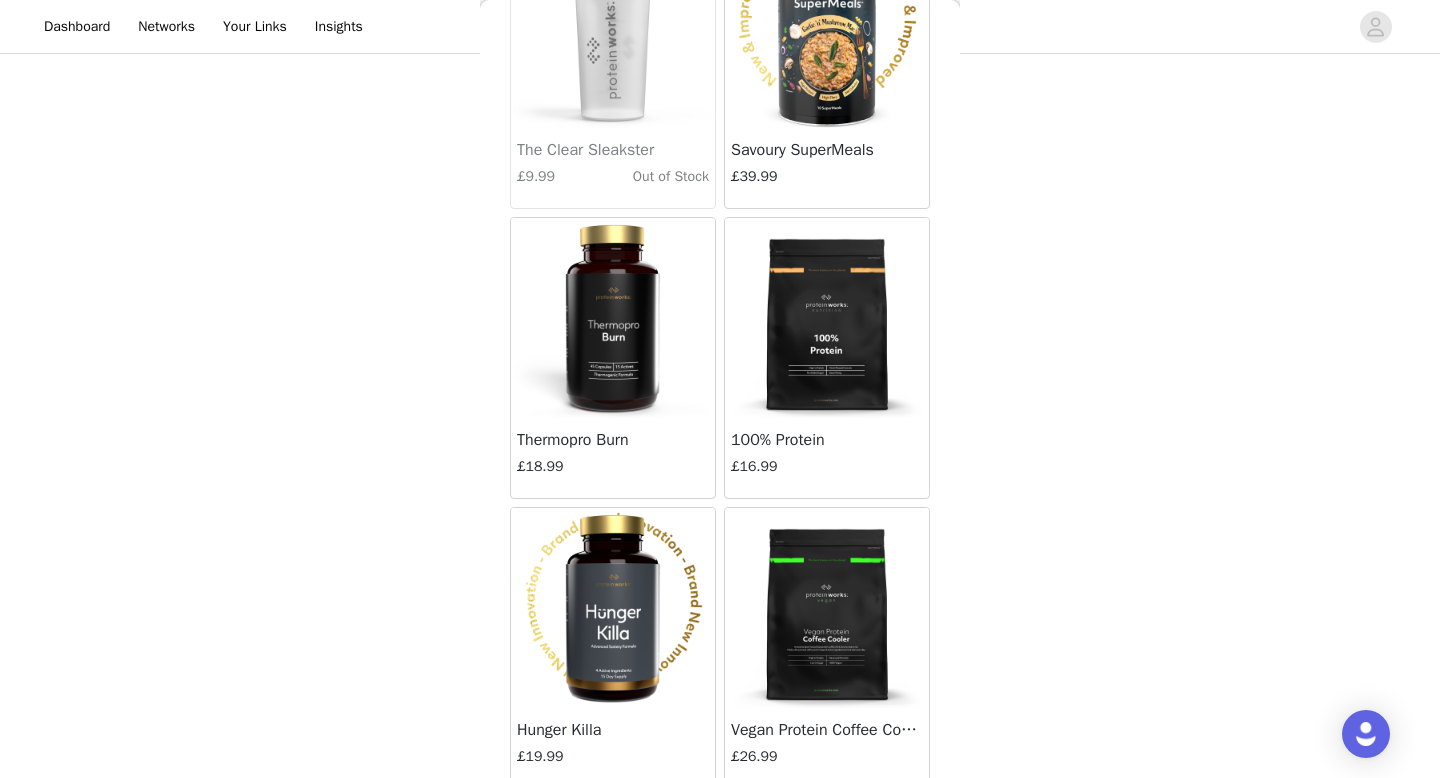 click at bounding box center (827, 318) 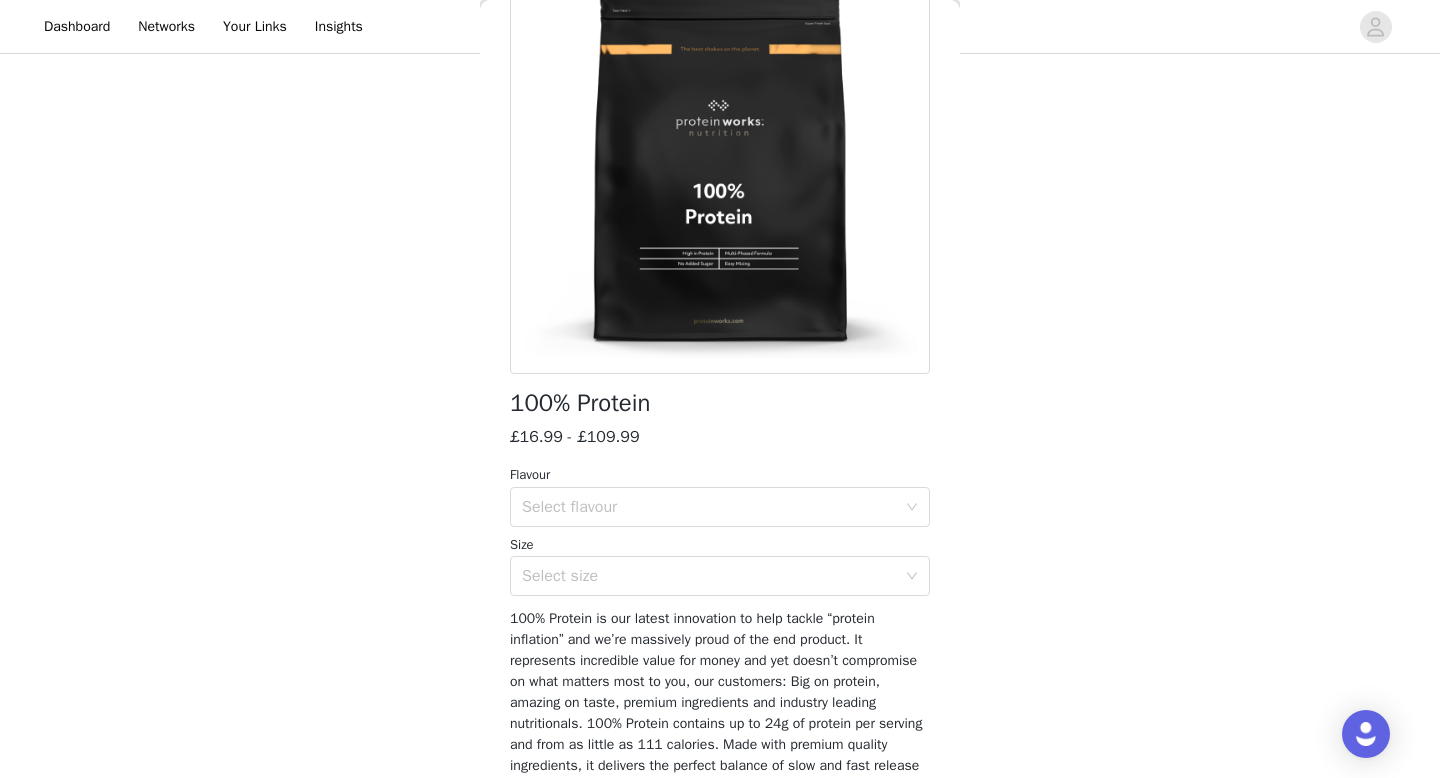 scroll, scrollTop: 232, scrollLeft: 0, axis: vertical 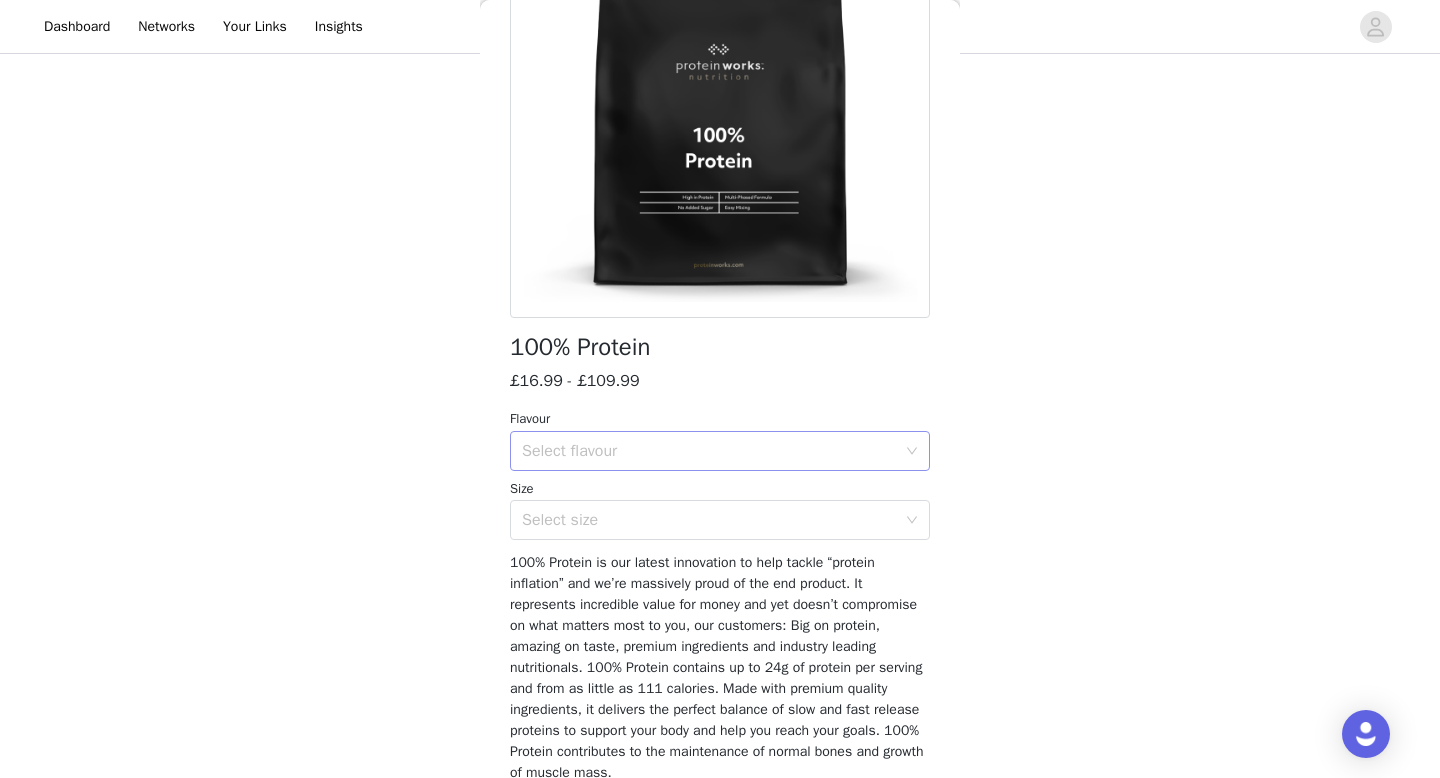click on "Select flavour" at bounding box center (709, 451) 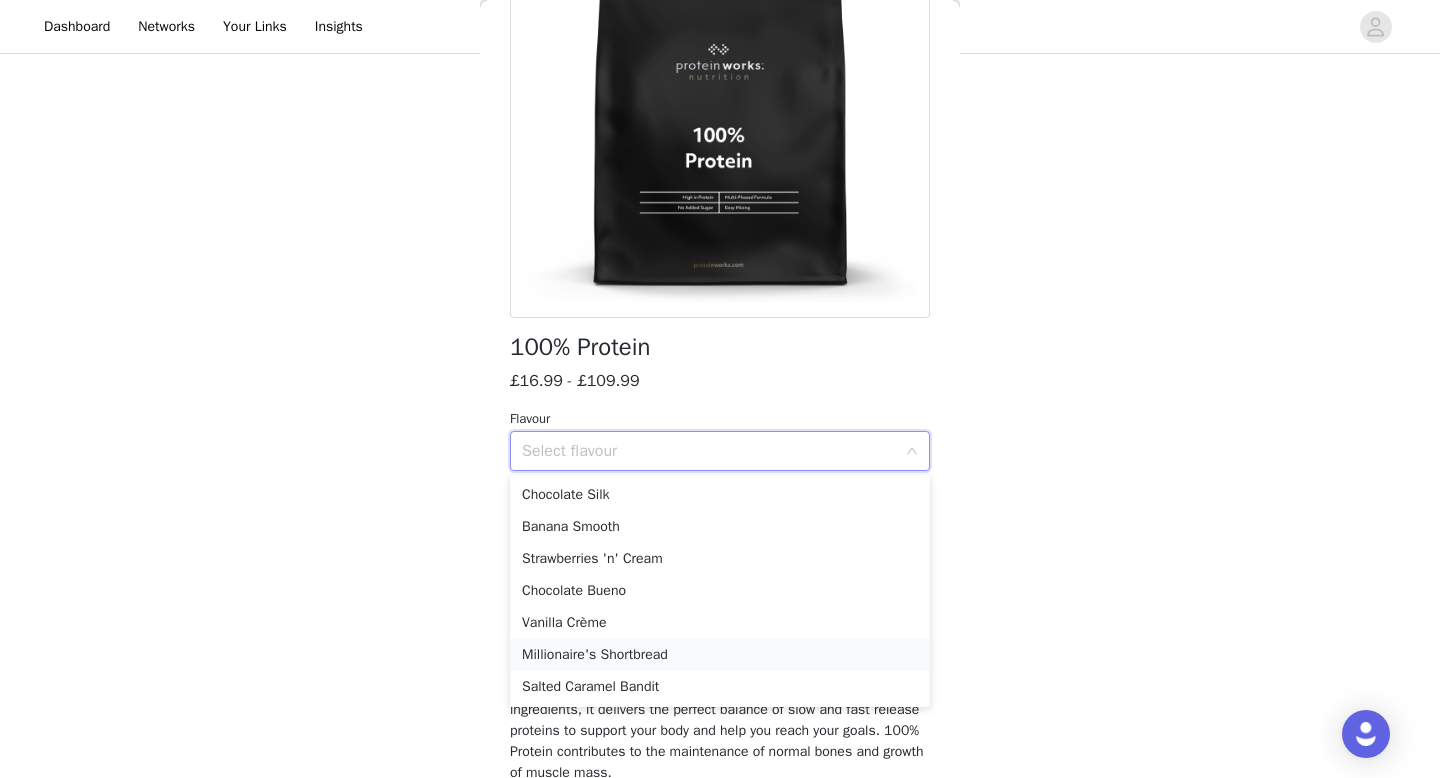 click on "Millionaire's Shortbread" at bounding box center (720, 655) 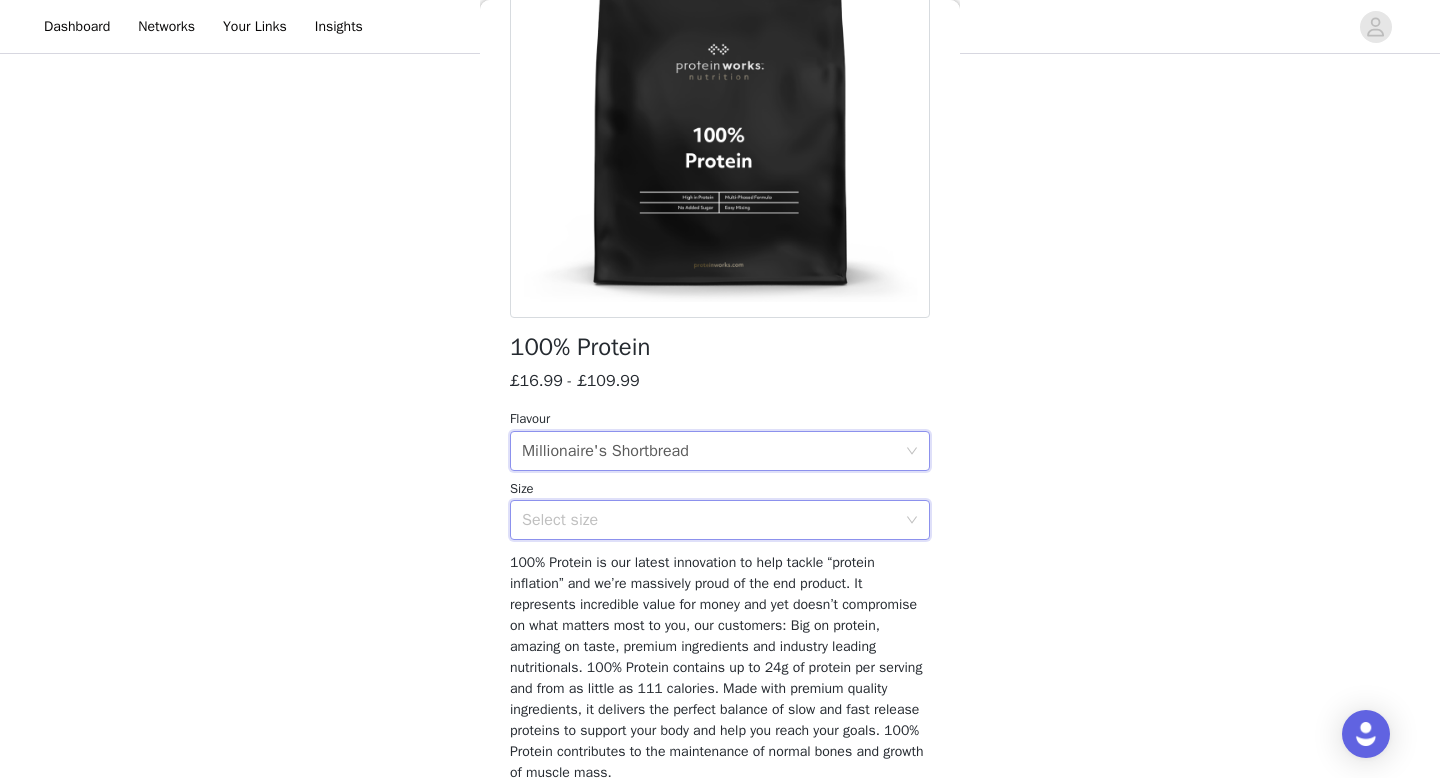 click on "Select size" at bounding box center (713, 520) 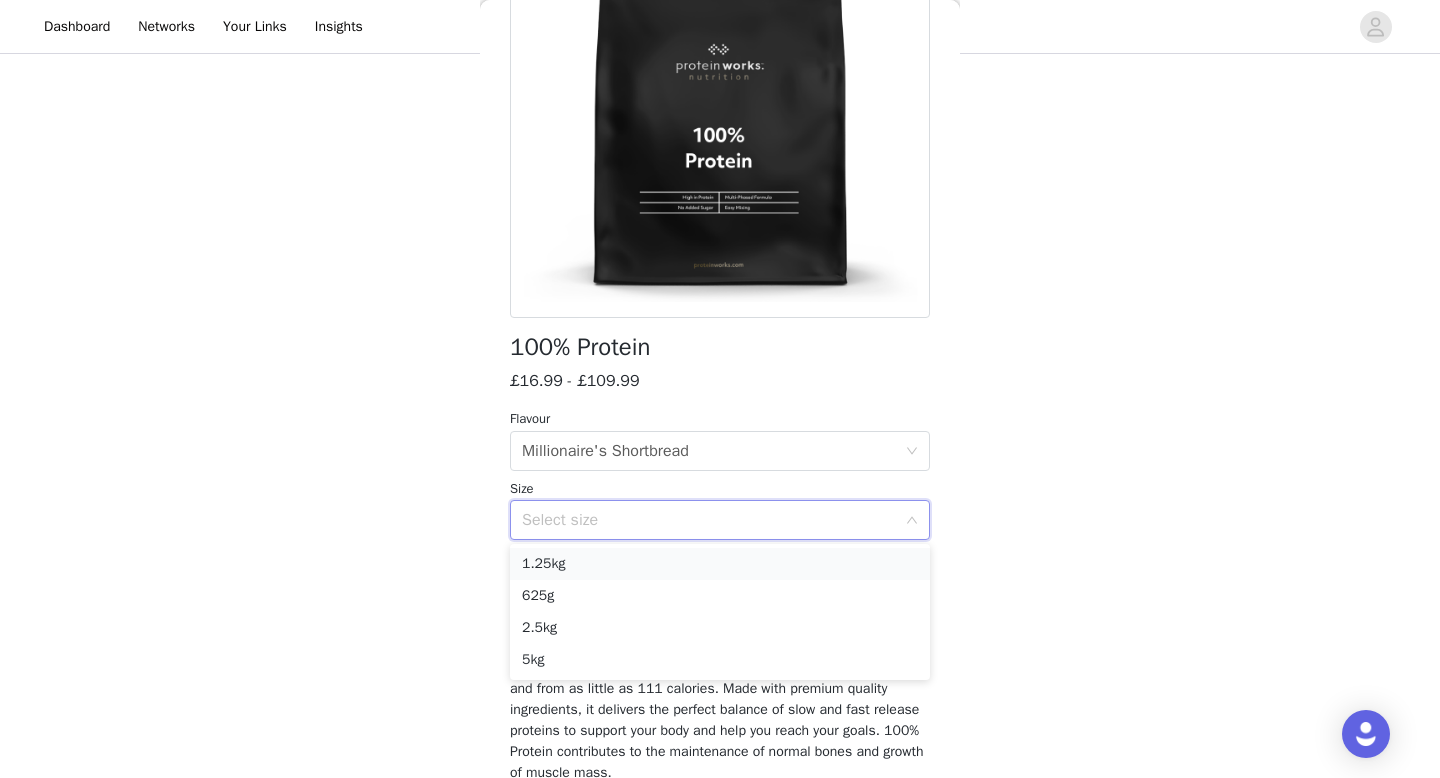 click on "1.25kg" at bounding box center [720, 564] 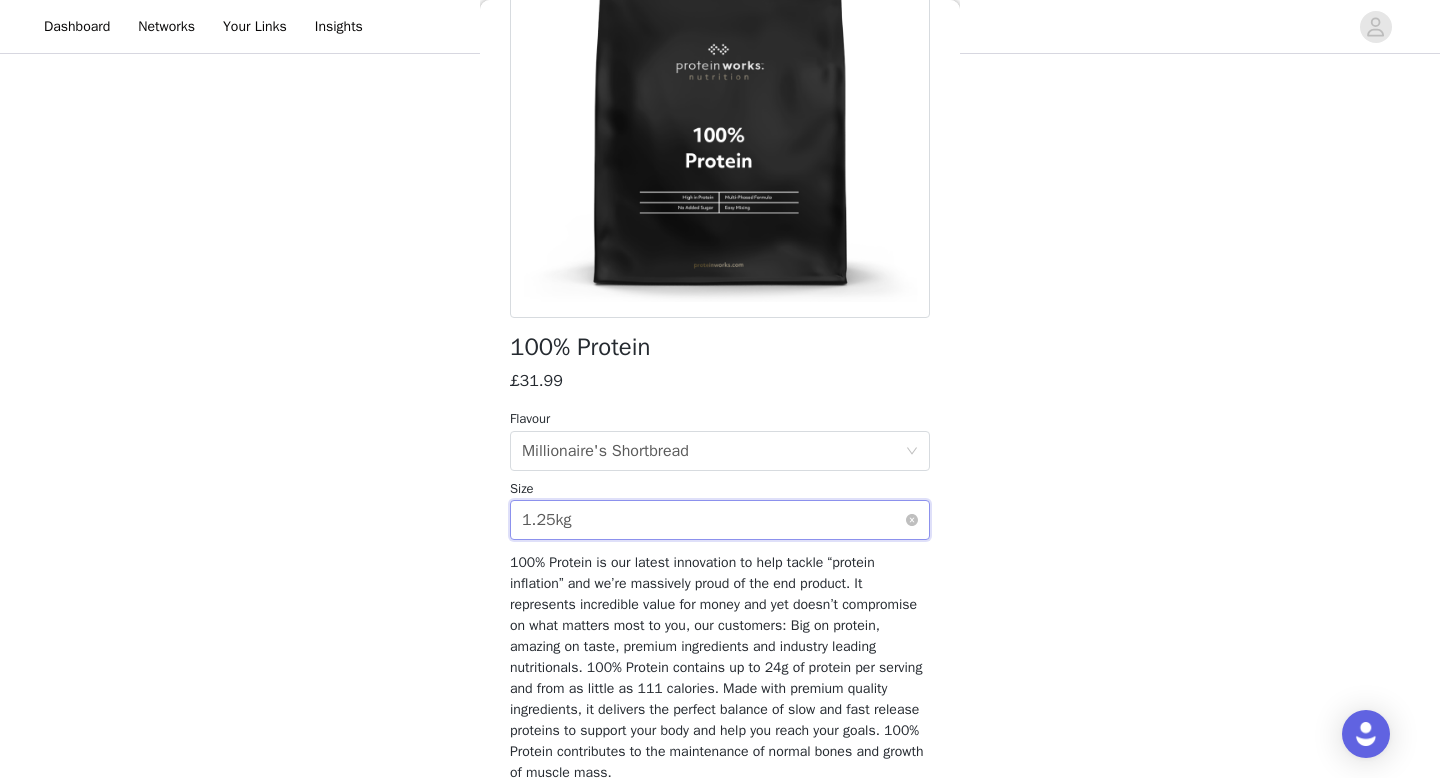 scroll, scrollTop: 321, scrollLeft: 0, axis: vertical 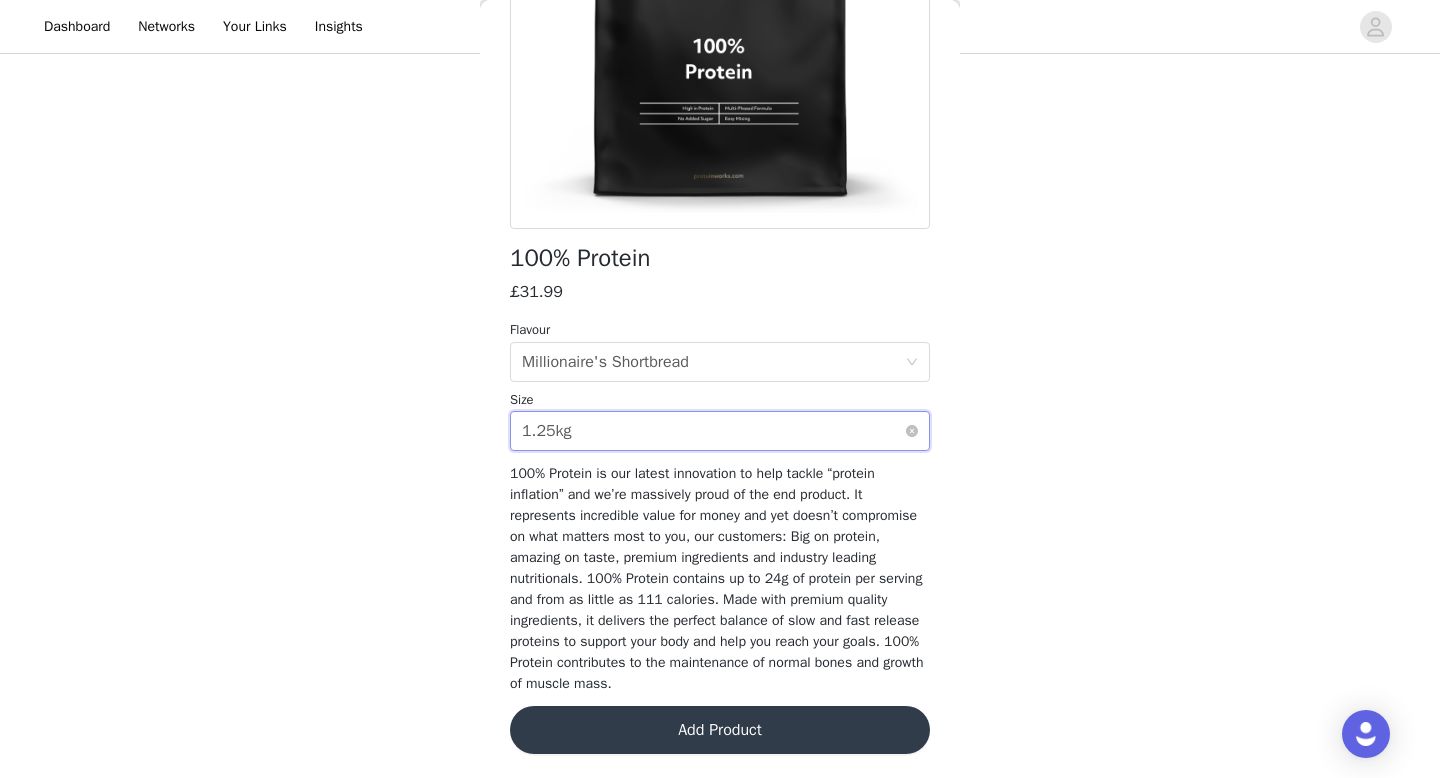 click on "Select size 1.25kg" at bounding box center [713, 431] 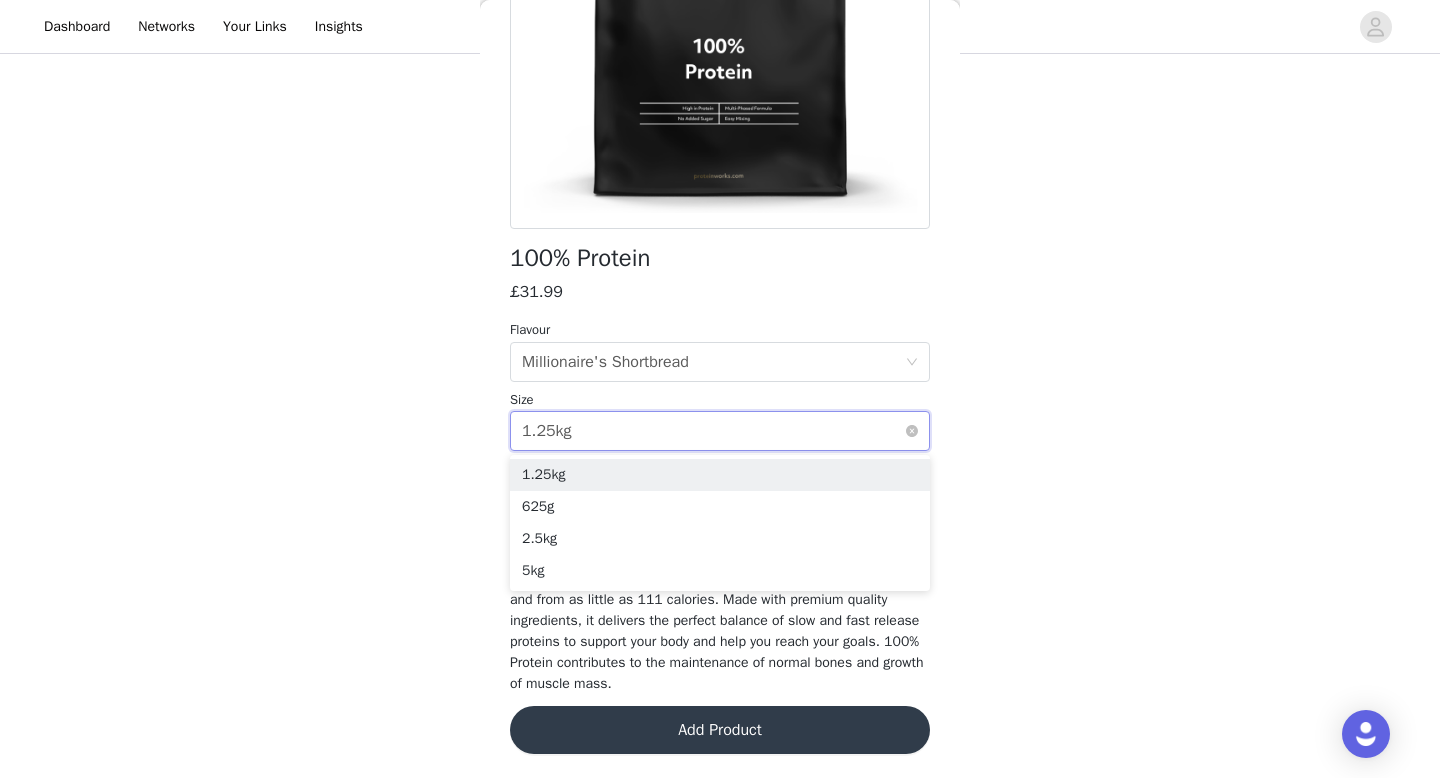 click on "Select size 1.25kg" at bounding box center (713, 431) 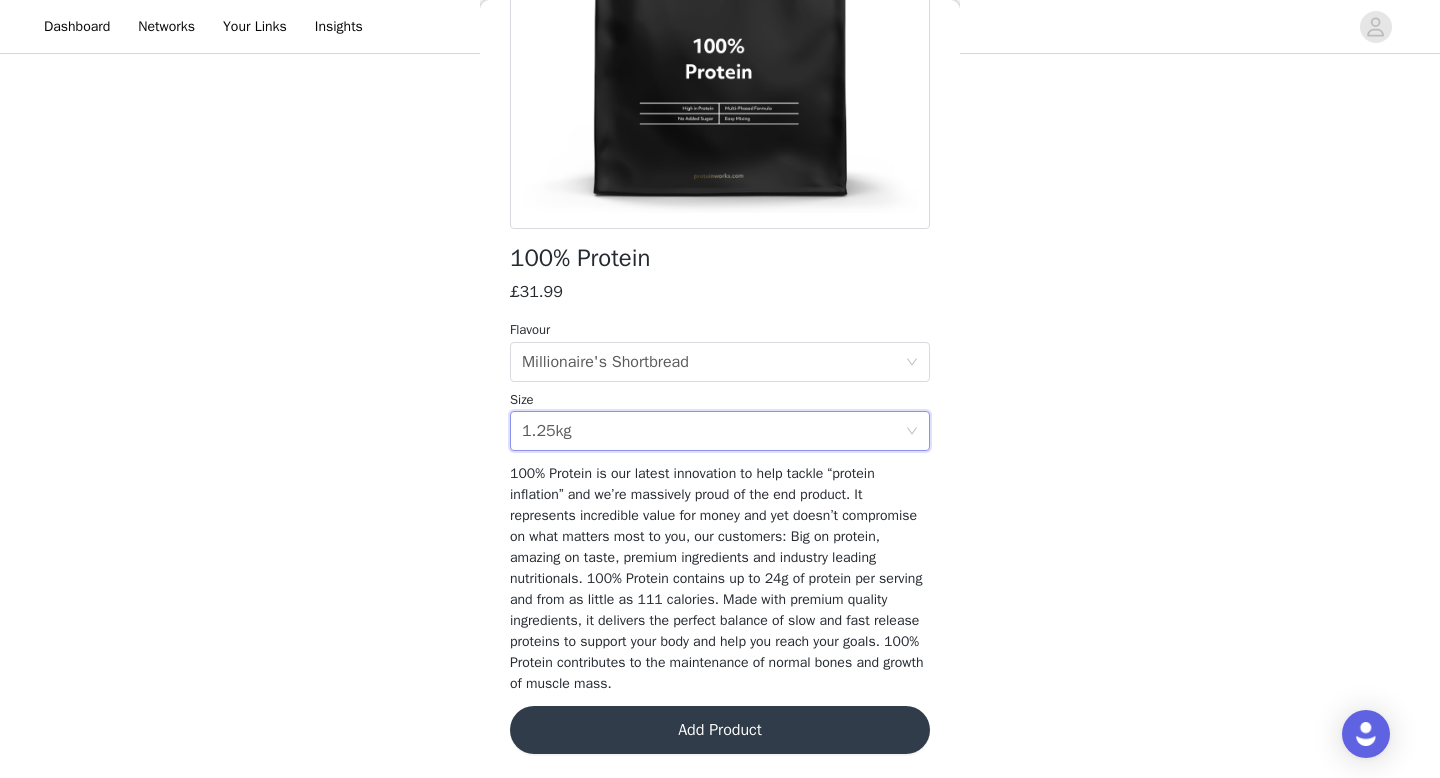 click on "Add Product" at bounding box center [720, 730] 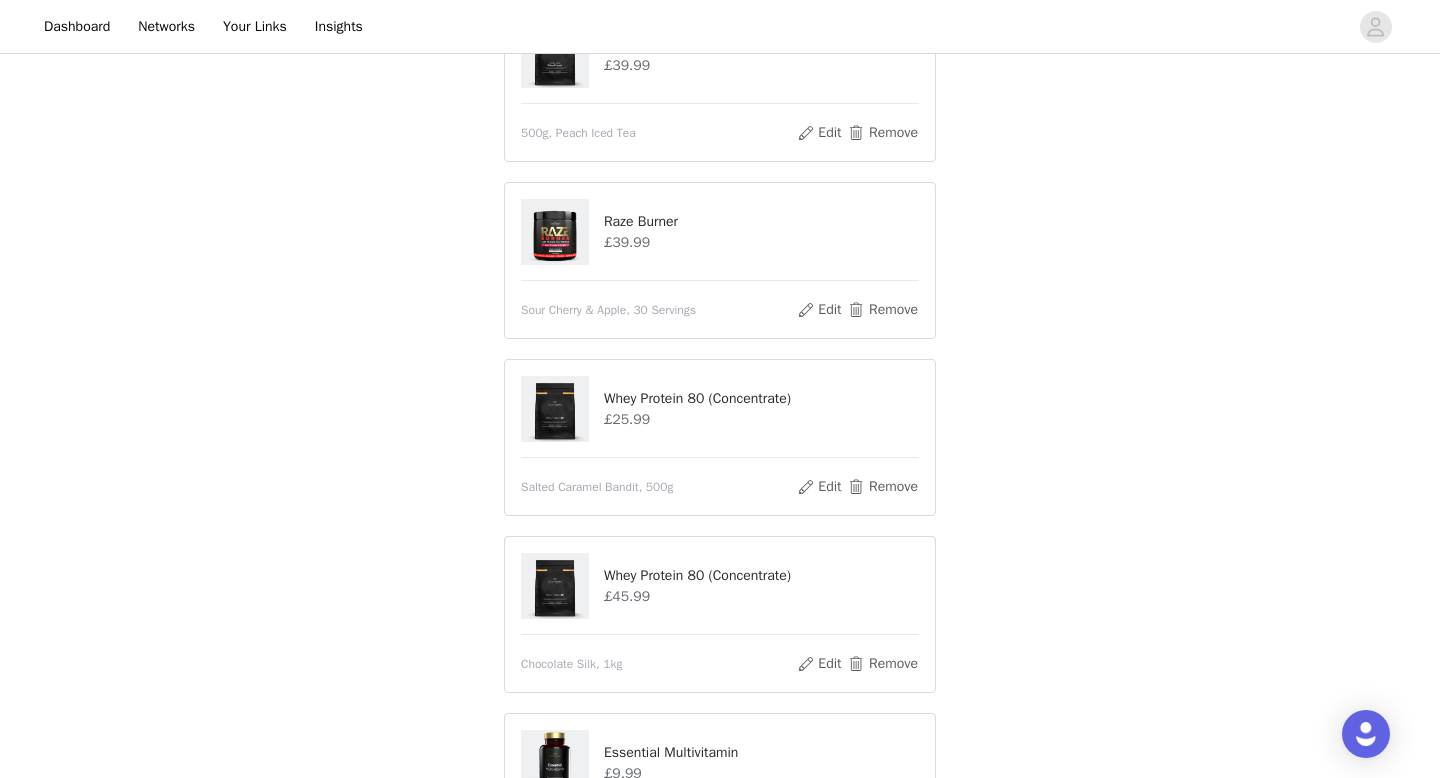 scroll, scrollTop: 861, scrollLeft: 0, axis: vertical 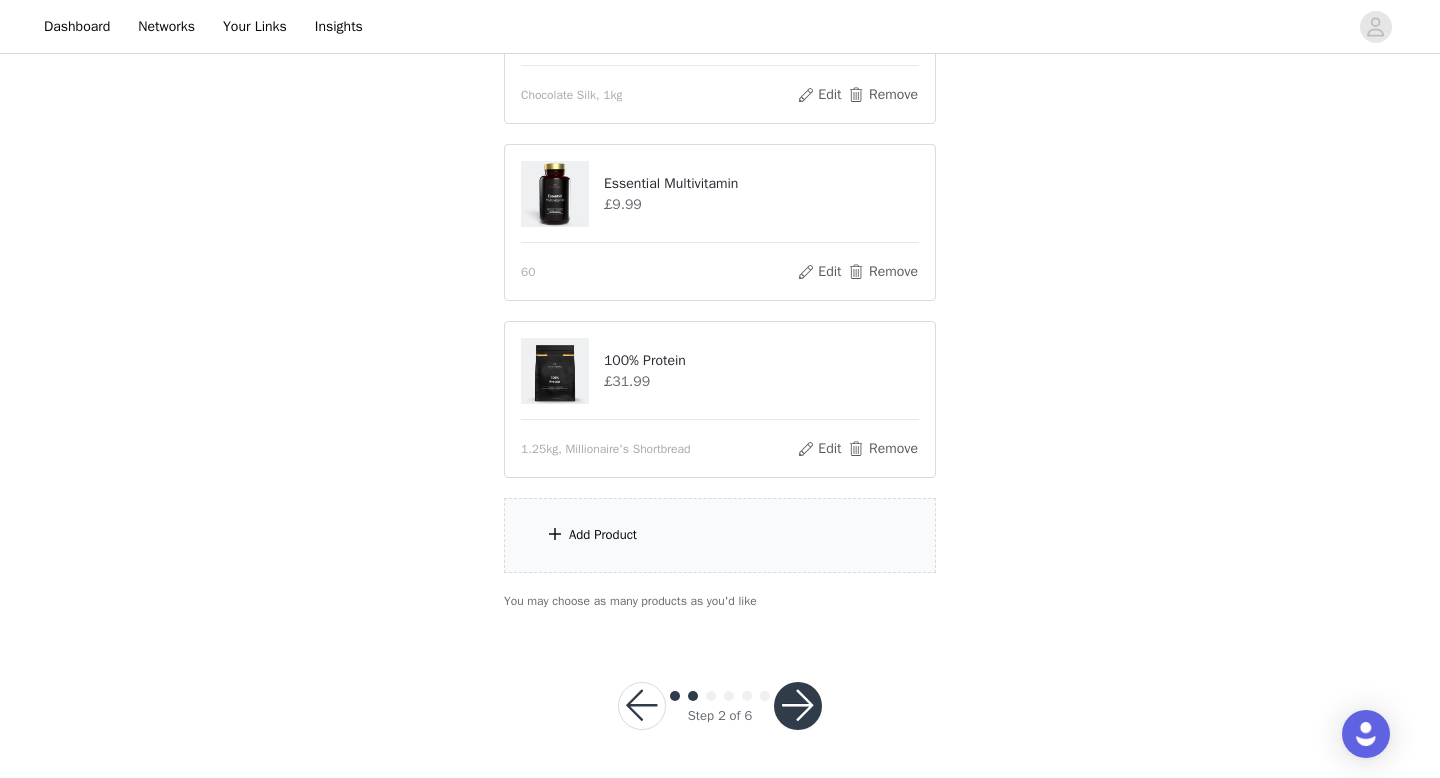 click on "Add Product" at bounding box center (603, 535) 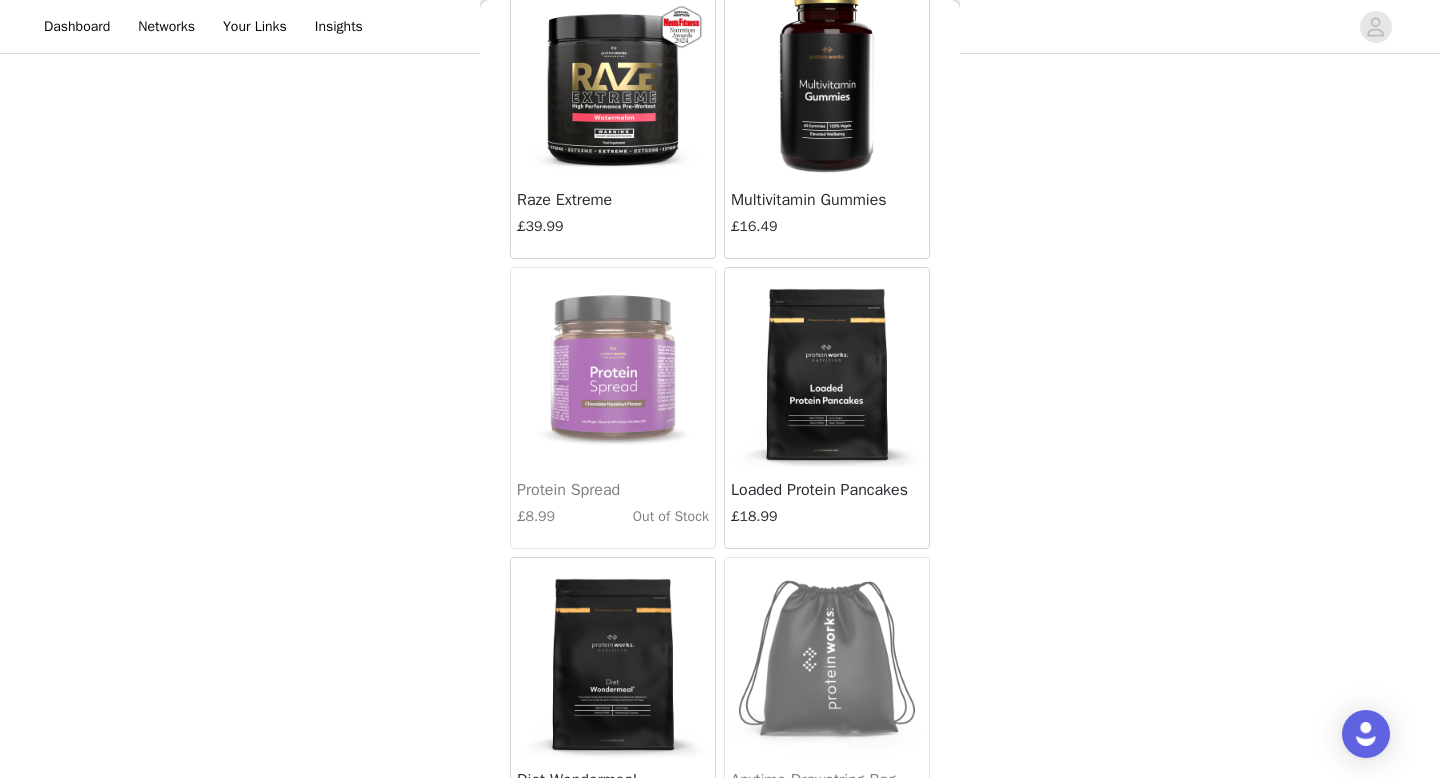 scroll, scrollTop: 18022, scrollLeft: 0, axis: vertical 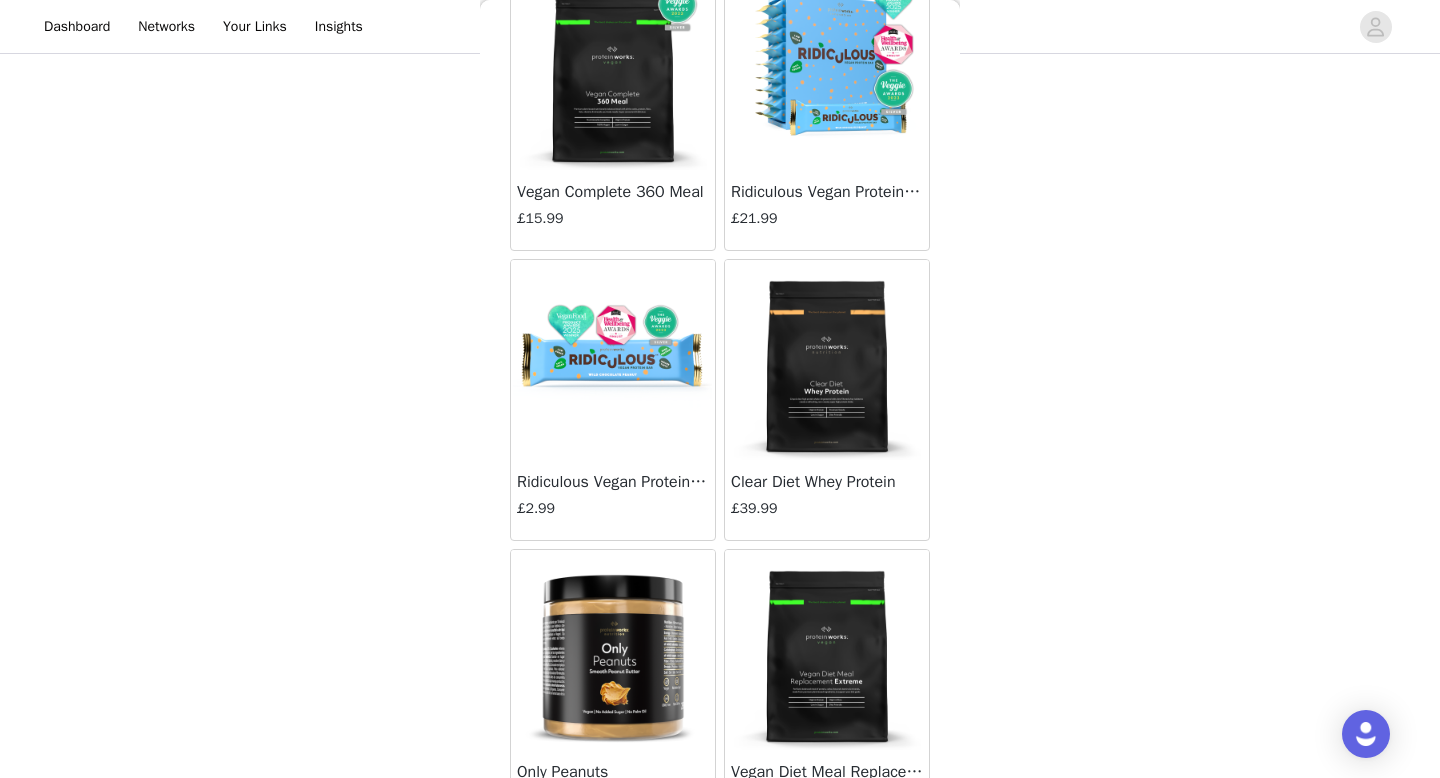 click at bounding box center (613, 360) 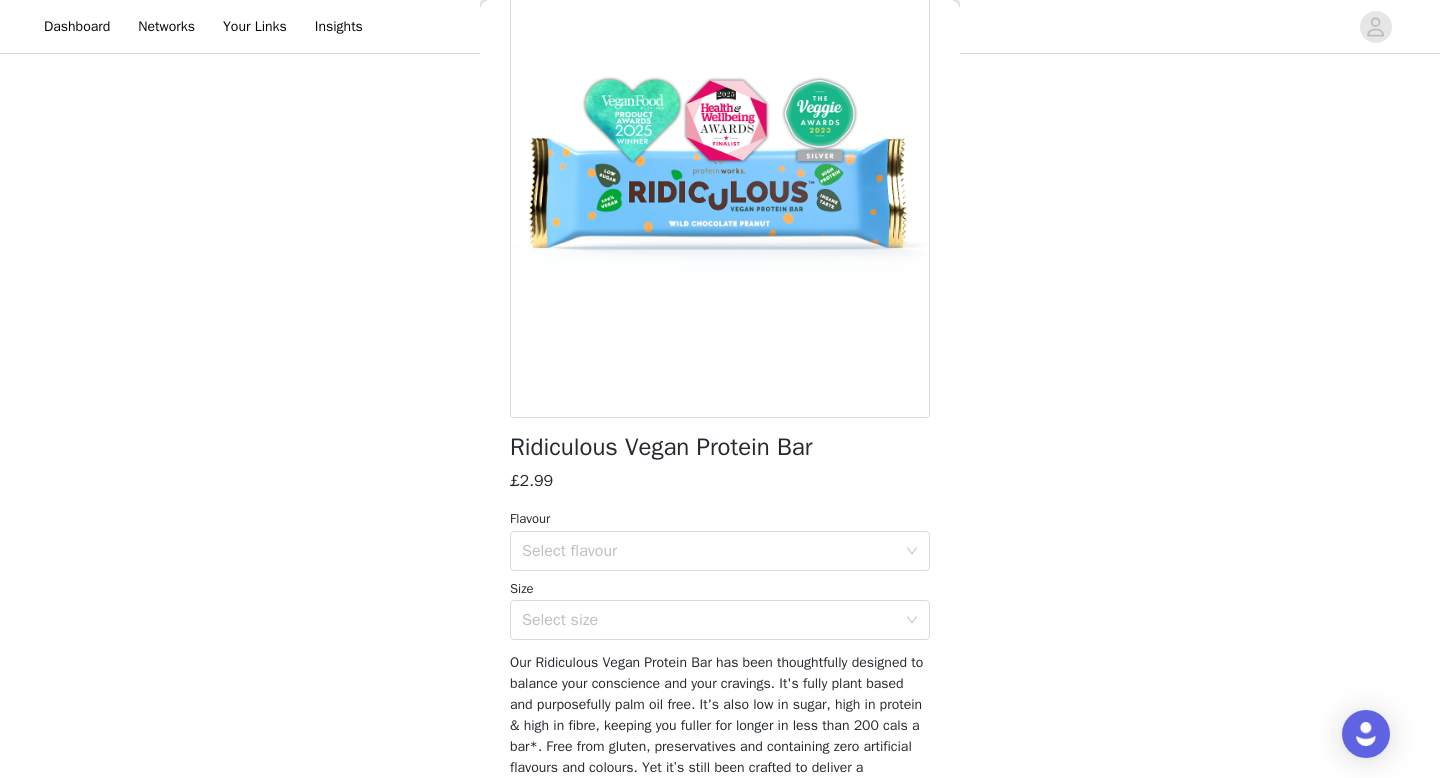 scroll, scrollTop: 165, scrollLeft: 0, axis: vertical 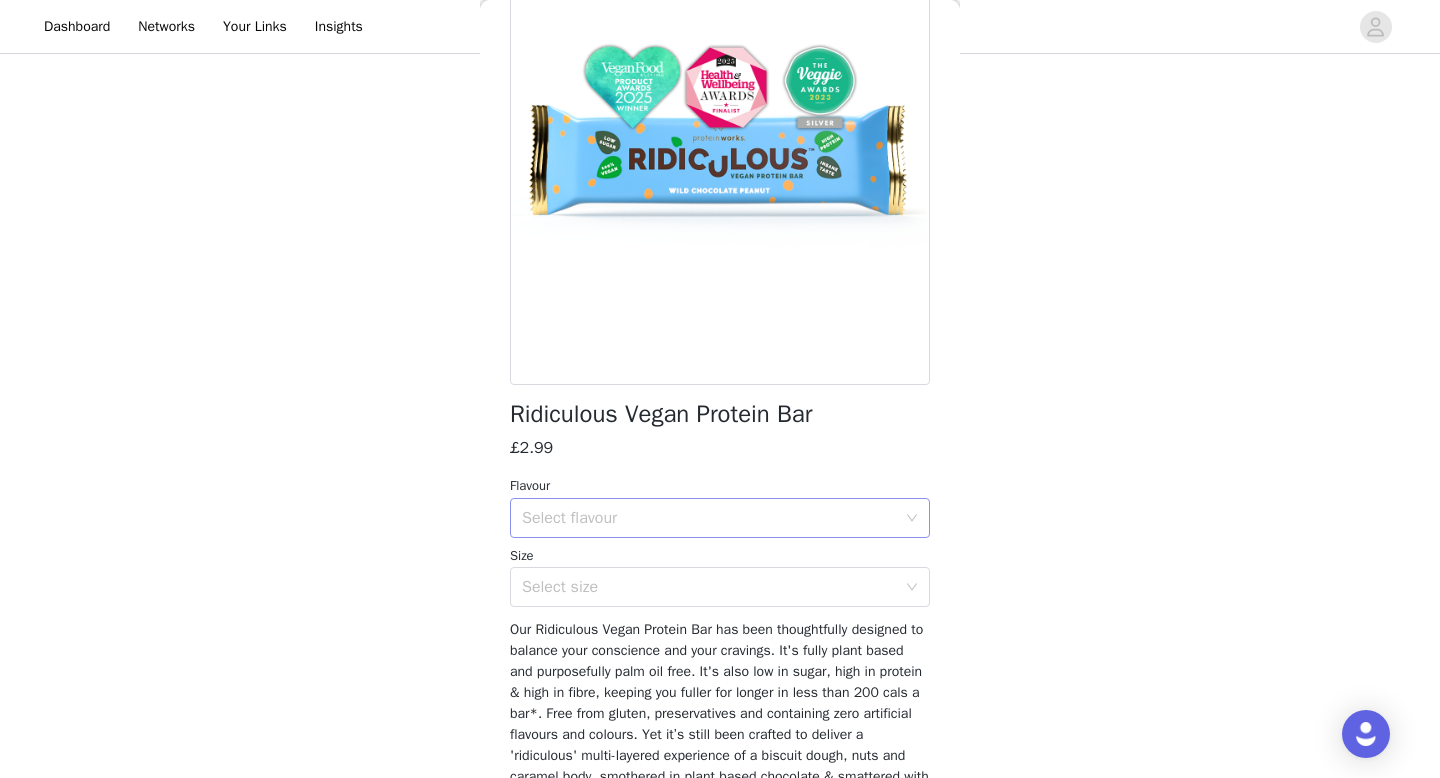 click on "Select flavour" at bounding box center (713, 518) 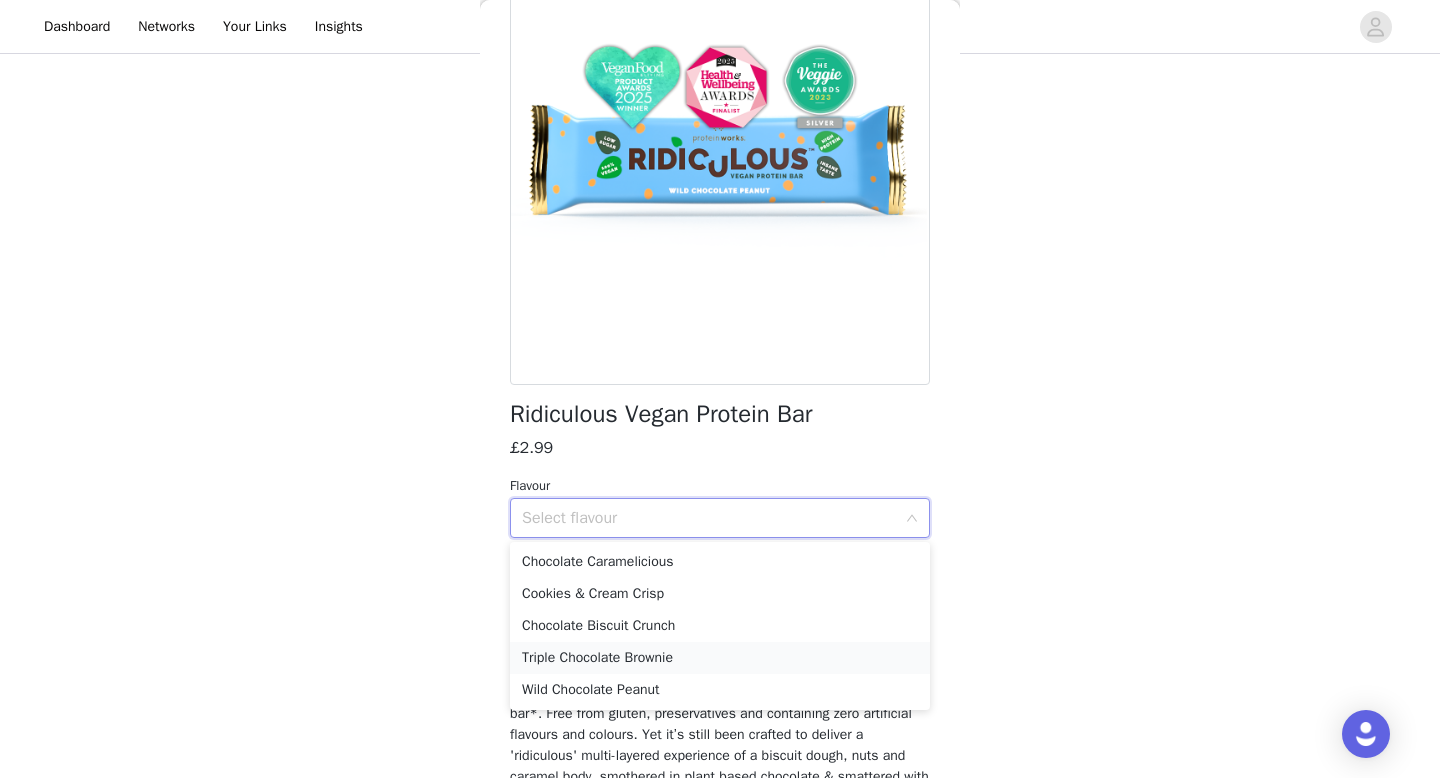 click on "Triple Chocolate Brownie" at bounding box center [720, 658] 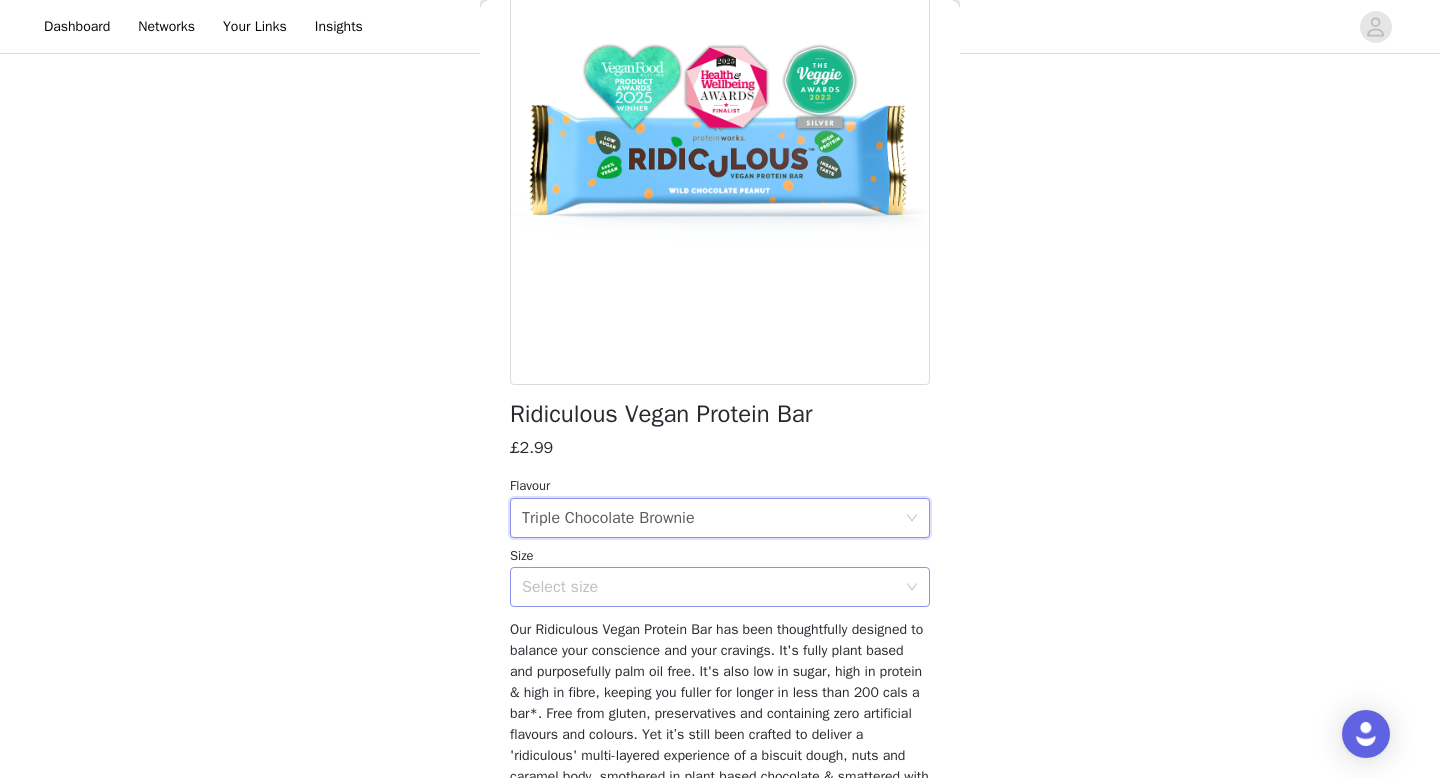 click on "Select size" at bounding box center [709, 587] 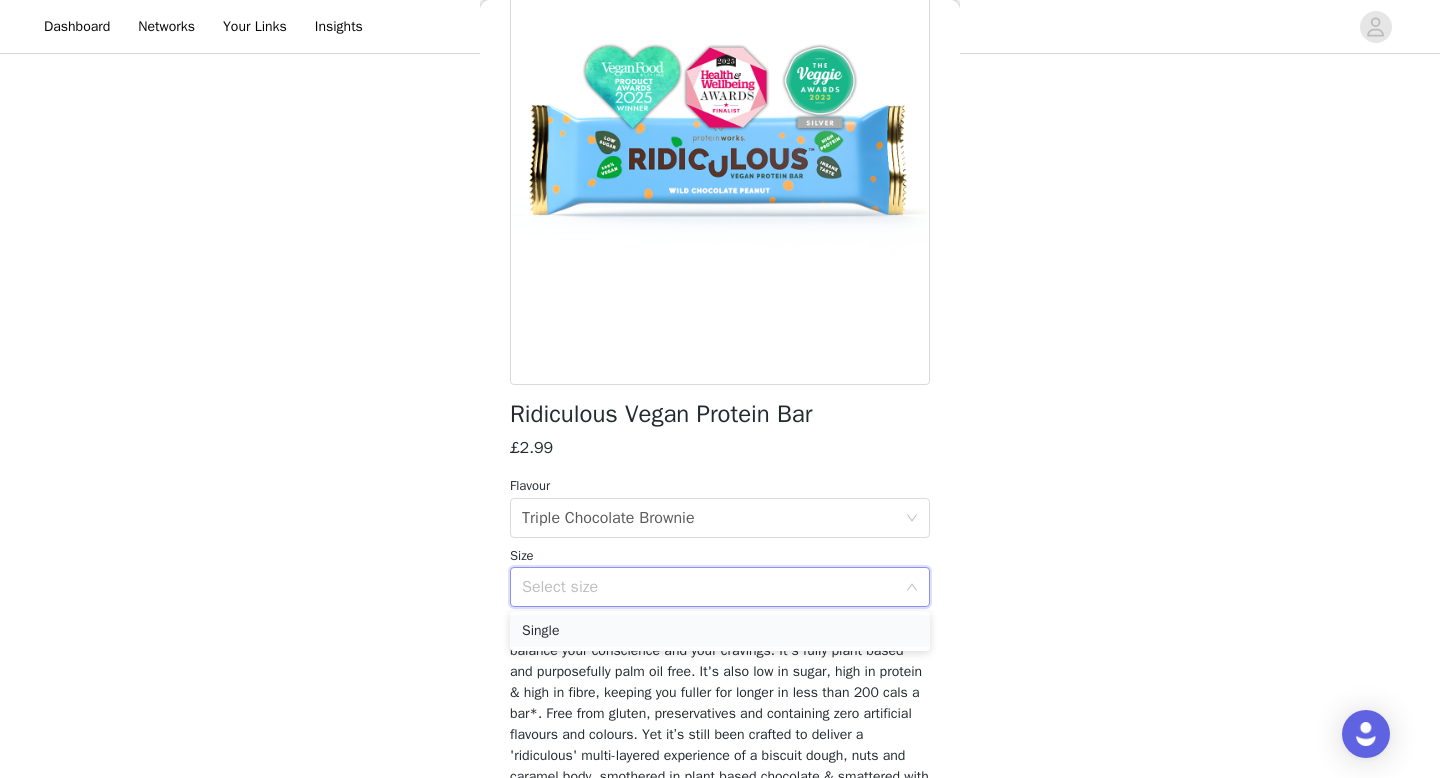 click on "Single" at bounding box center (720, 631) 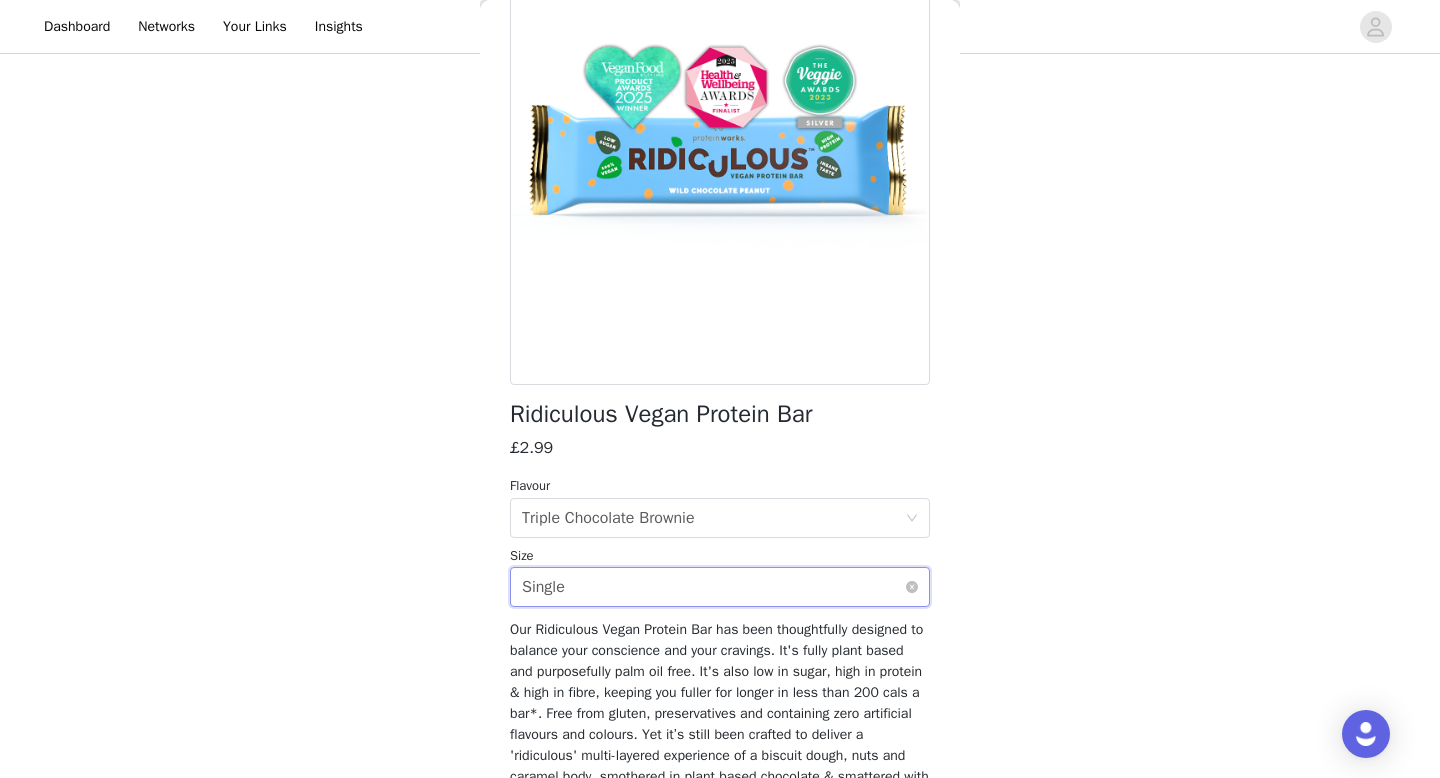 scroll, scrollTop: 300, scrollLeft: 0, axis: vertical 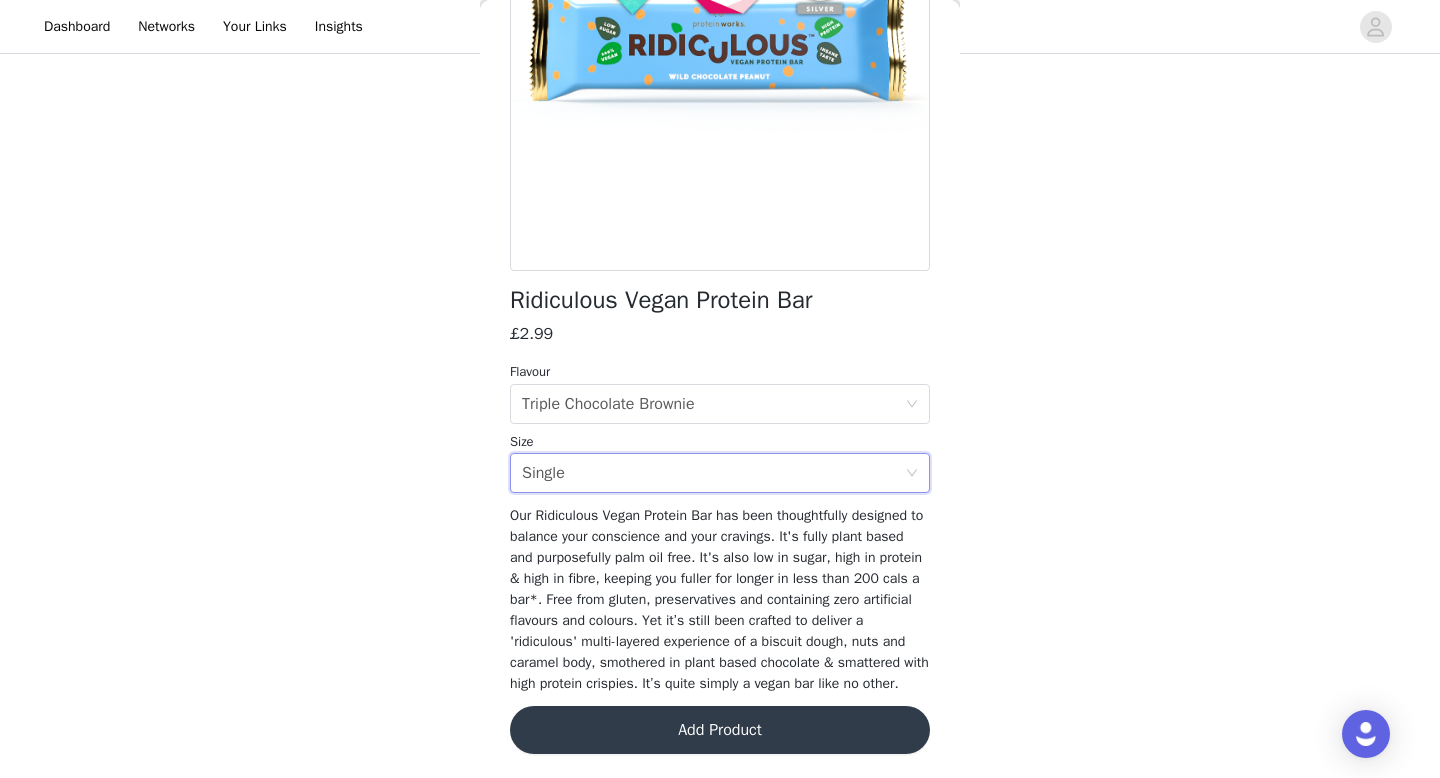 click on "Add Product" at bounding box center [720, 730] 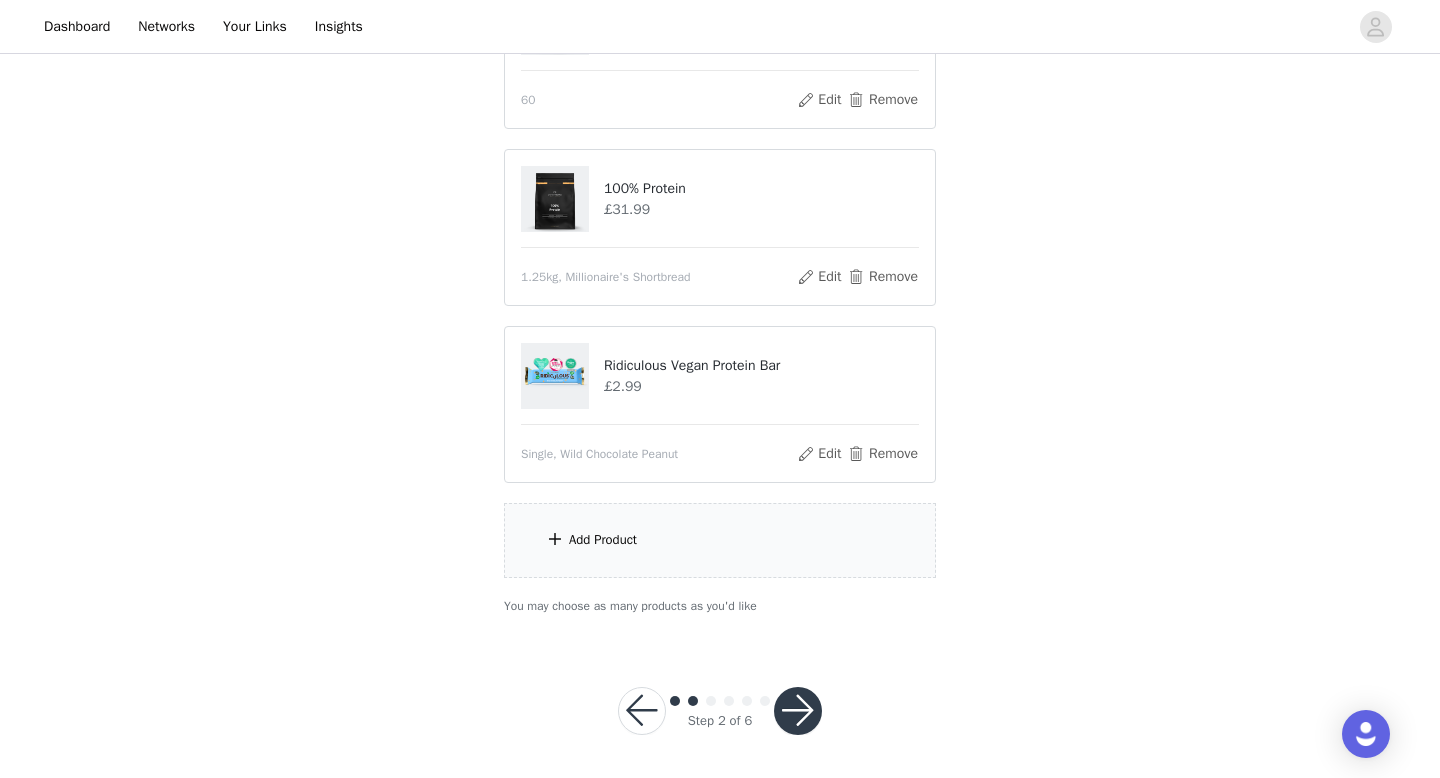 scroll, scrollTop: 1031, scrollLeft: 0, axis: vertical 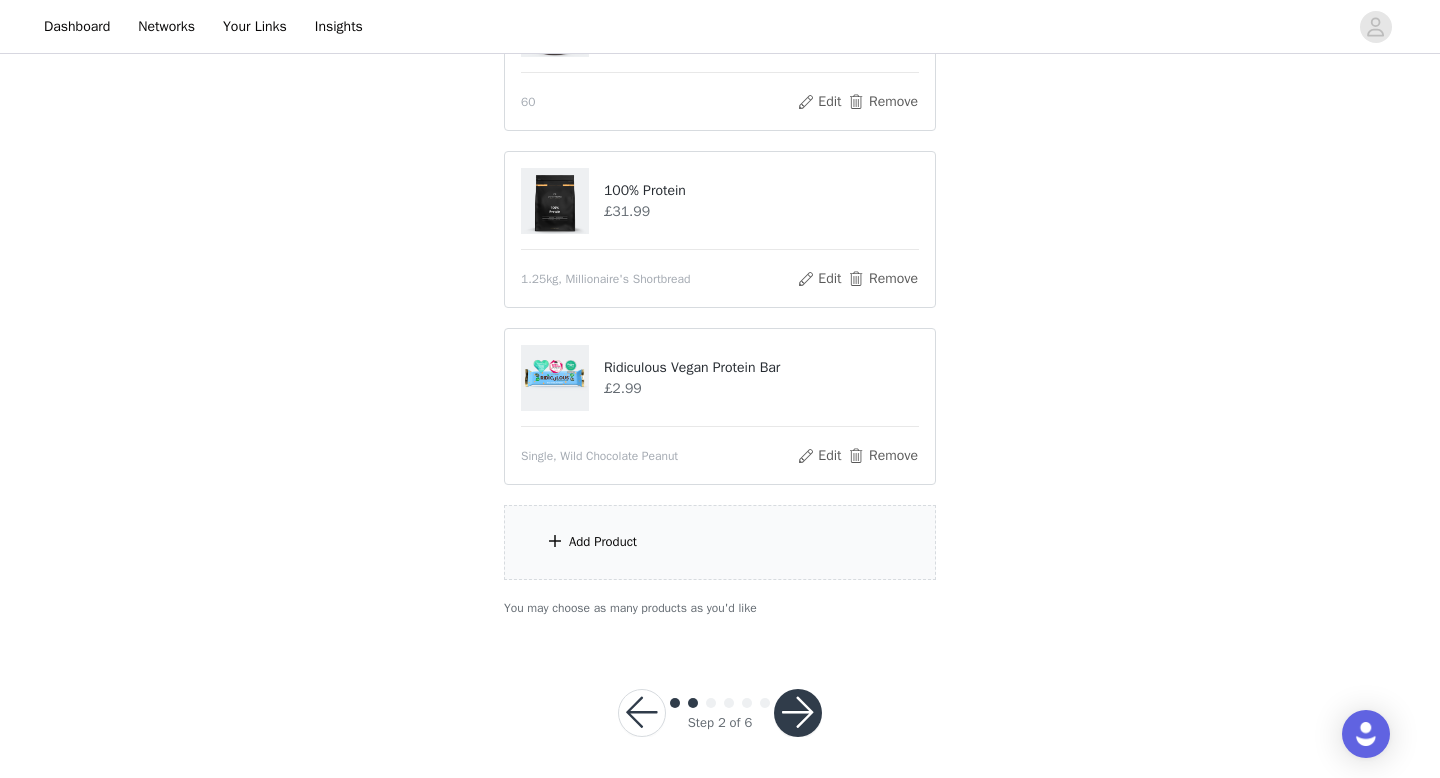 click on "Add Product" at bounding box center [720, 542] 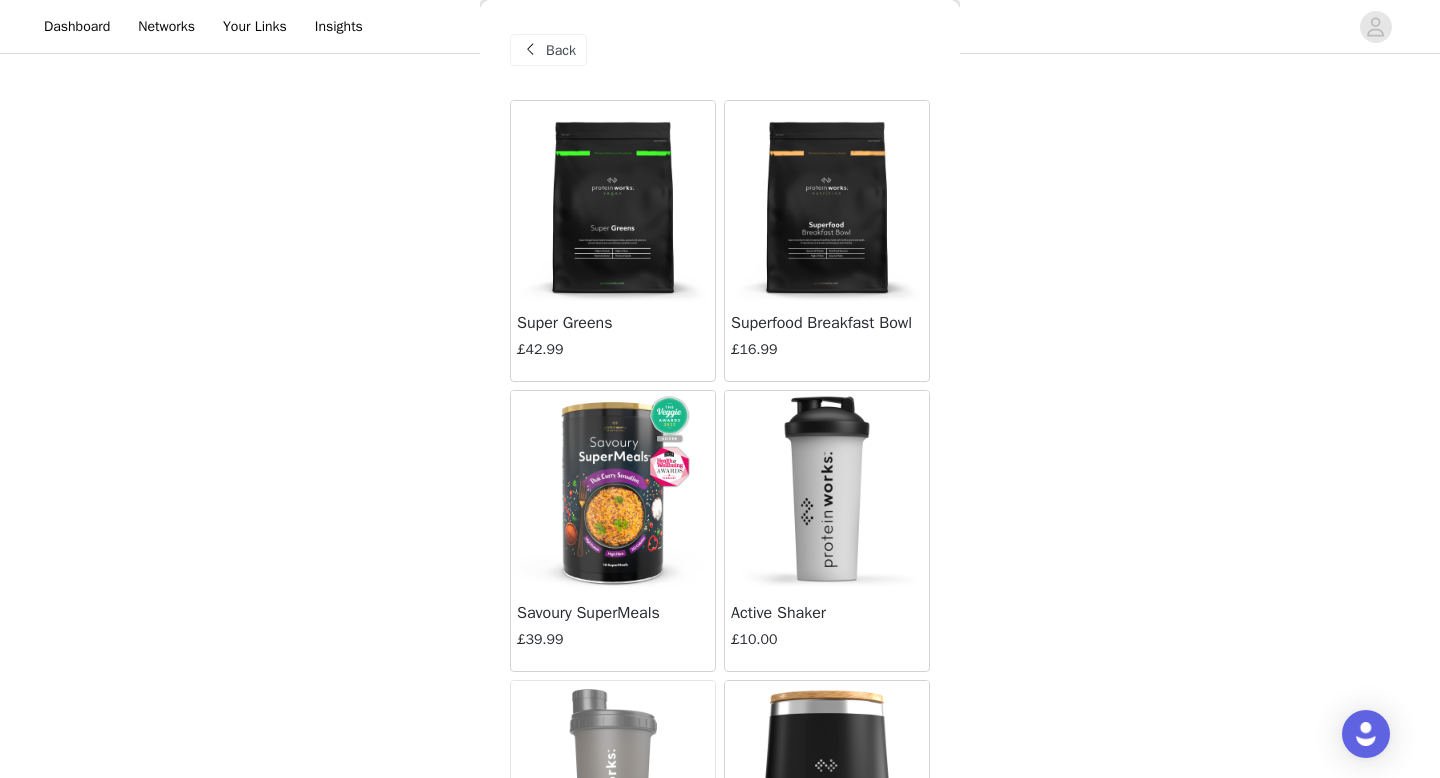 scroll, scrollTop: 1038, scrollLeft: 0, axis: vertical 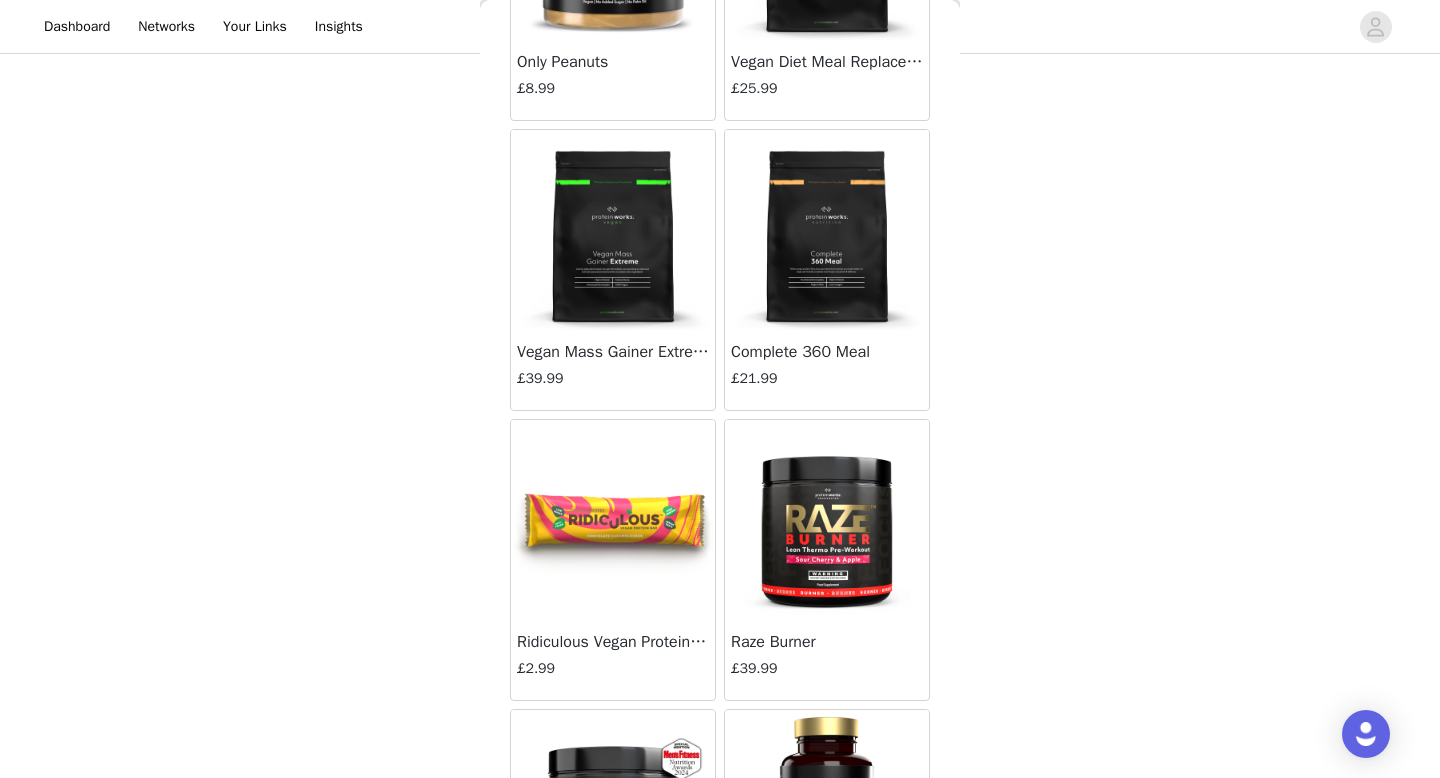 click at bounding box center (613, 520) 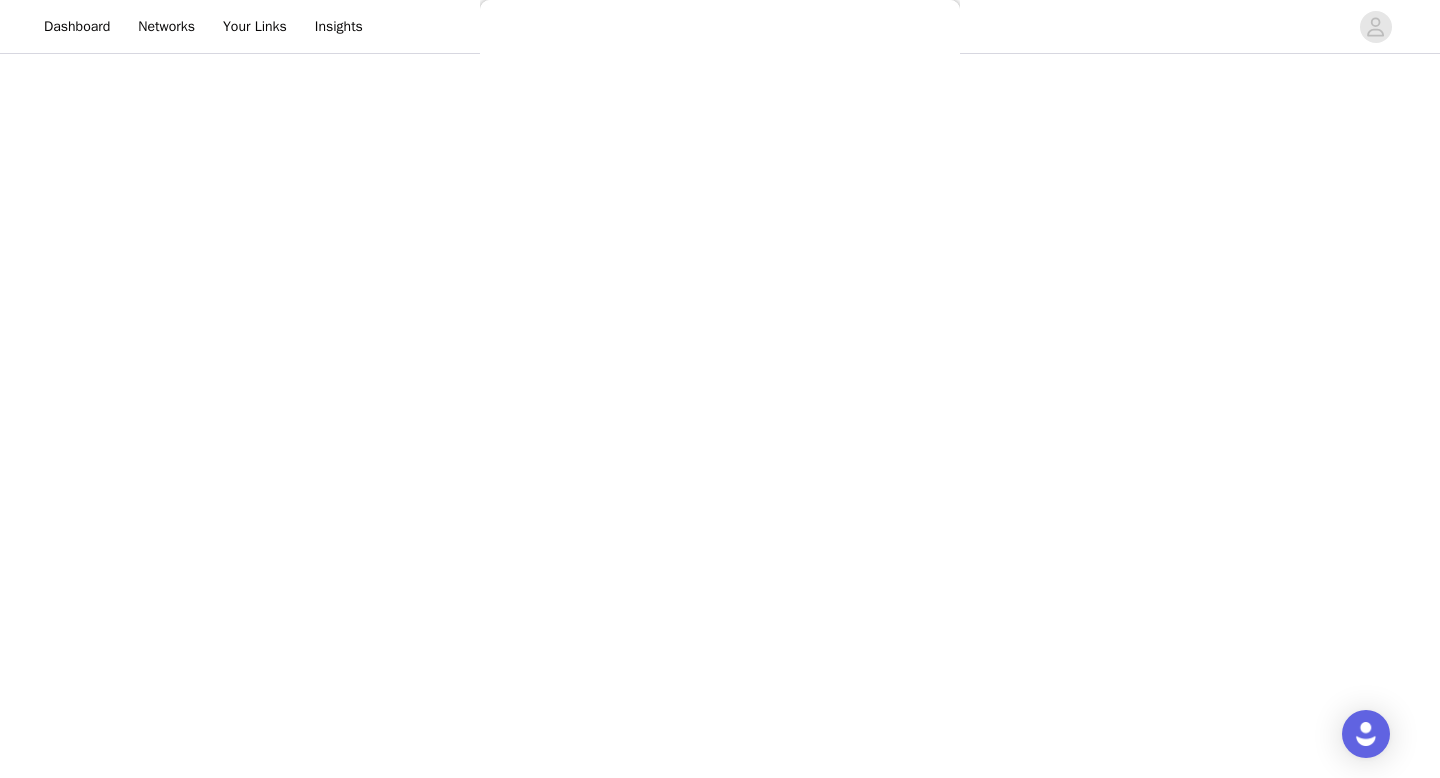 scroll, scrollTop: 0, scrollLeft: 0, axis: both 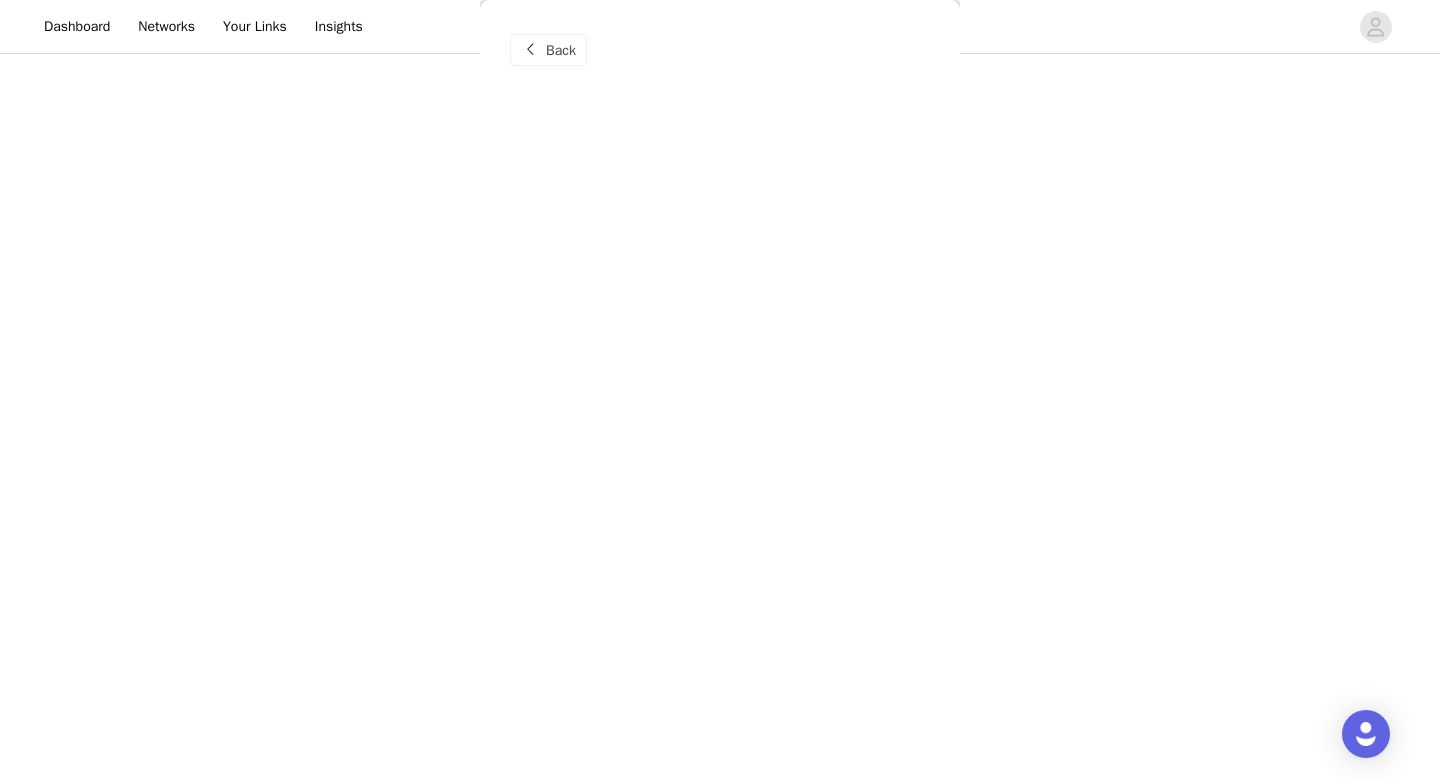 click on "Back       Super Greens   £42.99       Superfood Breakfast Bowl    £16.99       Savoury SuperMeals    £39.99       Active Shaker    £10.00       The Sleakster    £9.99   Out of Stock     Savoury Meal Jar    £14.99       Vegan Protein Porridge 360   £13.99   Out of Stock     All In One Recovery   £23.99       PW 55ml Scoop    £0.99   Out of Stock     Garlic 'n' Mushroom Mac SuperMeals    £39.99       Kickin' Korean Noodle SuperMeals   £39.99       Spaghetti Bol'amaze SuperMeals   £39.99       Bangin' Burrito SuperMeals   £39.99       Cheeky Tikka Masala SuperMeals   £39.99       Thermopro Burn Ultra   £26.99       Endless Coffee   £34.99   Out of Stock     Tasty Chick'n Noodle SuperMeals   £39.99       Essential Multivitamin   £9.99       Gut Love   £19.99       Immune Halo   £19.99       Sleep Deep   £19.99       Loaded Legends    £29.99       Single Loaded Legends Bar   £2.79       PW 55ml Scoop    £0.99   Out of Stock     Thai Curry Sensation SuperMeals   £39.99         £39.99" at bounding box center [720, 389] 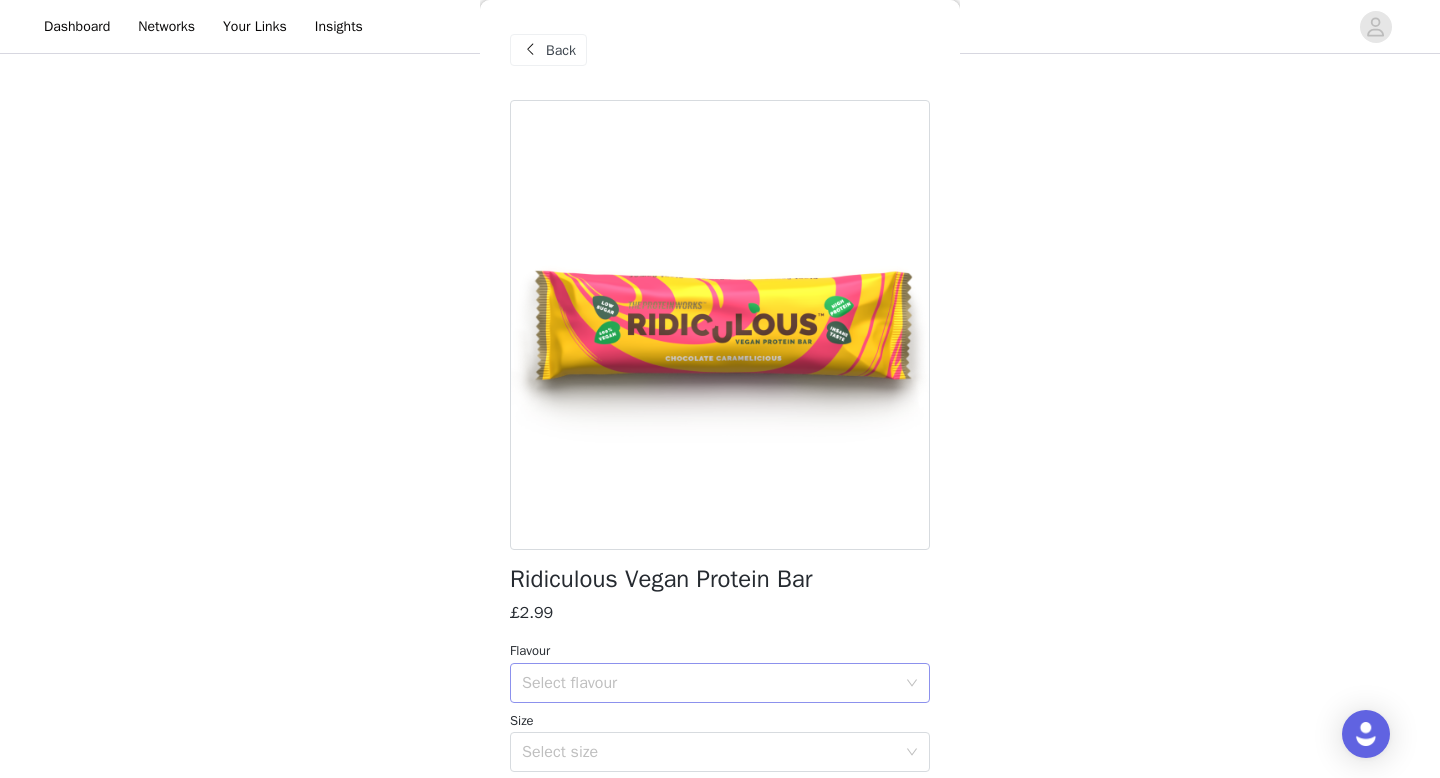 click on "Select flavour" at bounding box center [709, 683] 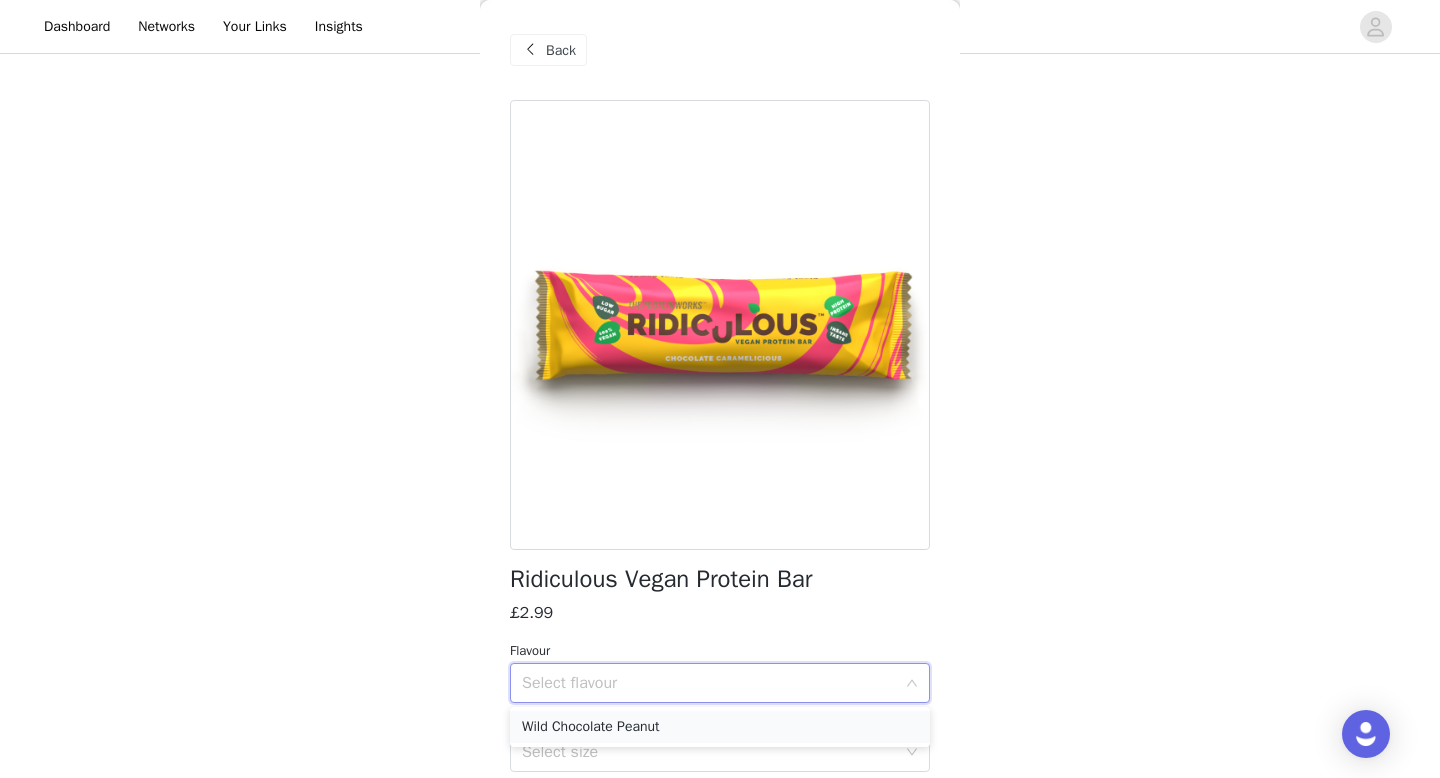 click on "Wild Chocolate Peanut" at bounding box center [720, 727] 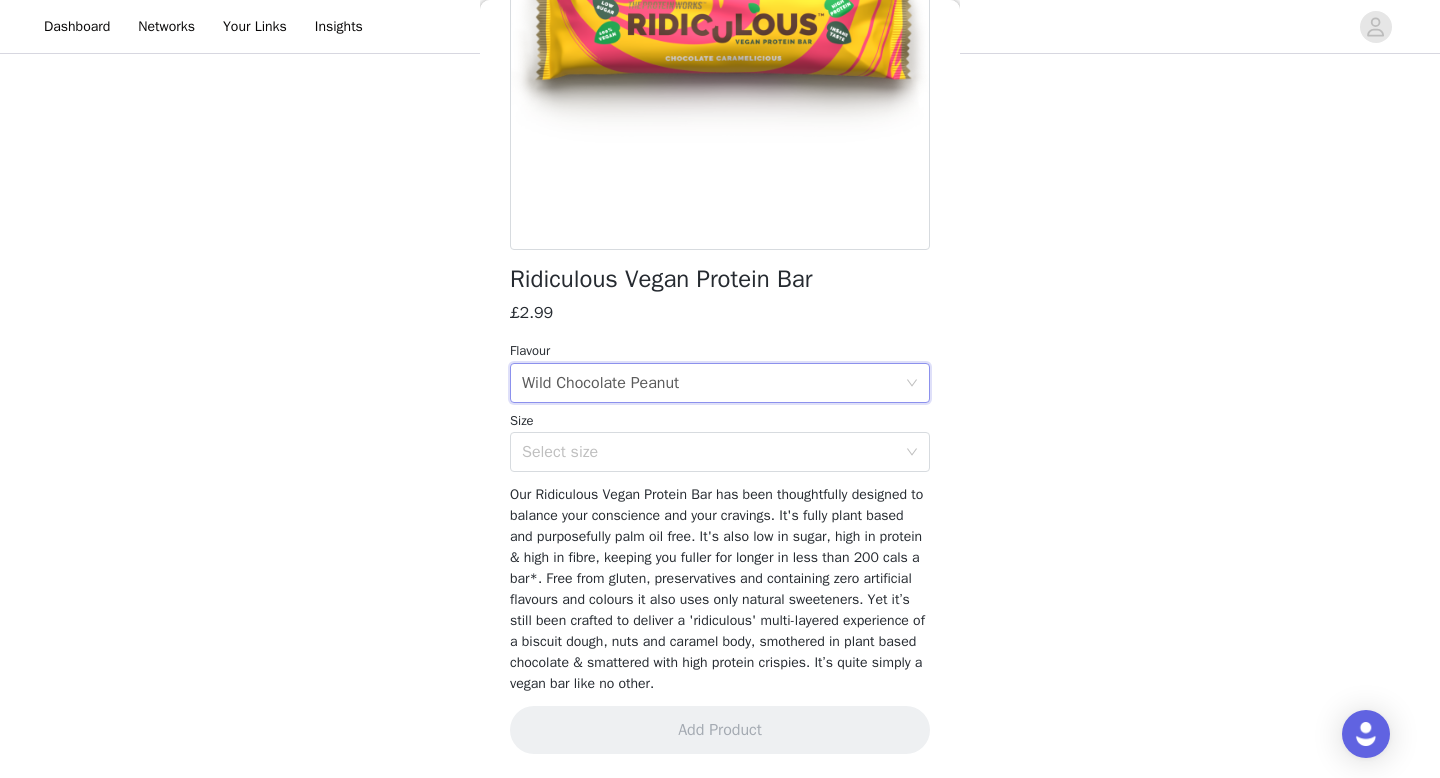 scroll, scrollTop: 321, scrollLeft: 0, axis: vertical 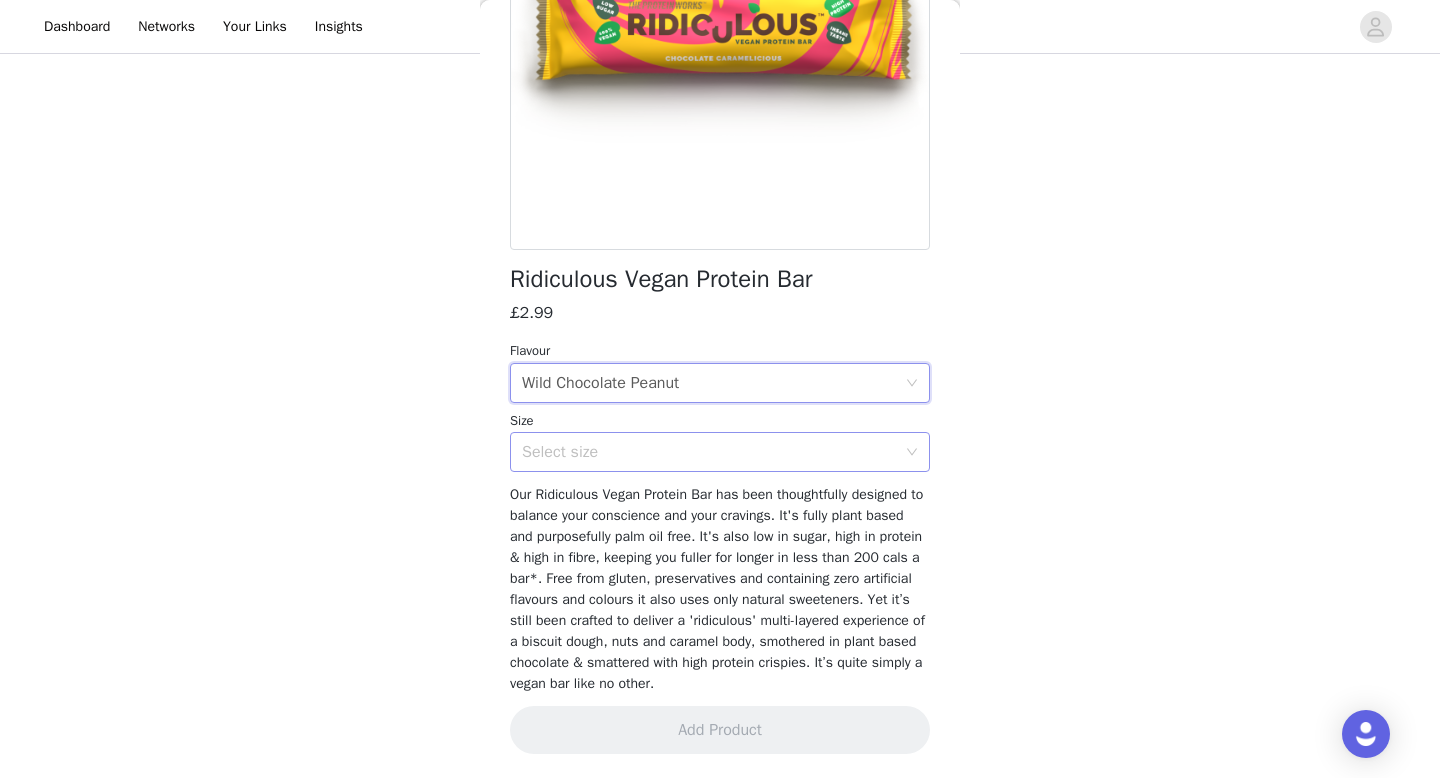 click on "Select size" at bounding box center (709, 452) 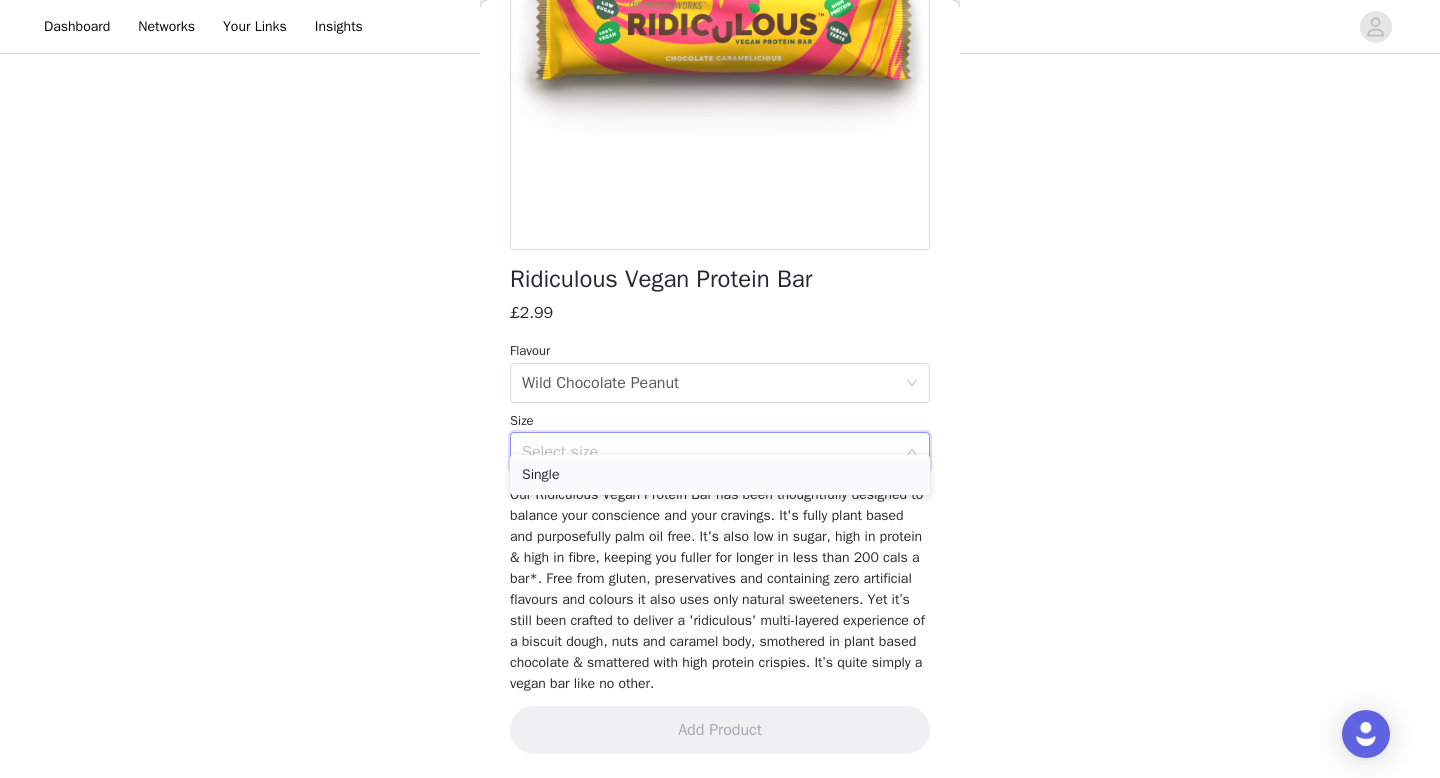 click on "Single" at bounding box center (720, 475) 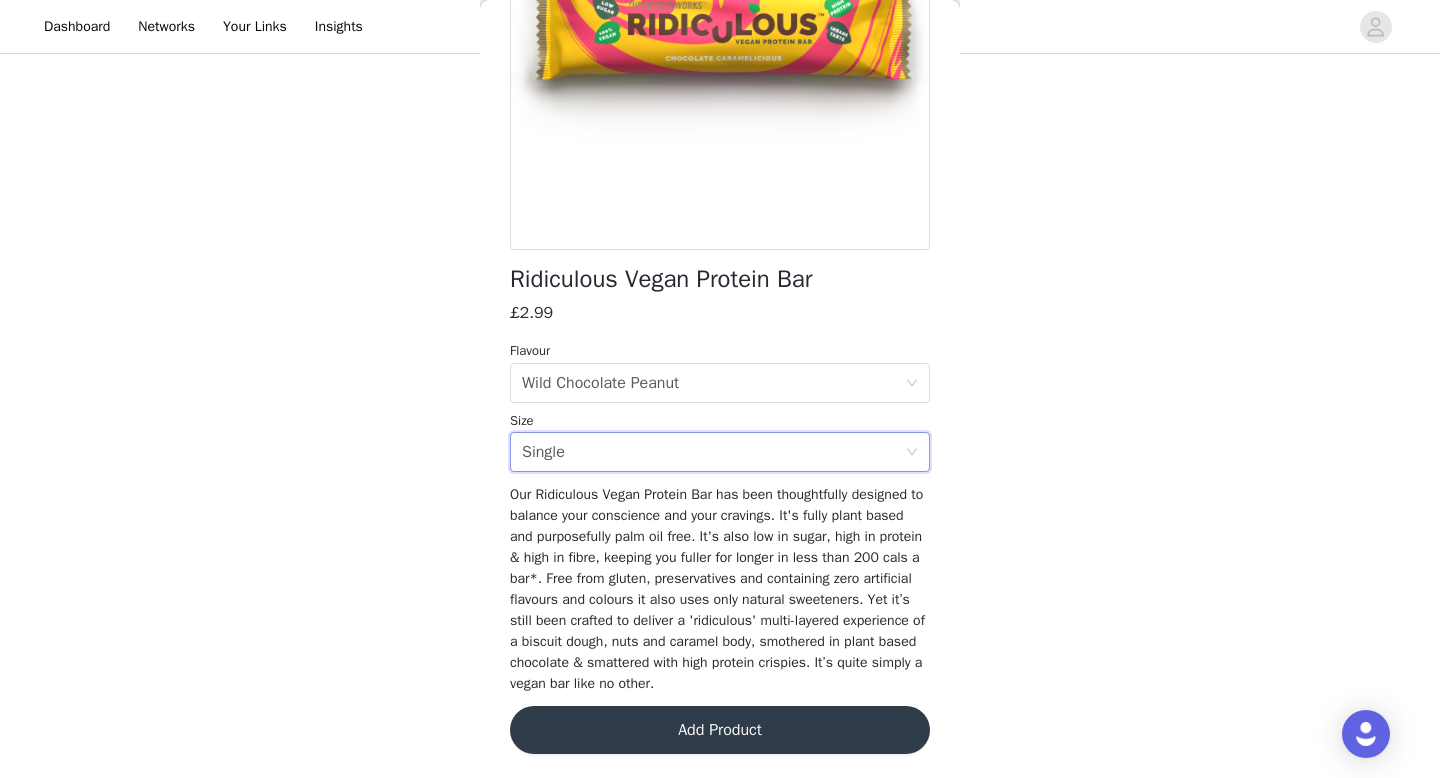 click on "Add Product" at bounding box center [720, 730] 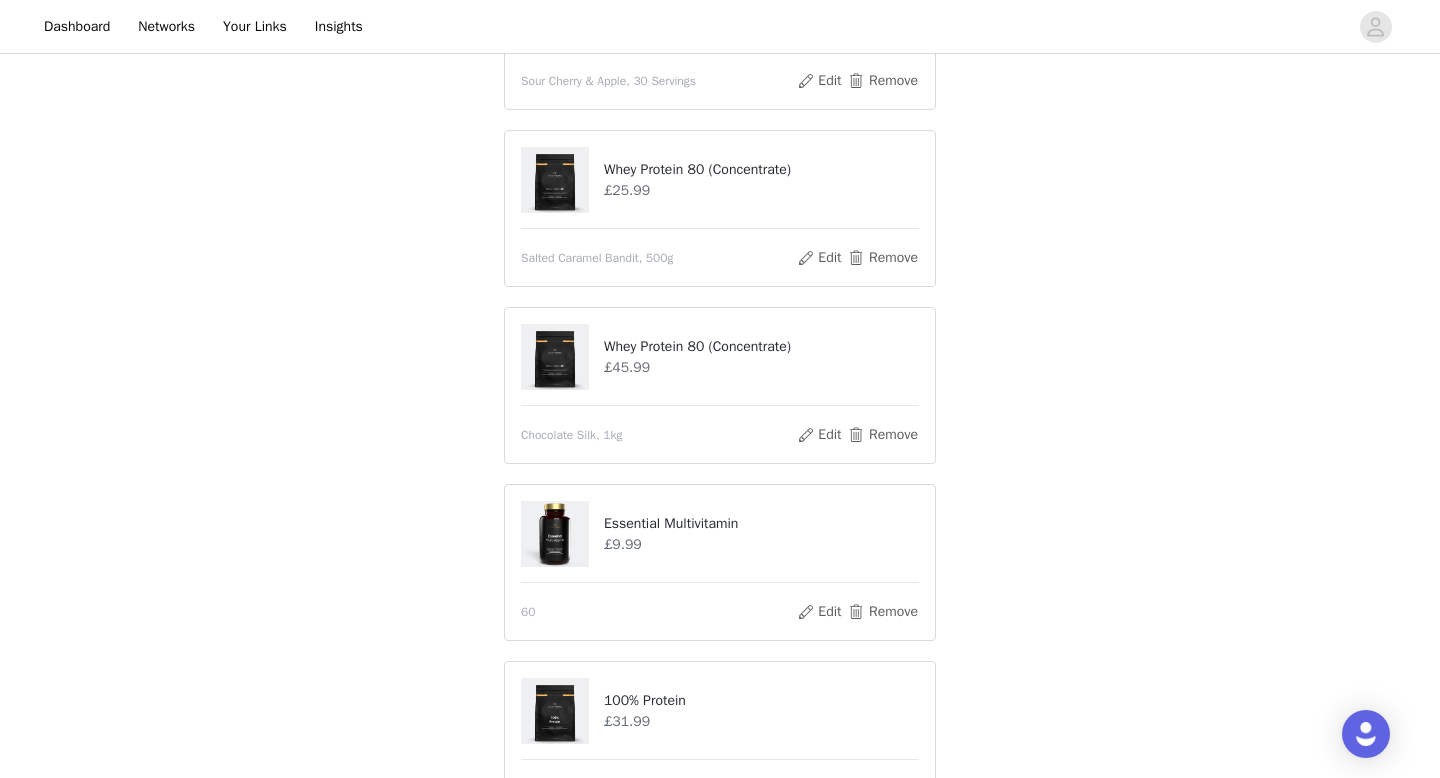 scroll, scrollTop: 1215, scrollLeft: 0, axis: vertical 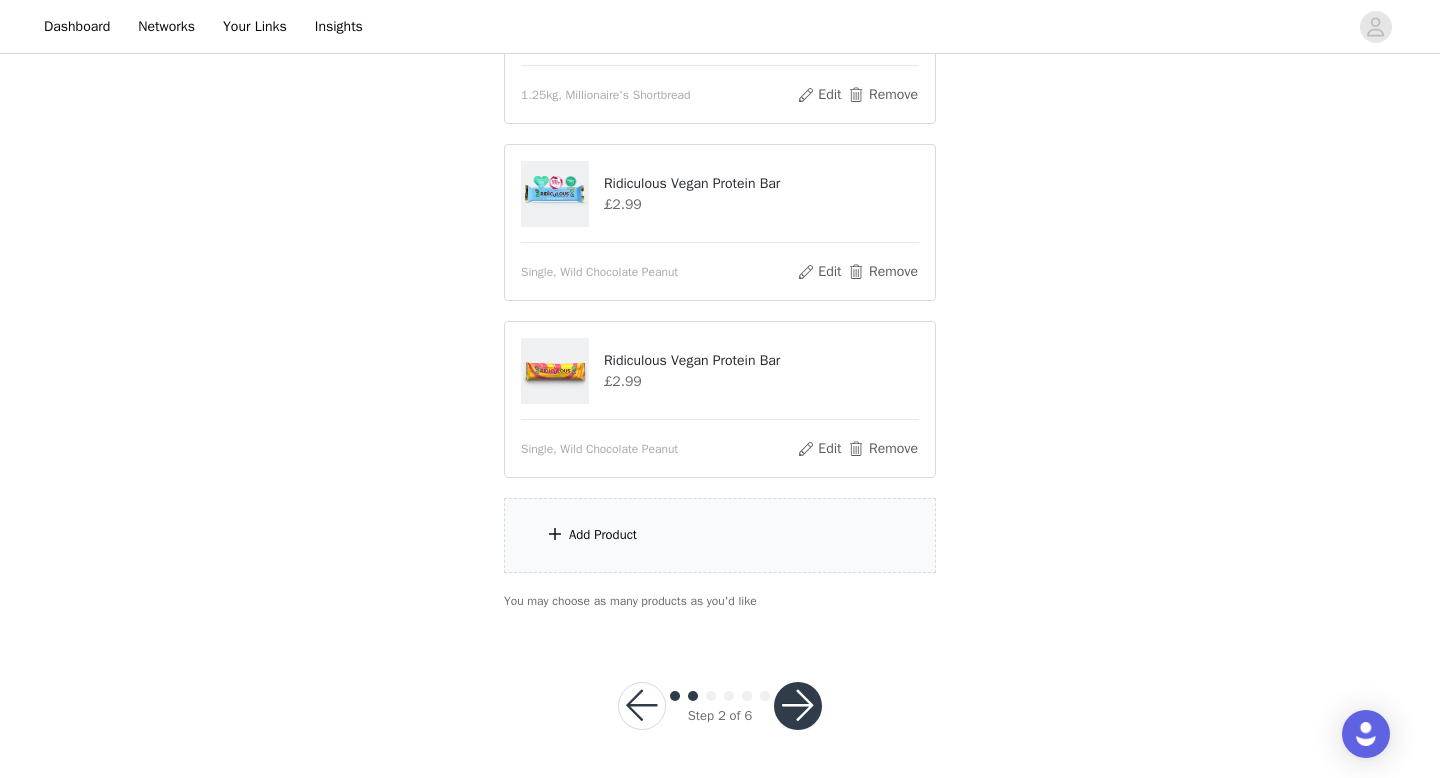 click at bounding box center (798, 706) 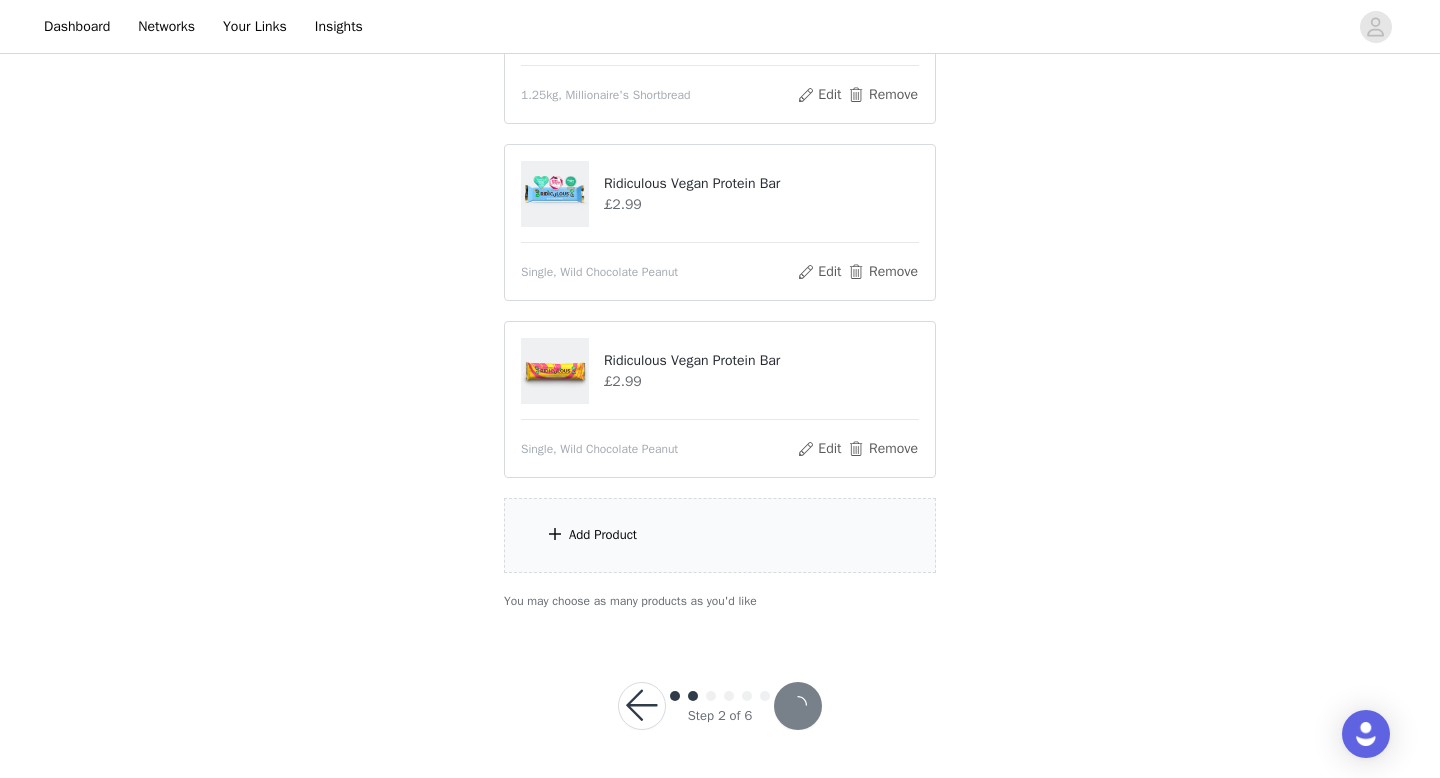 scroll, scrollTop: 0, scrollLeft: 0, axis: both 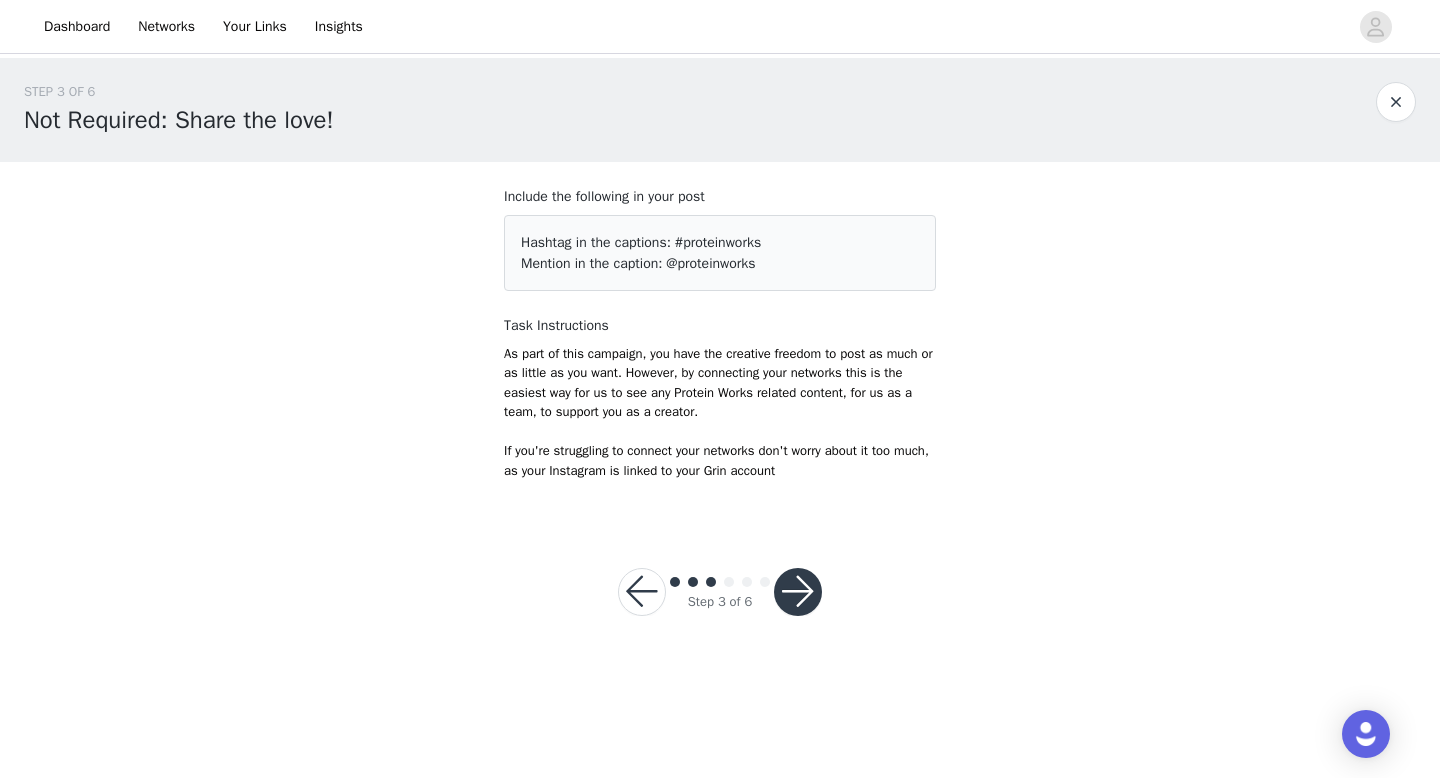 click at bounding box center [798, 592] 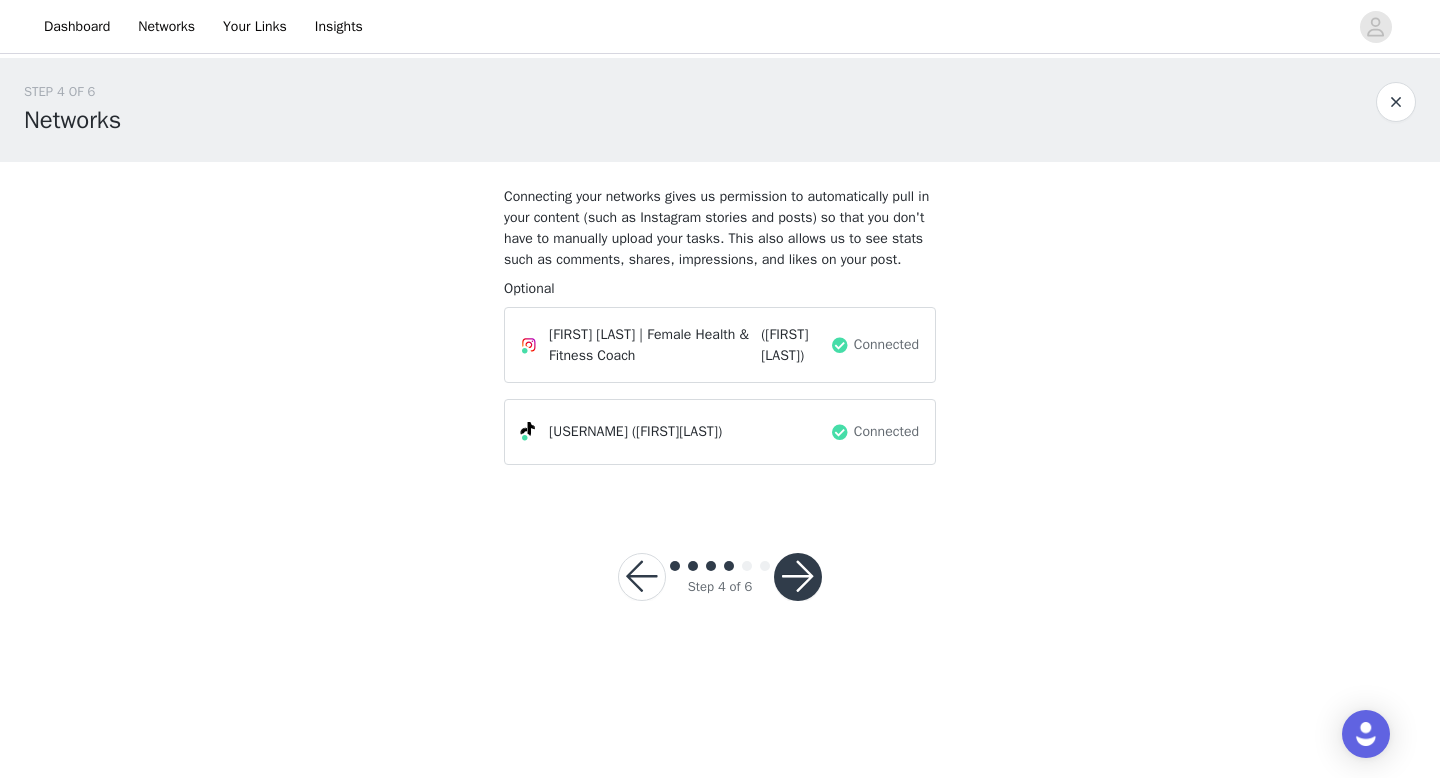 click at bounding box center (798, 577) 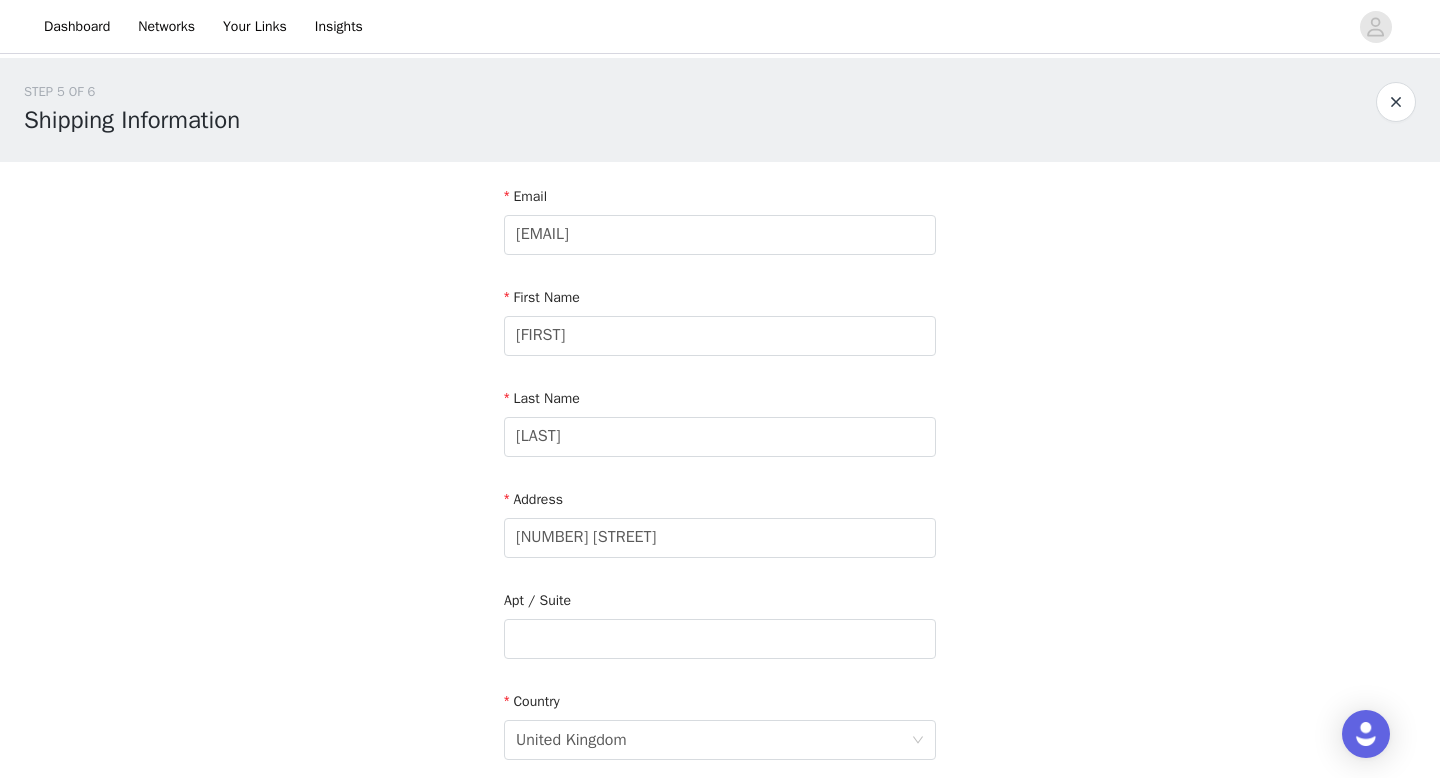 scroll, scrollTop: 484, scrollLeft: 0, axis: vertical 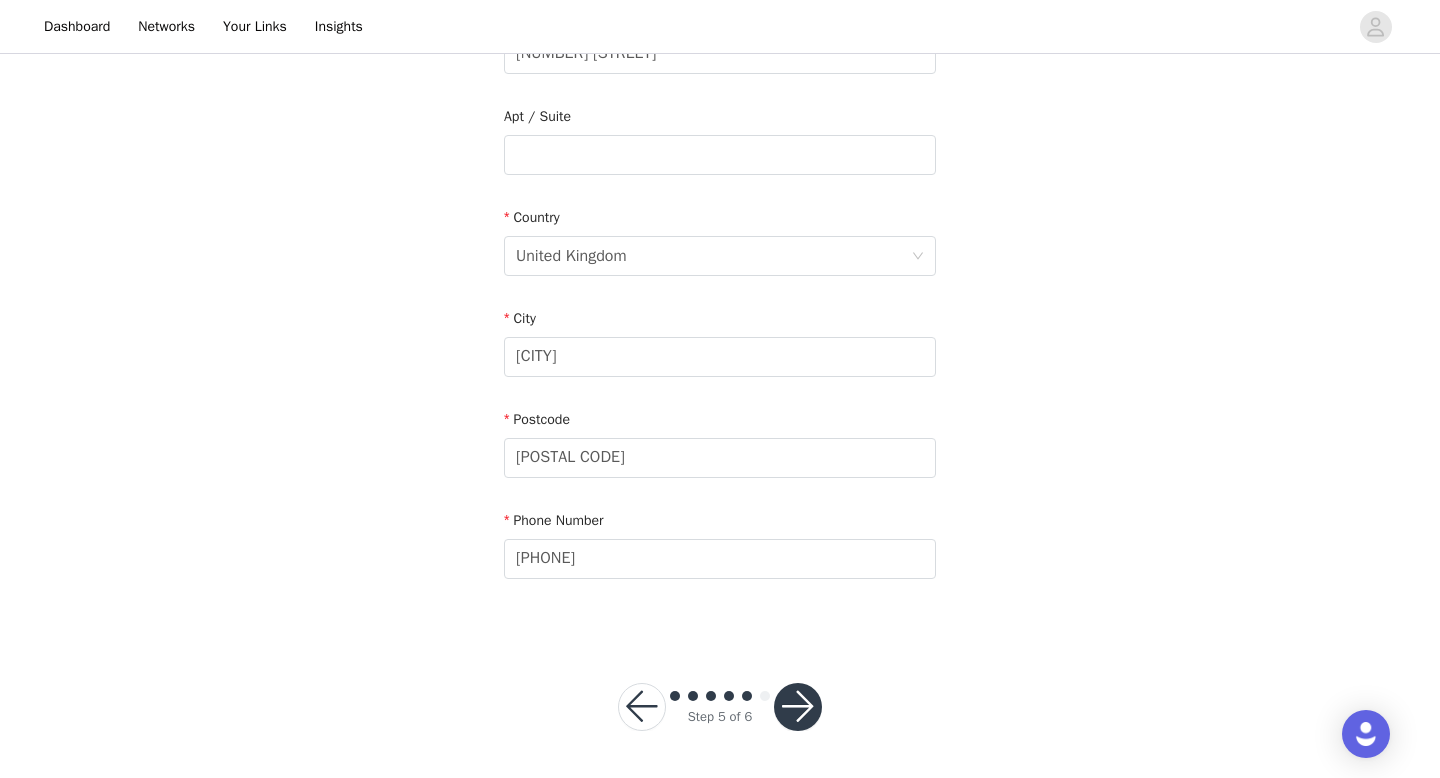 click at bounding box center (798, 707) 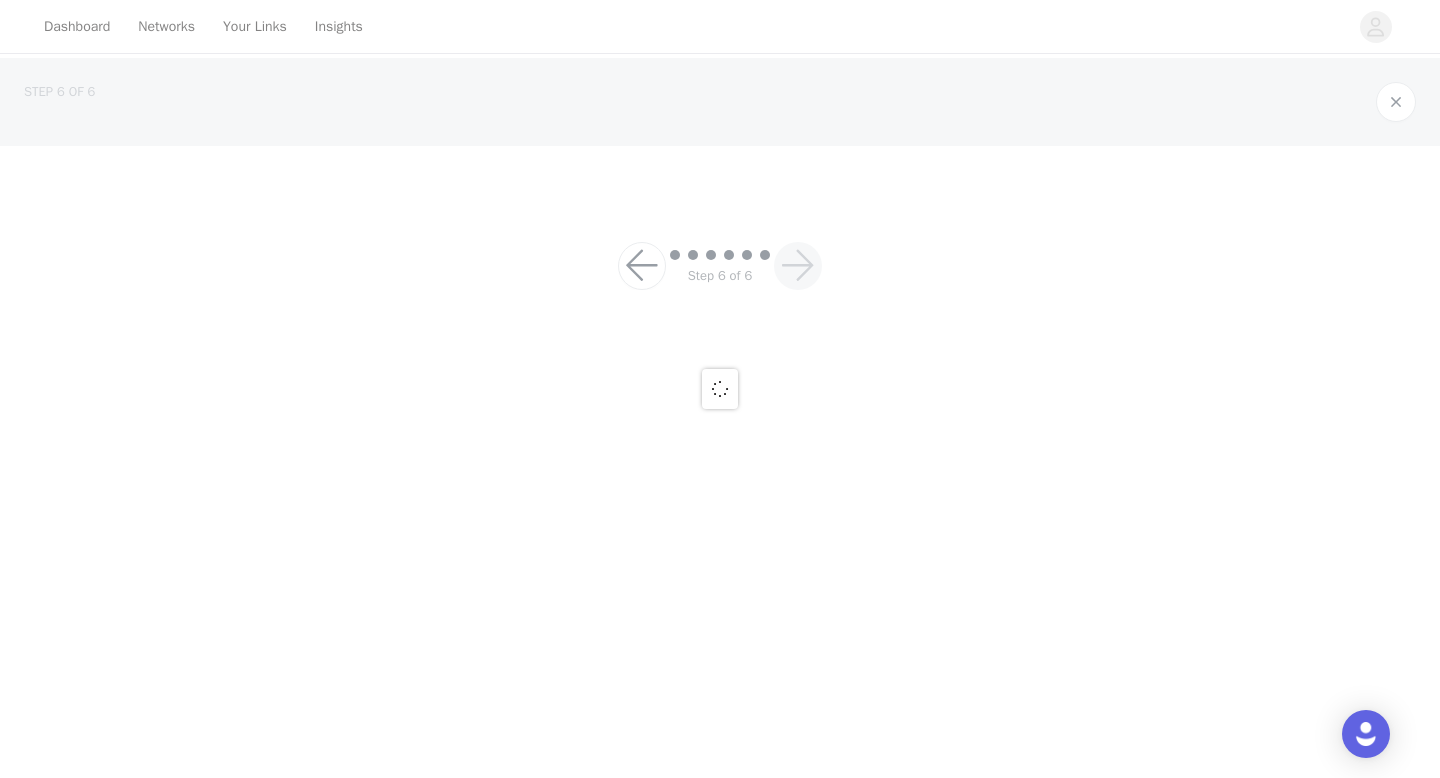 scroll, scrollTop: 0, scrollLeft: 0, axis: both 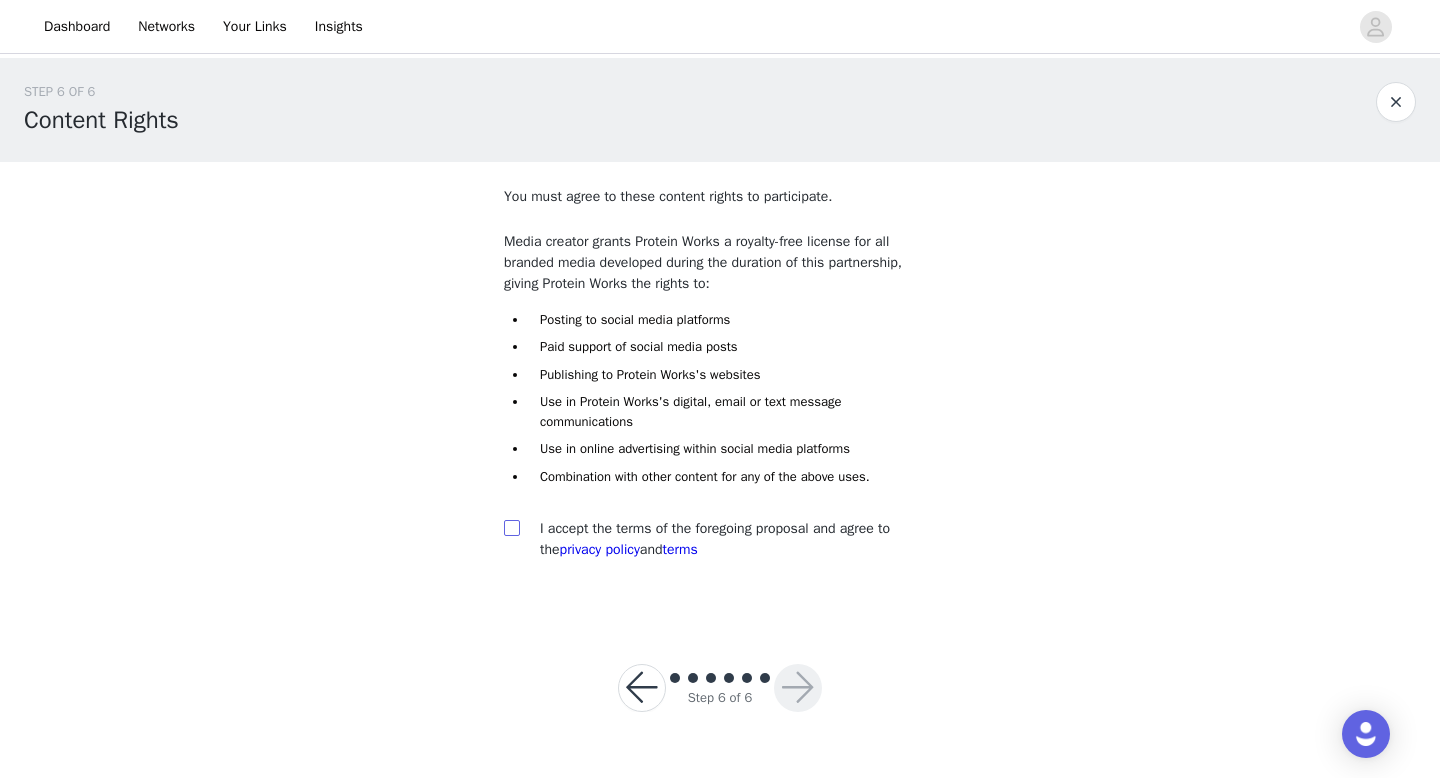 click at bounding box center (511, 527) 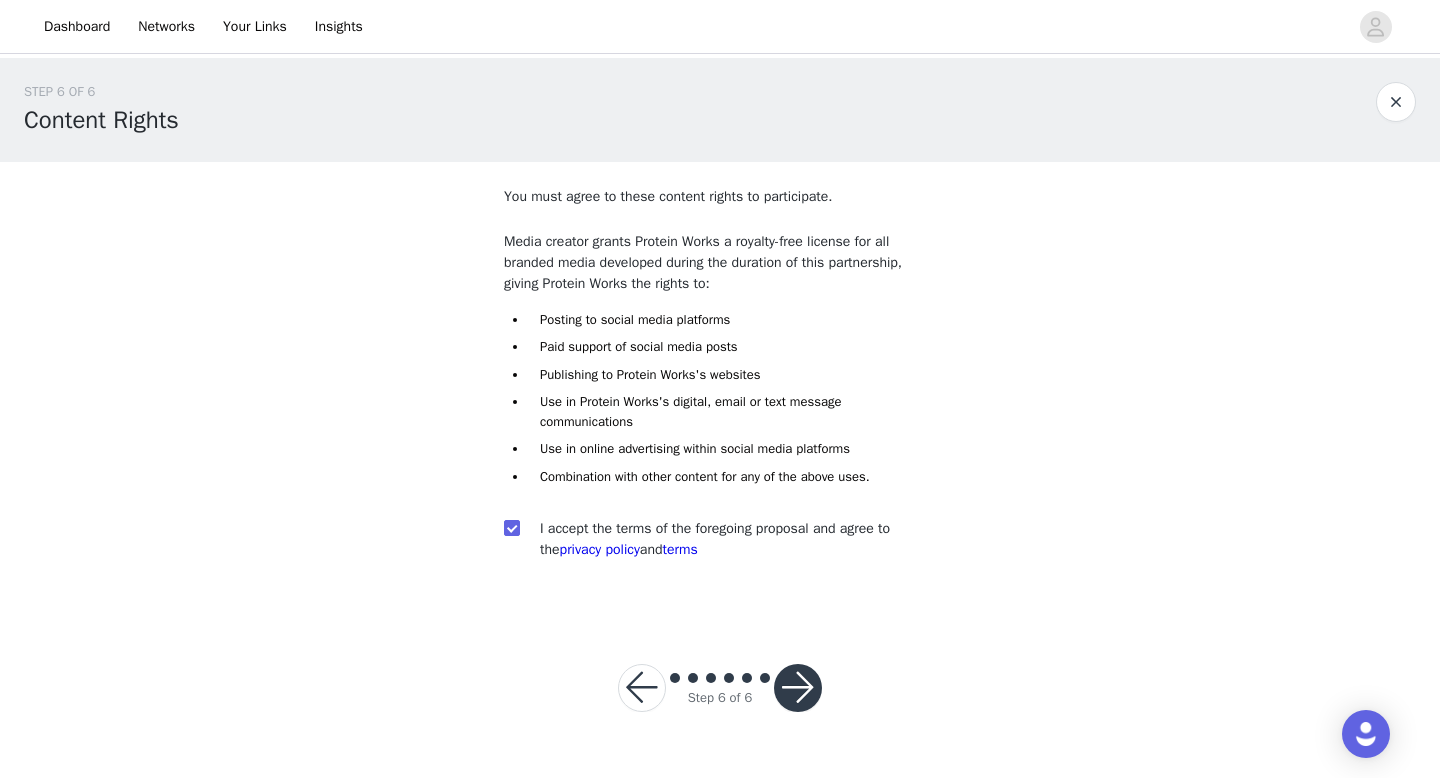click at bounding box center [798, 688] 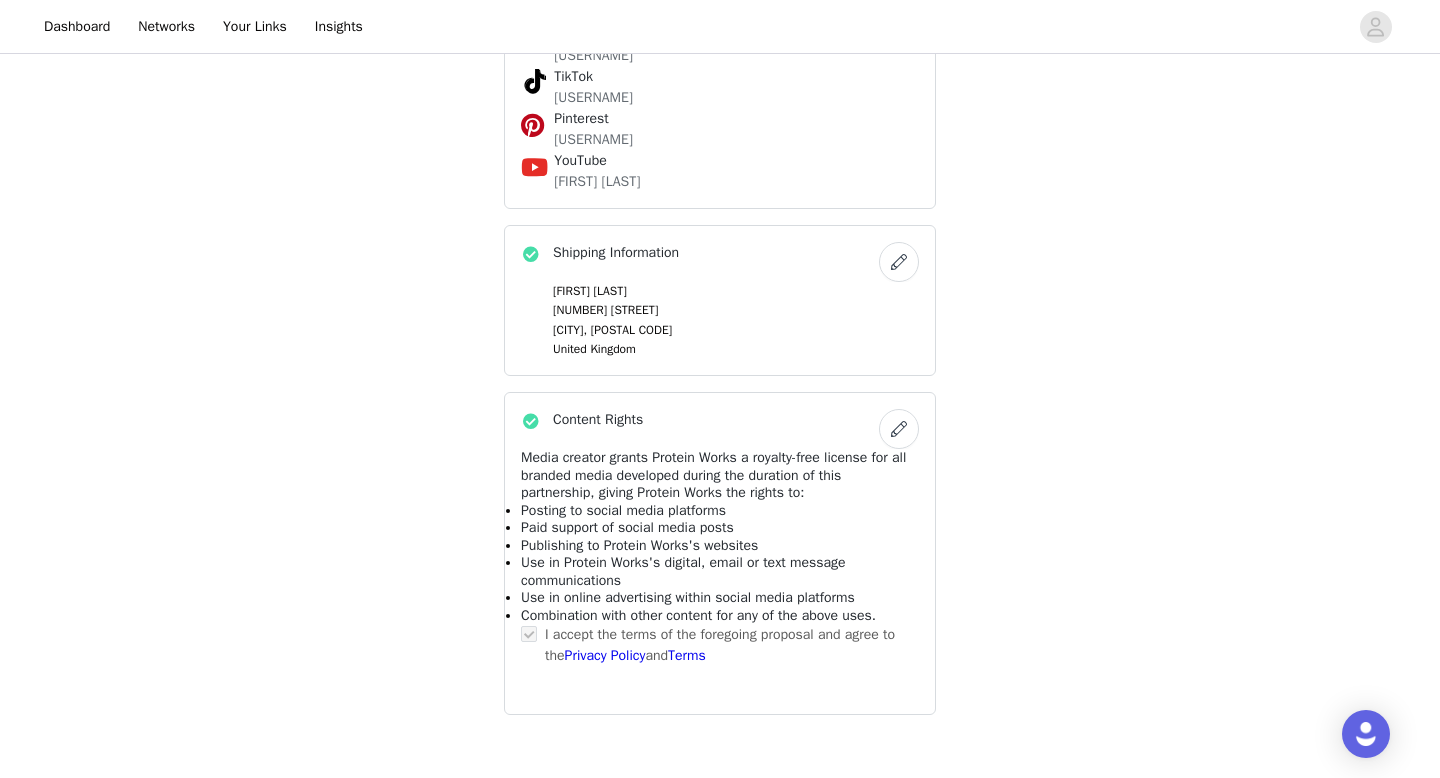 scroll, scrollTop: 1549, scrollLeft: 0, axis: vertical 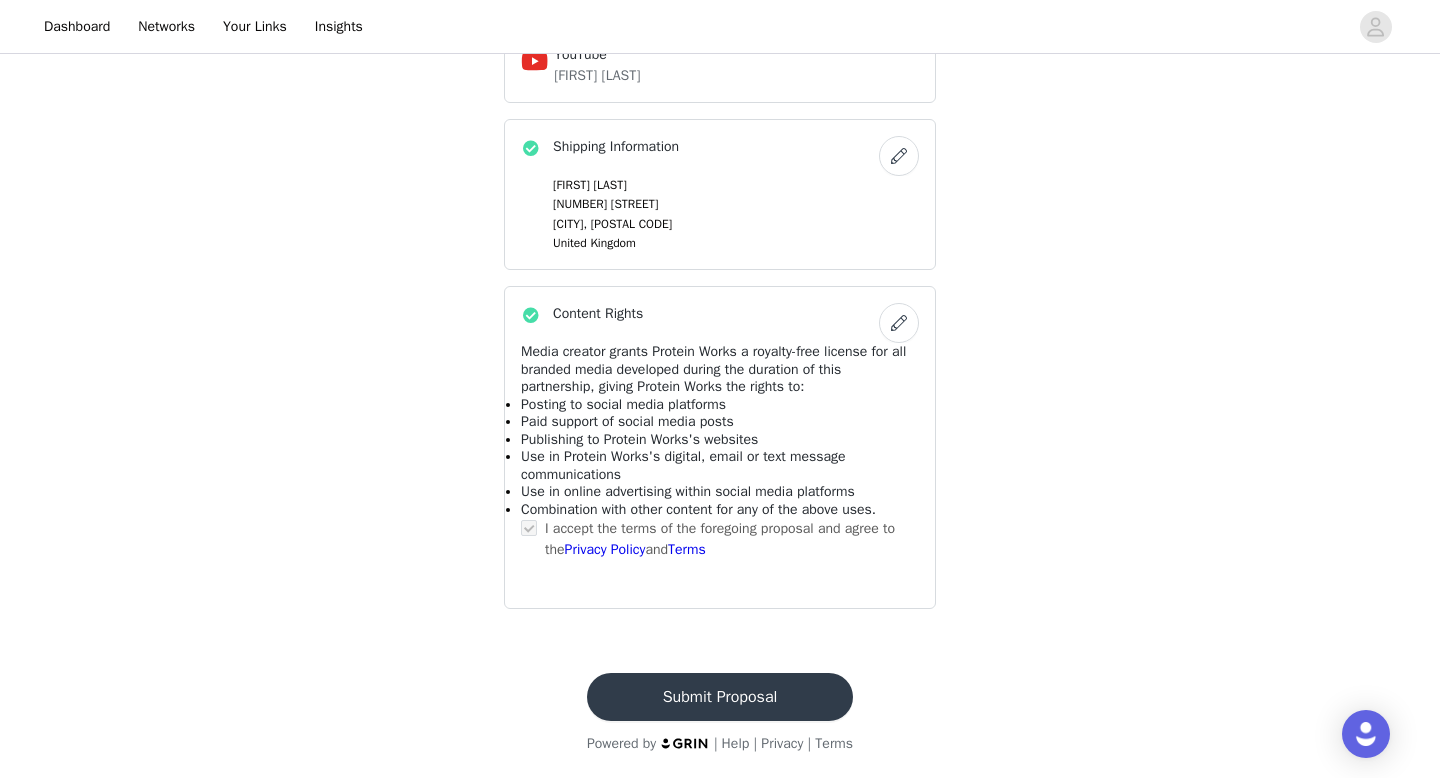 click on "Submit Proposal" at bounding box center (720, 697) 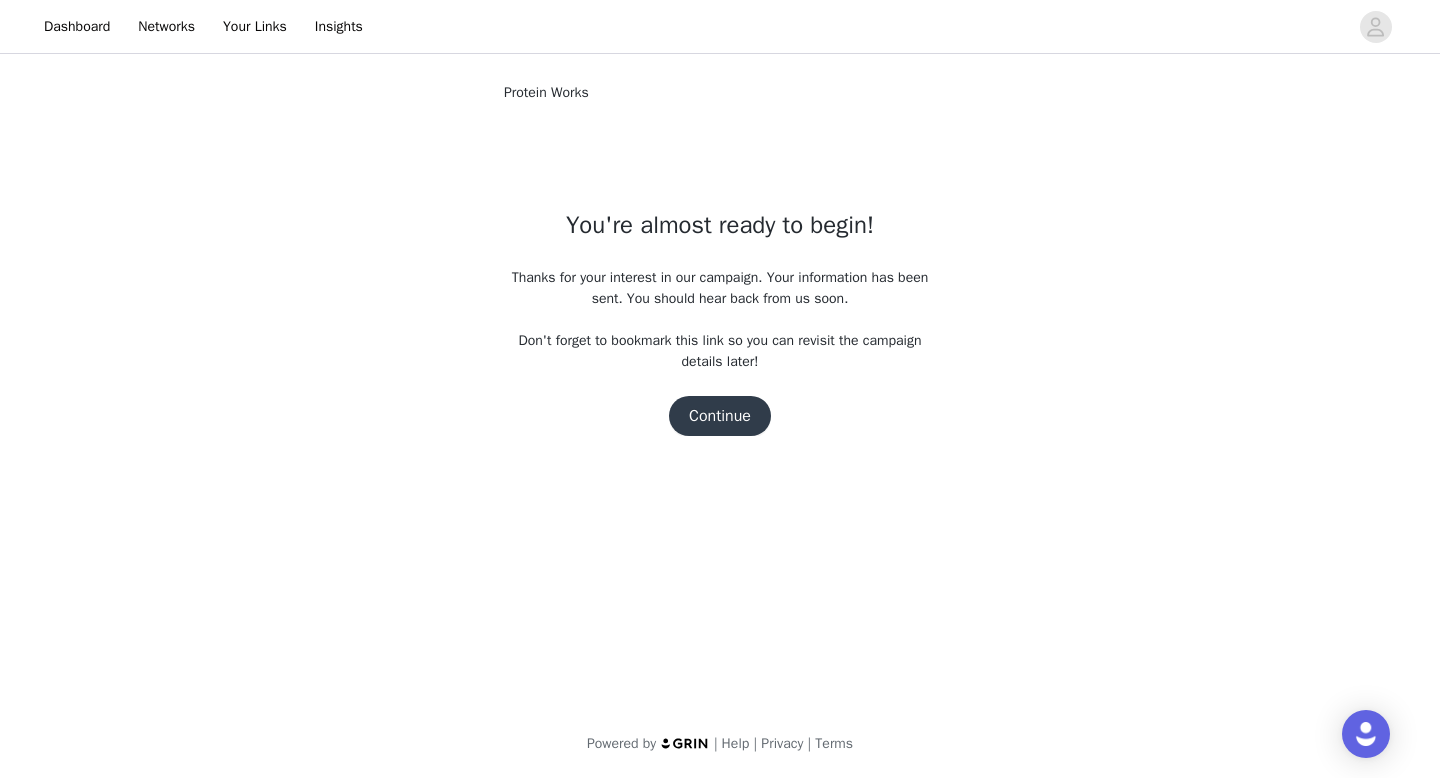 scroll, scrollTop: 0, scrollLeft: 0, axis: both 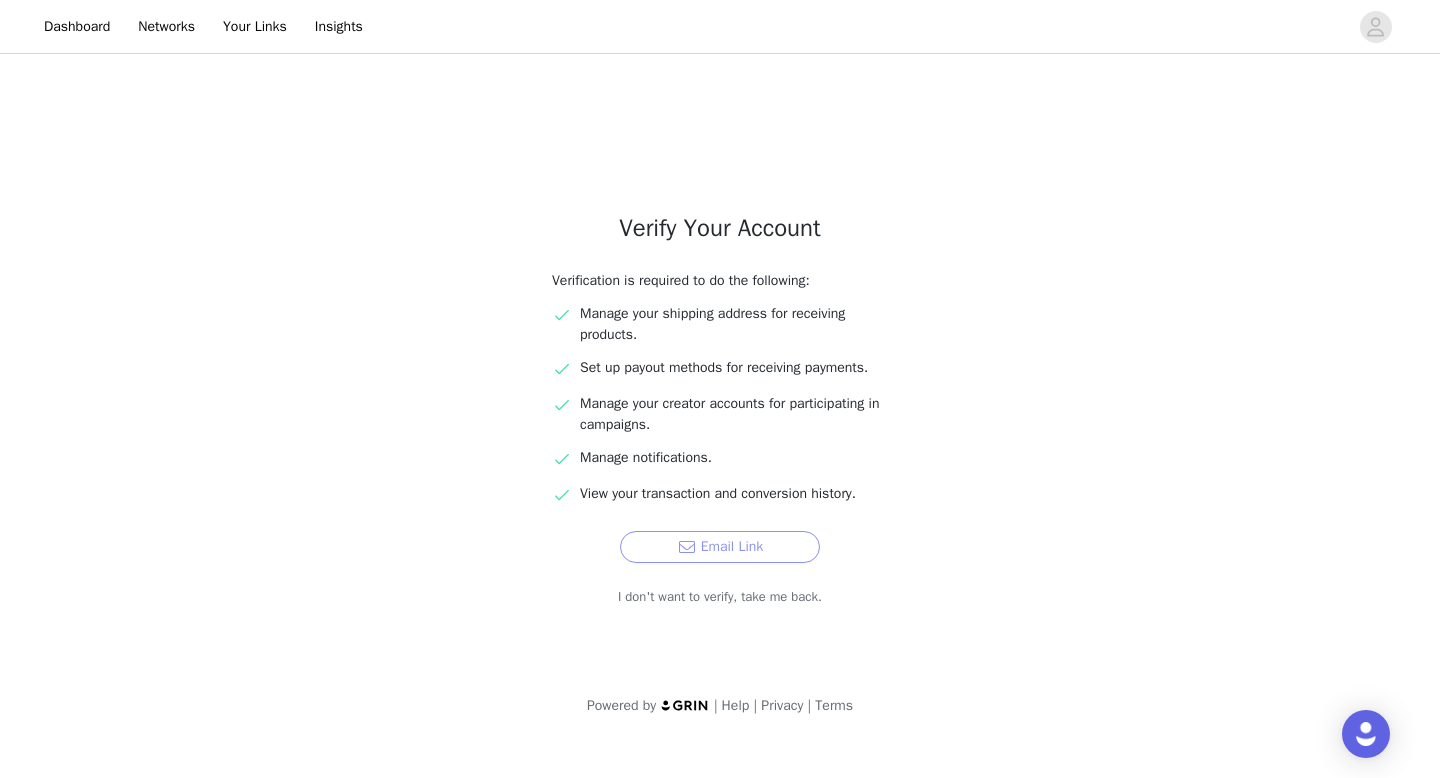 click on "Email Link" at bounding box center (720, 547) 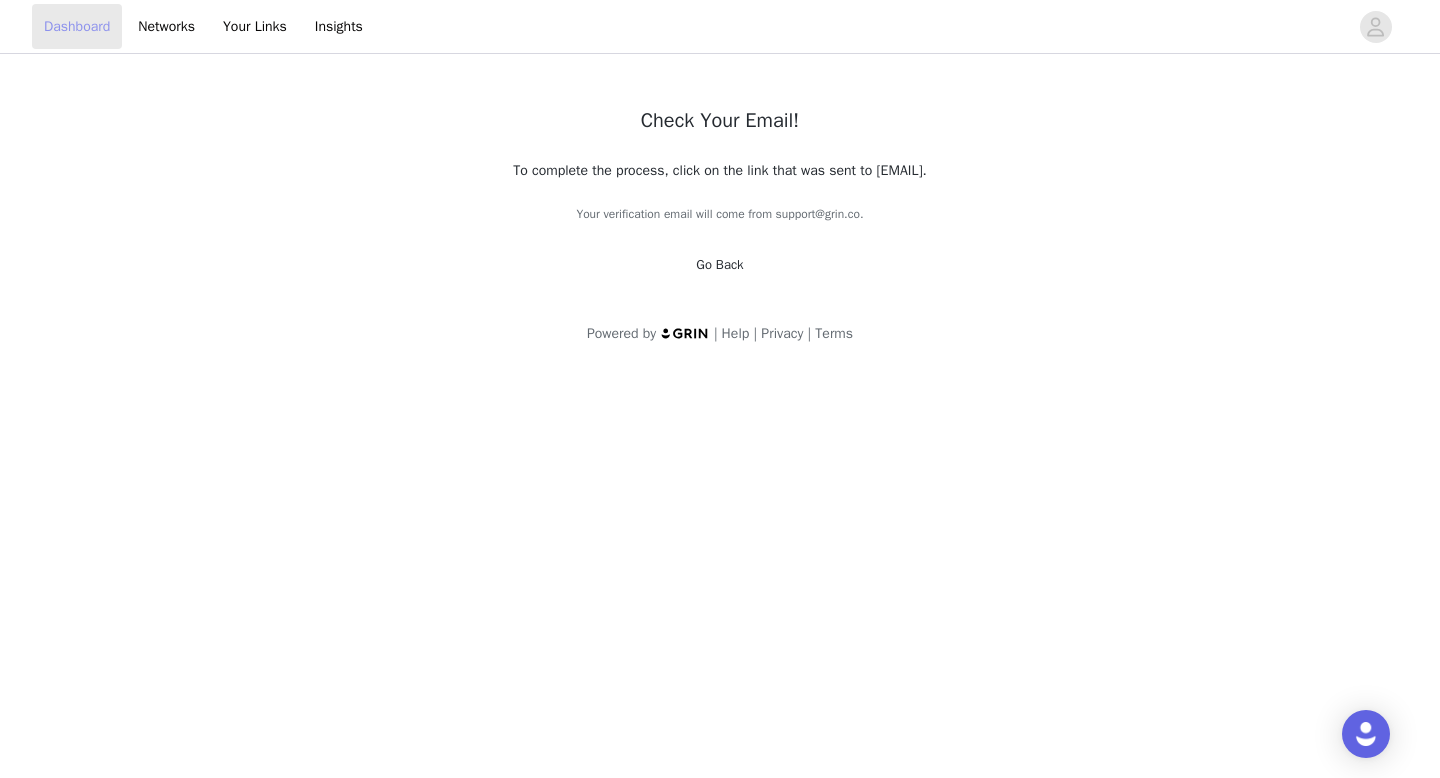 click on "Dashboard" at bounding box center [77, 26] 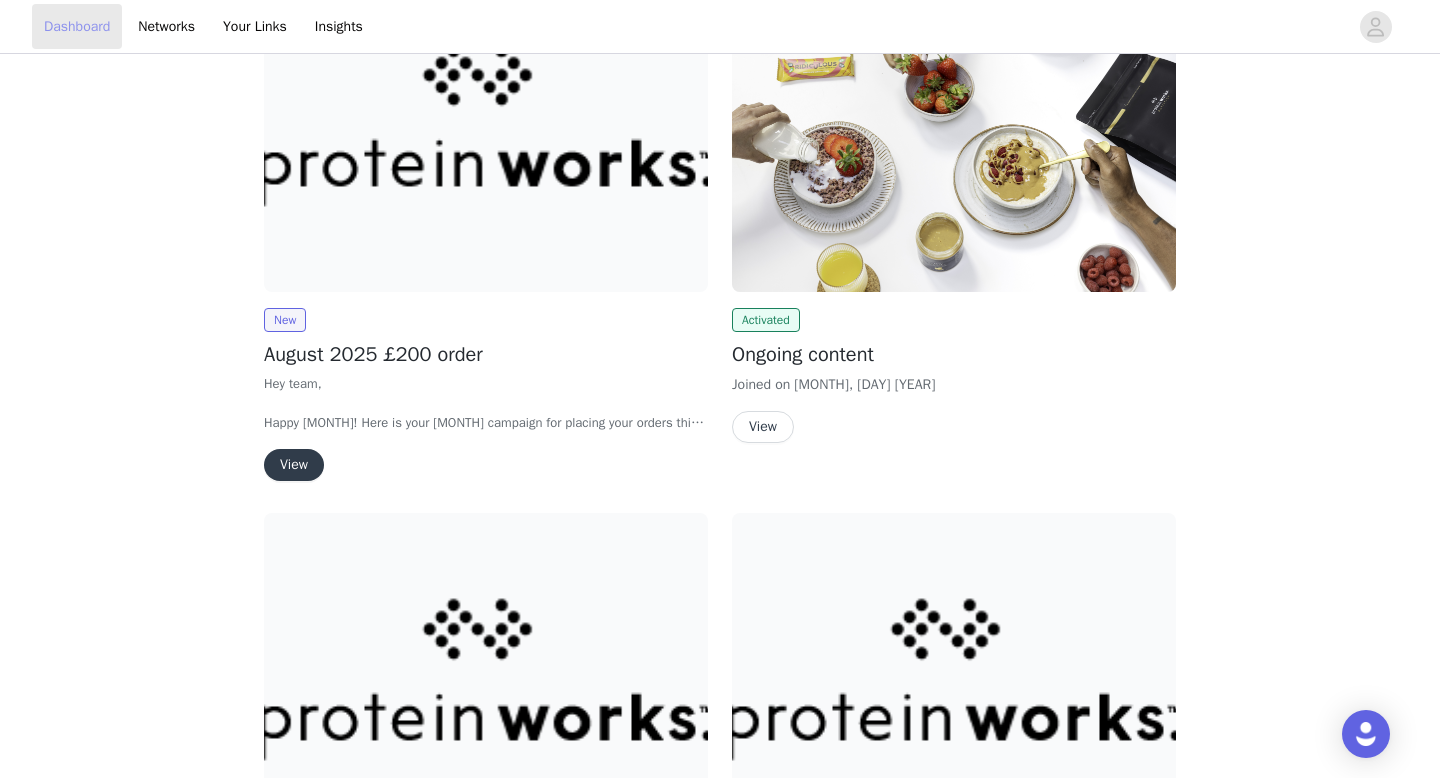 scroll, scrollTop: 0, scrollLeft: 0, axis: both 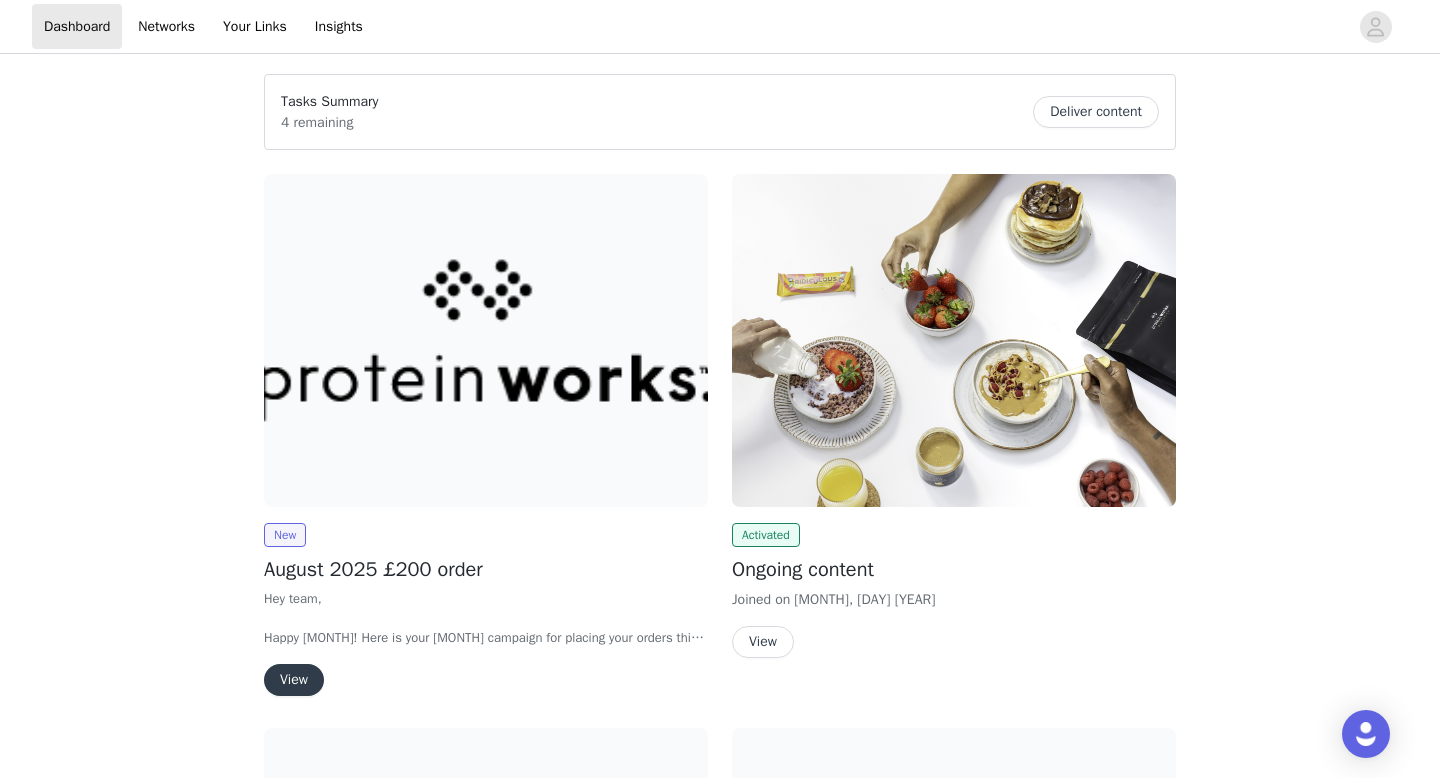 click on "View" at bounding box center (294, 680) 